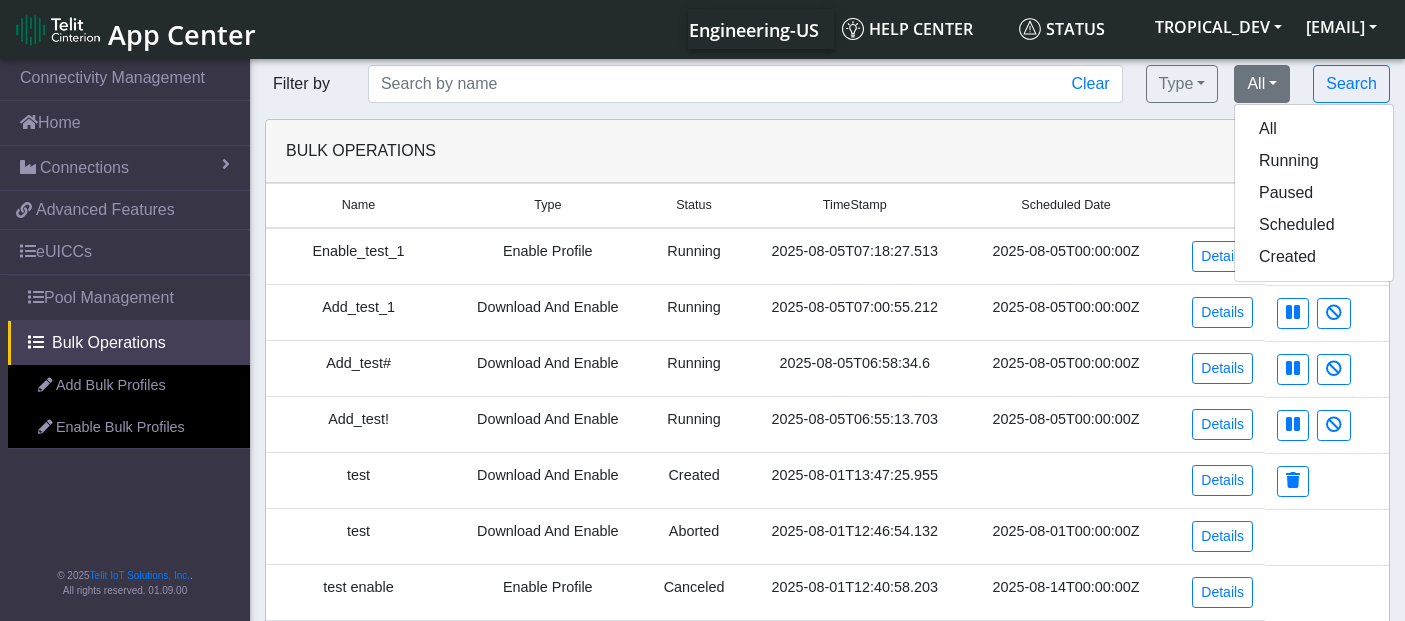 scroll, scrollTop: 0, scrollLeft: 0, axis: both 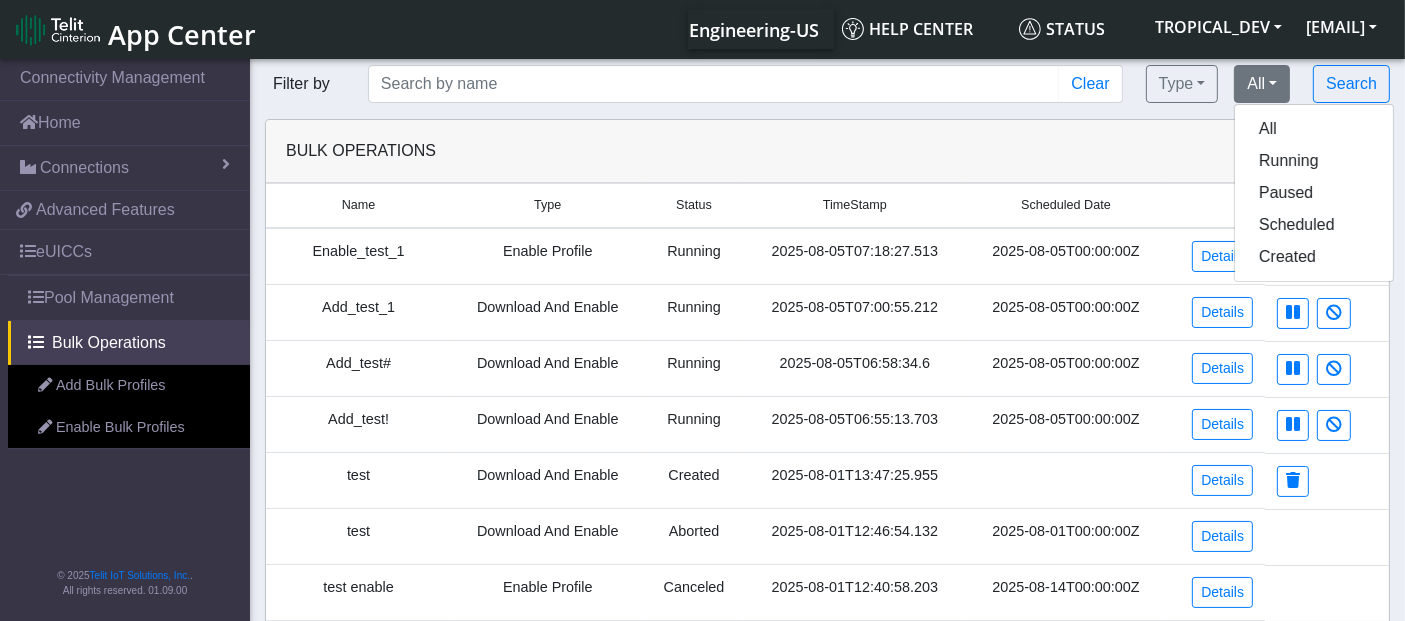 click on "Bulk Operations  New Name Type Status TimeStamp  Scheduled Date  Enable_test_1 Enable Profile Running [TIMESTAMP] [DATE] Details  Add_test_1 Download And Enable Running [TIMESTAMP] [DATE] Details  Add_test# Download And Enable Running [TIMESTAMP] [TIMESTAMP] Details  Add_test! Download And Enable Running [TIMESTAMP] [DATE] Details  test Download And Enable Created [TIMESTAMP] Details  test Download And Enable Aborted [TIMESTAMP] [DATE] Details  test enable Enable Profile Canceled [TIMESTAMP] [DATE] Details  test rosa success Download And Enable Aborted [TIMESTAMP] [DATE] Details  test_Rosa Download And Enable Aborted [TIMESTAMP] [TIMESTAMP] Details  rosa Download And Enable Created [TIMESTAMP] Details  OPEN-22059_test Download And Enable Expired [TIMESTAMP] [DATE] [ALPHANUMERIC_STRING]" 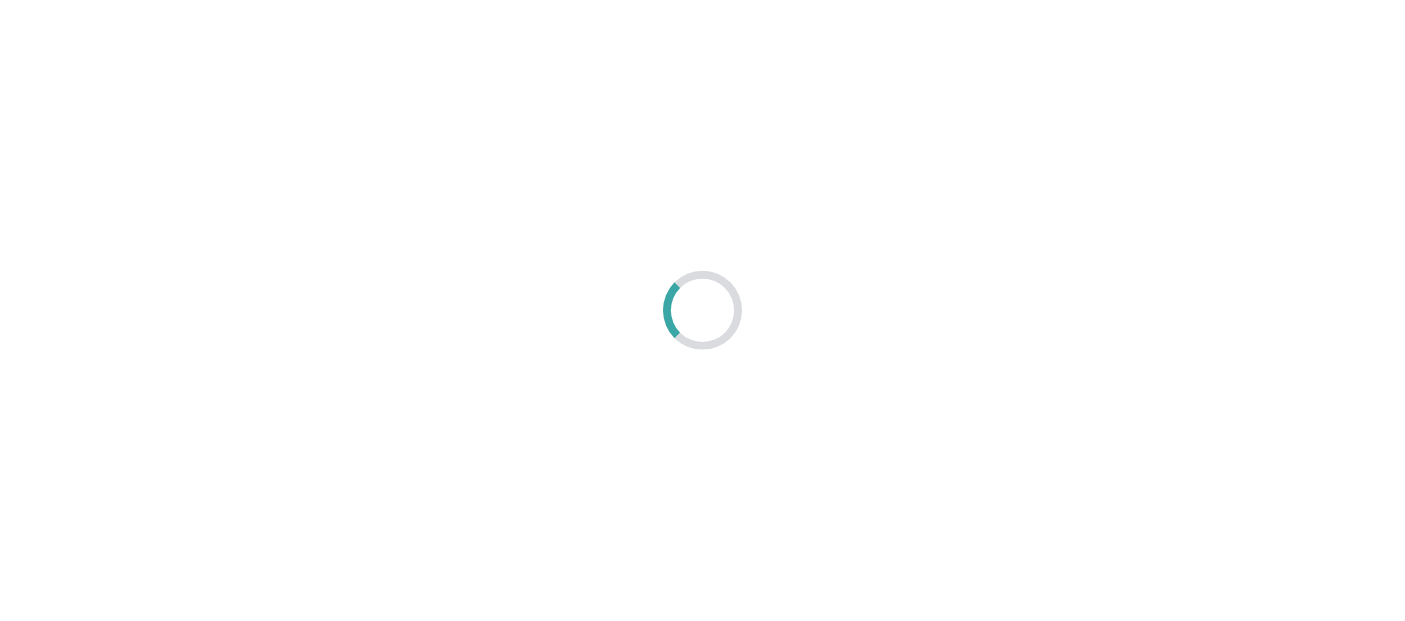 scroll, scrollTop: 0, scrollLeft: 0, axis: both 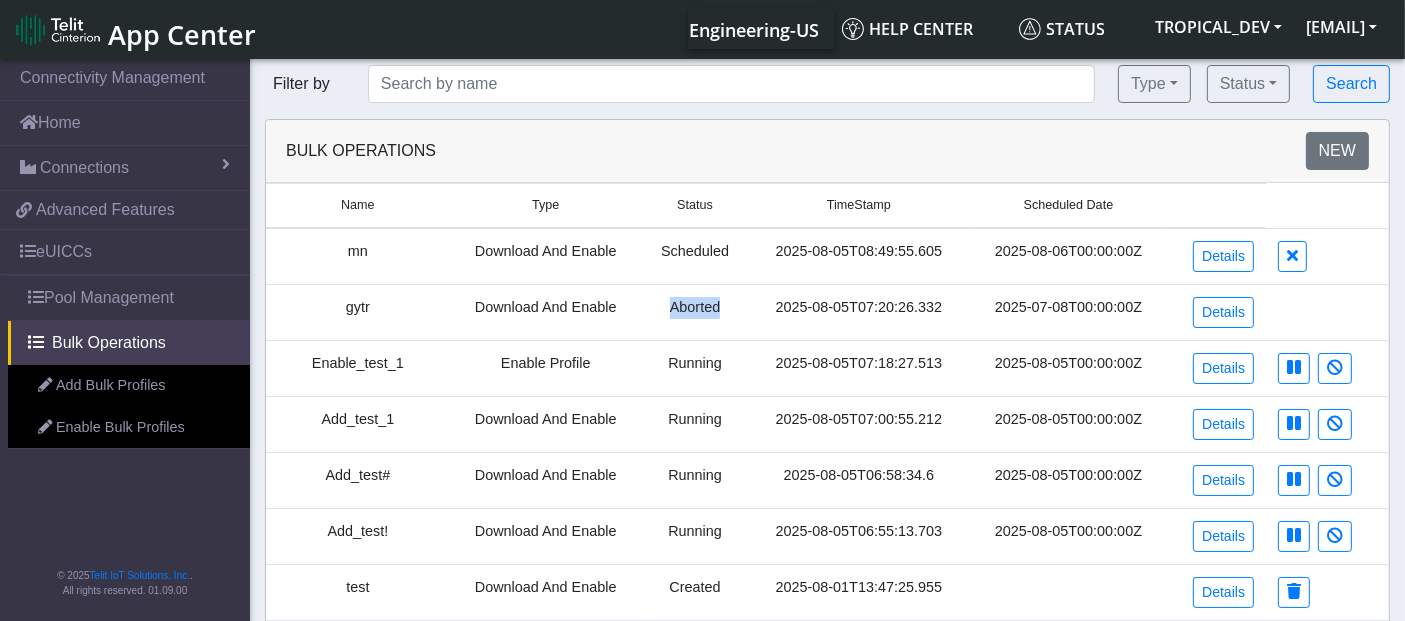 drag, startPoint x: 642, startPoint y: 297, endPoint x: 778, endPoint y: 297, distance: 136 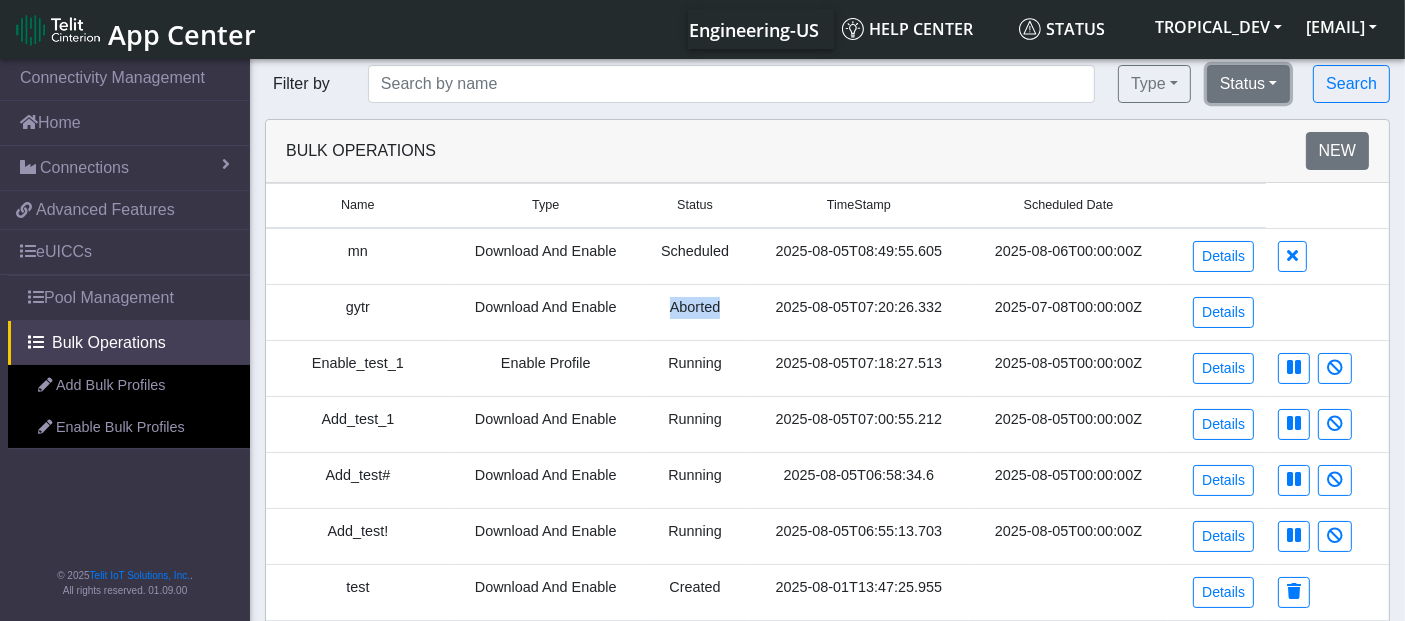 click on "Status" 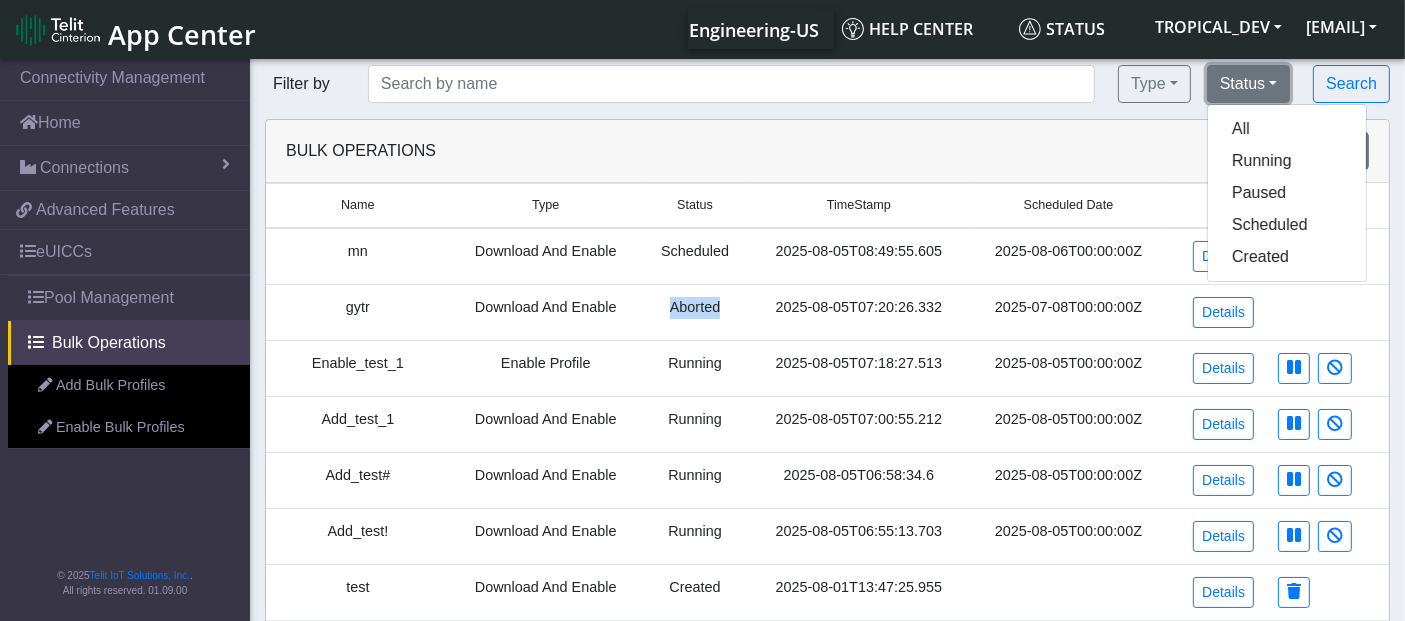type 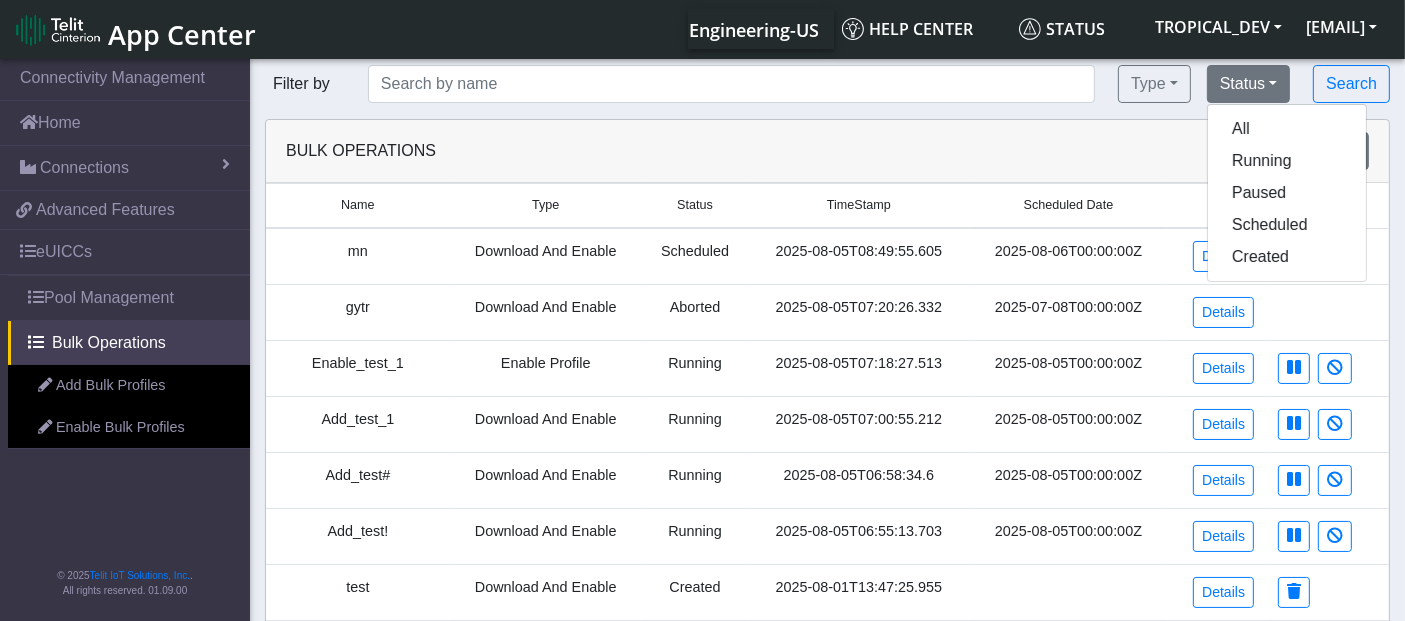 click on "New" 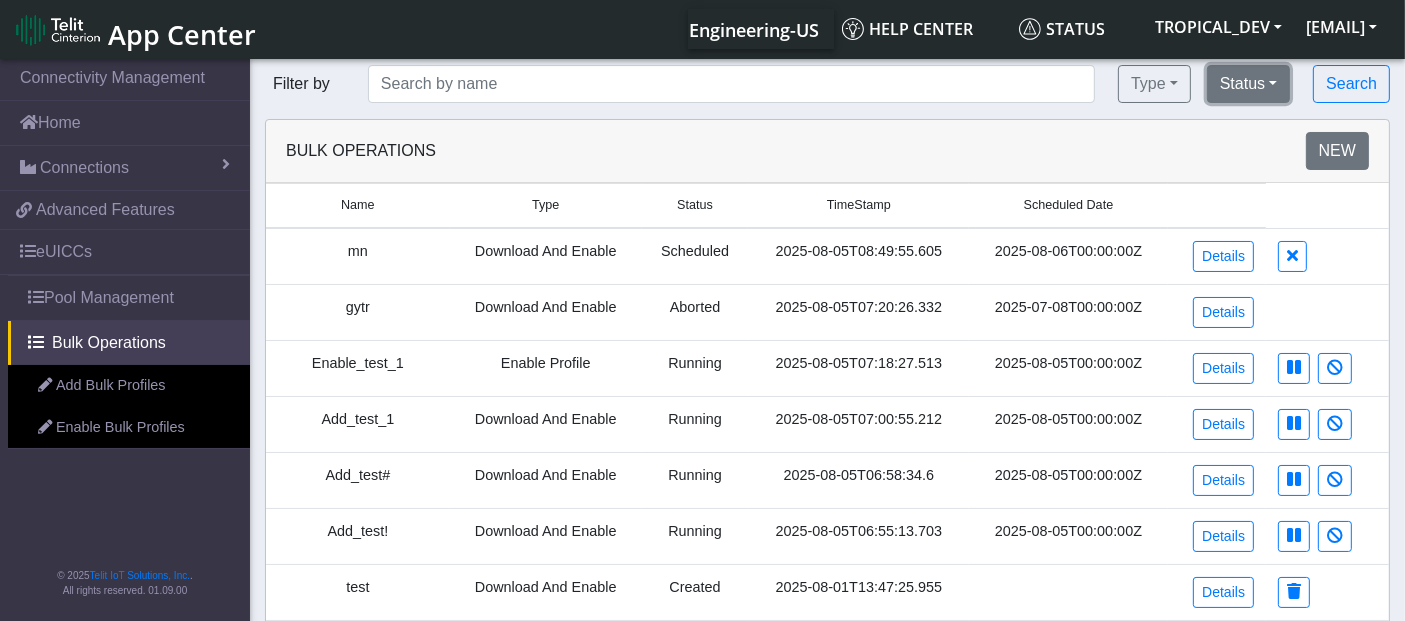 click on "Status" 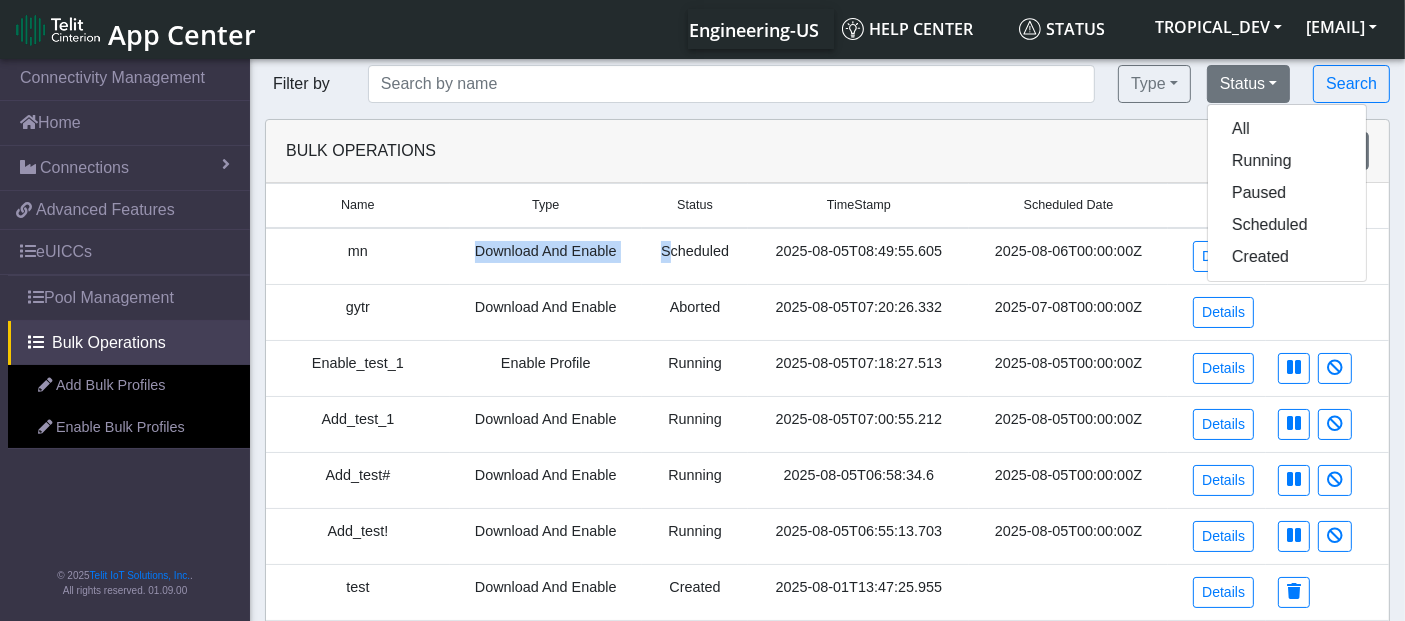 drag, startPoint x: 474, startPoint y: 243, endPoint x: 670, endPoint y: 250, distance: 196.12495 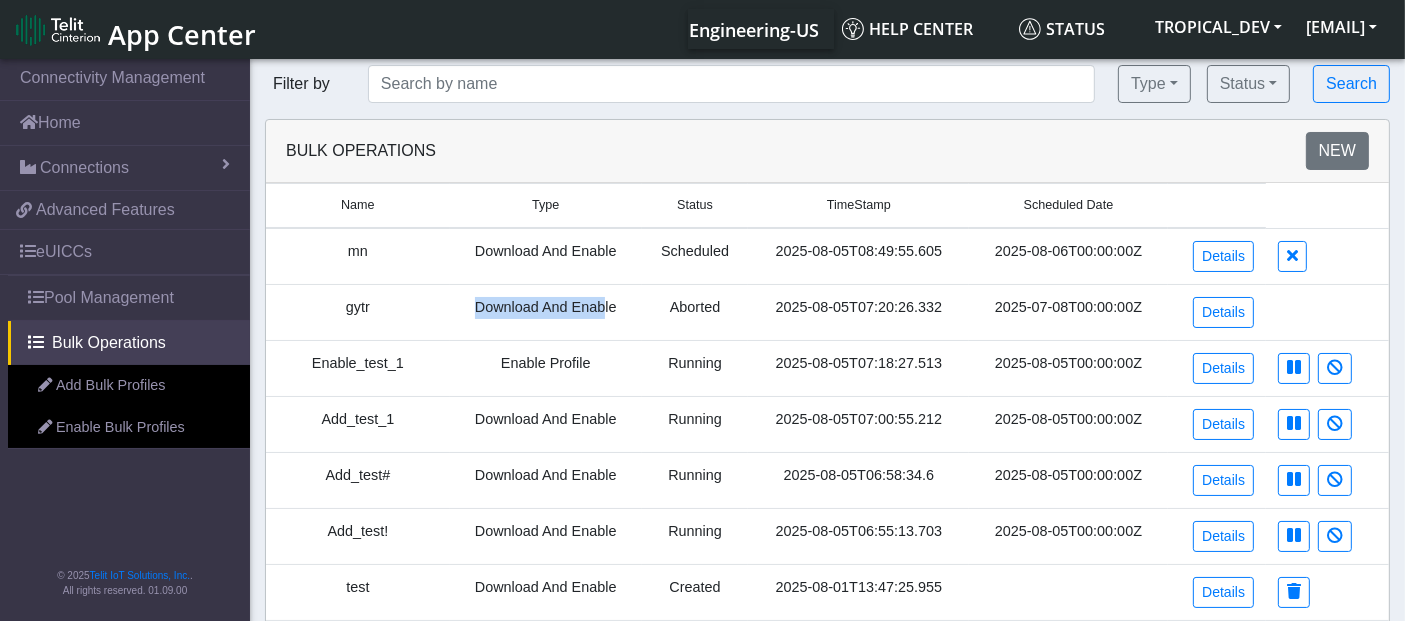 drag, startPoint x: 445, startPoint y: 305, endPoint x: 605, endPoint y: 301, distance: 160.04999 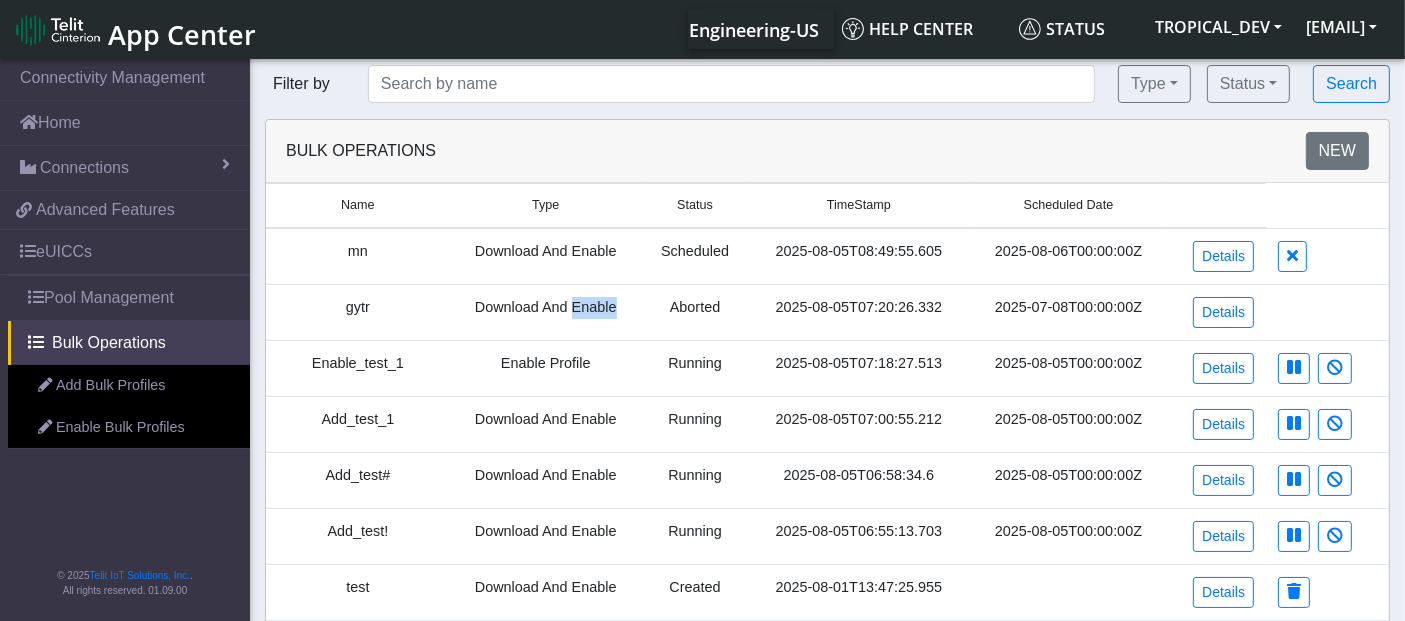 click on "Download And Enable" at bounding box center [546, 312] 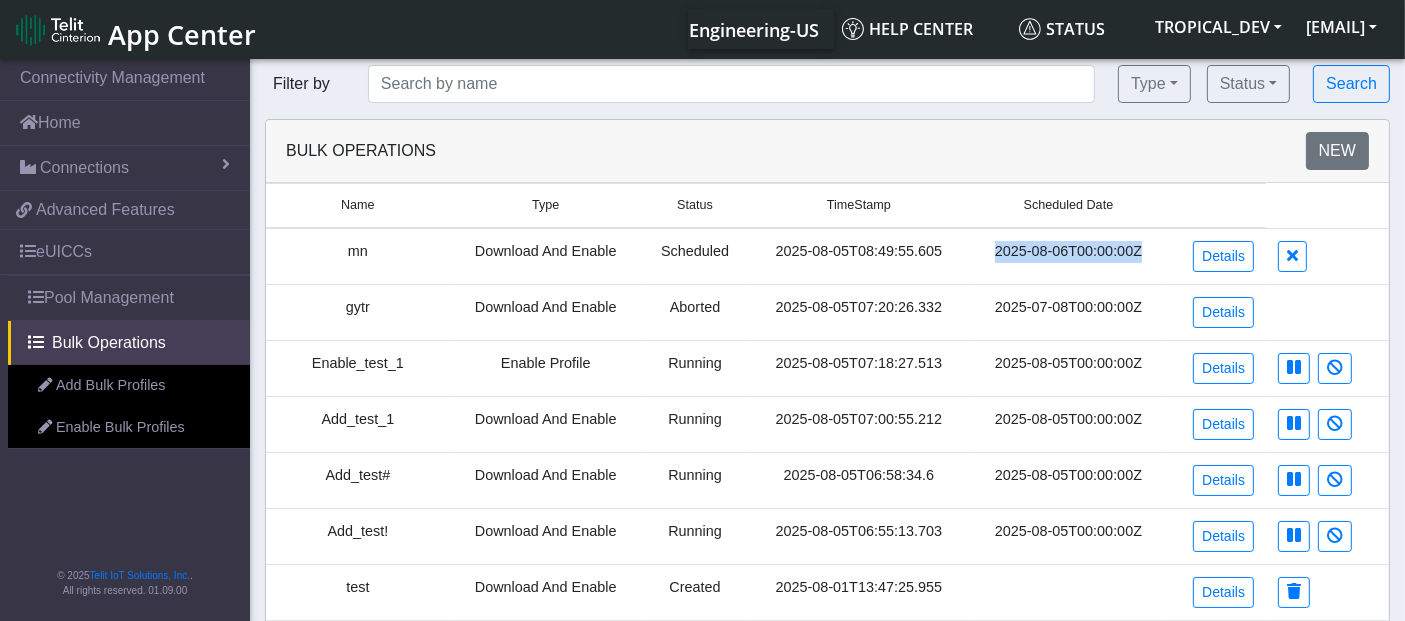 drag, startPoint x: 962, startPoint y: 244, endPoint x: 1157, endPoint y: 263, distance: 195.92346 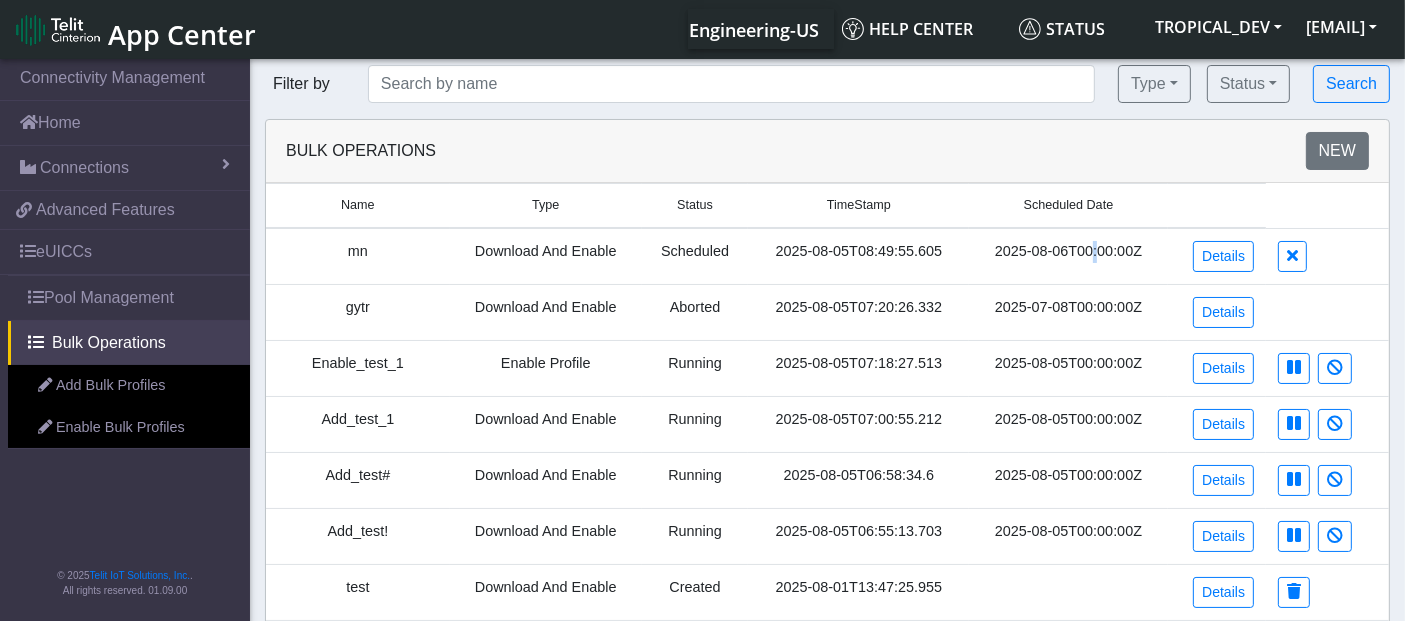 click on "2025-08-06T00:00:00Z" at bounding box center [1068, 256] 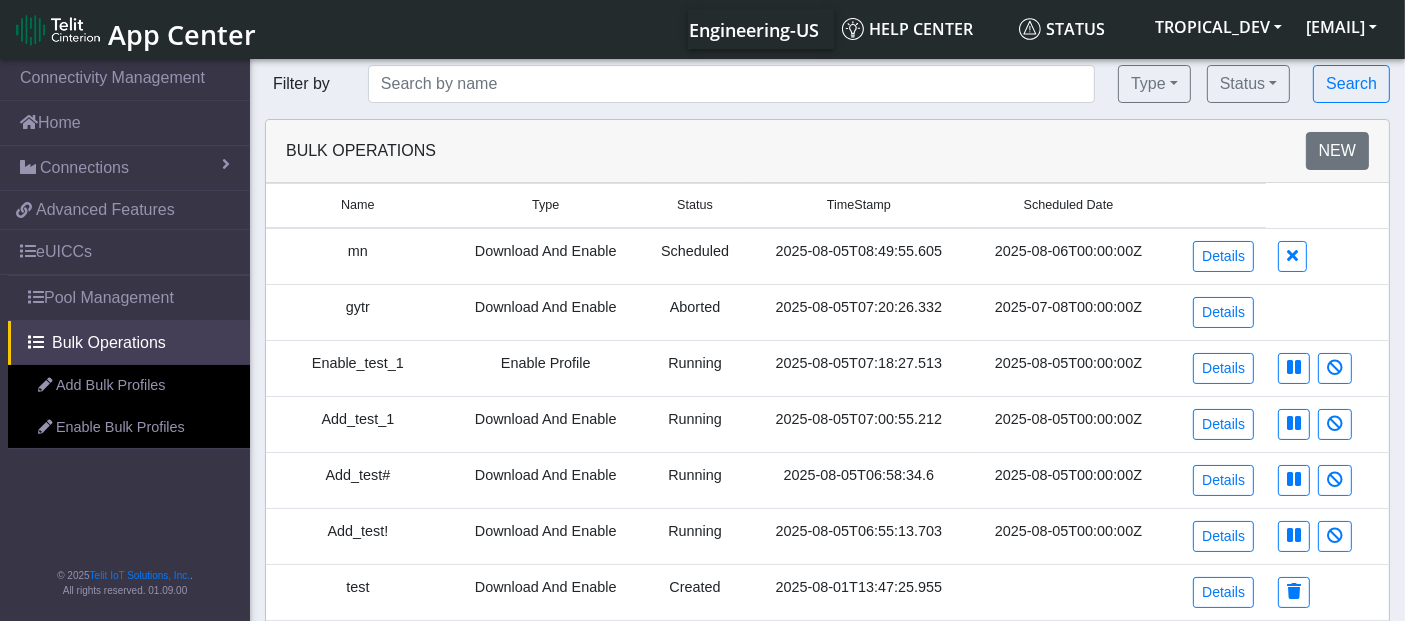 click on "2025-08-06T00:00:00Z" at bounding box center (1068, 256) 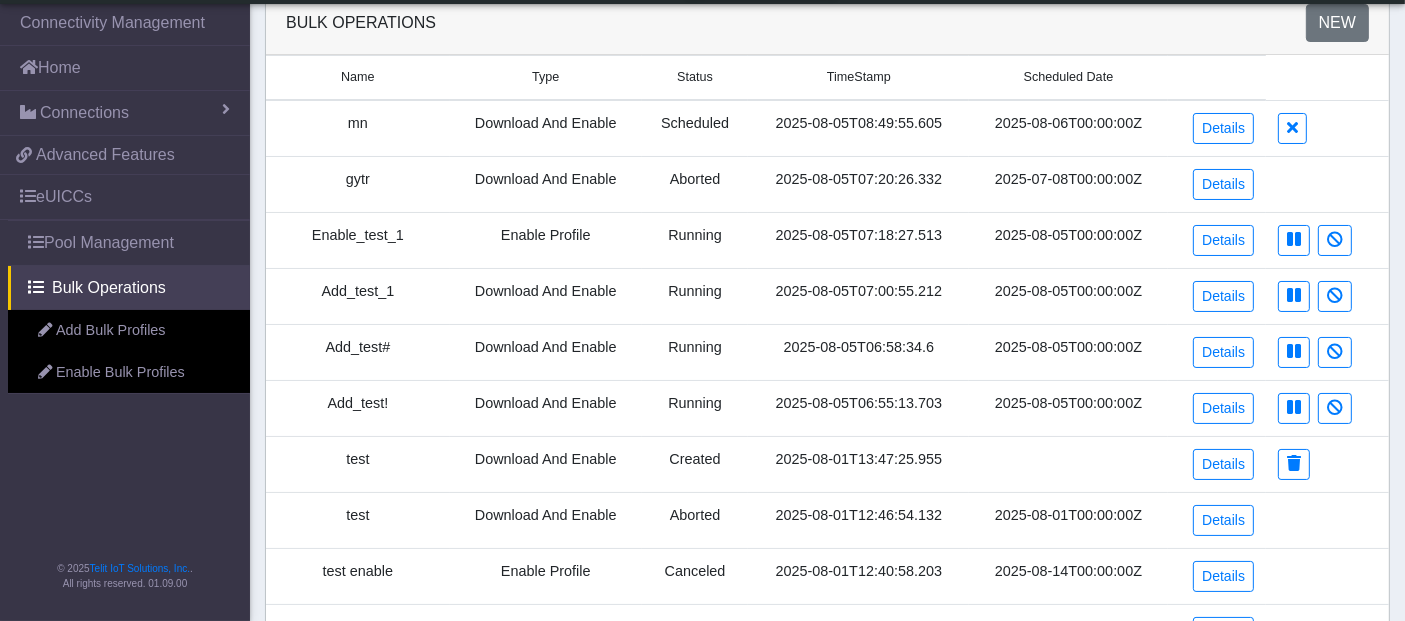 scroll, scrollTop: 0, scrollLeft: 0, axis: both 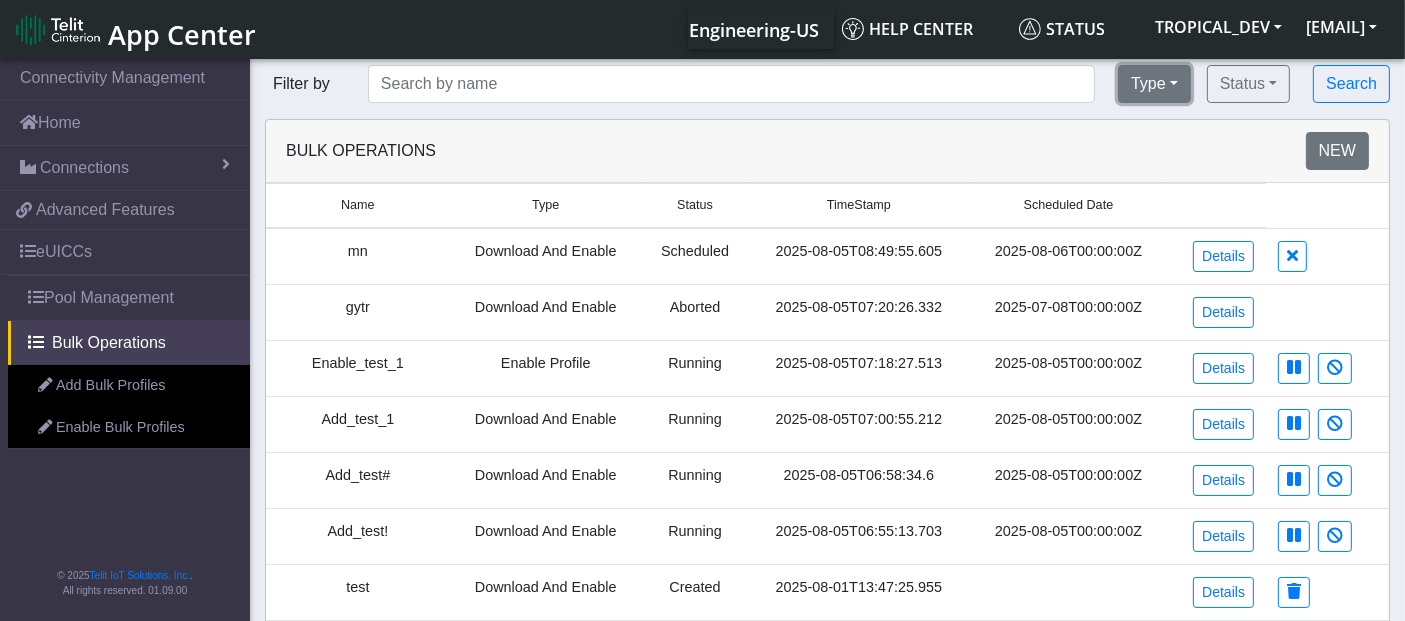 click on "Type" 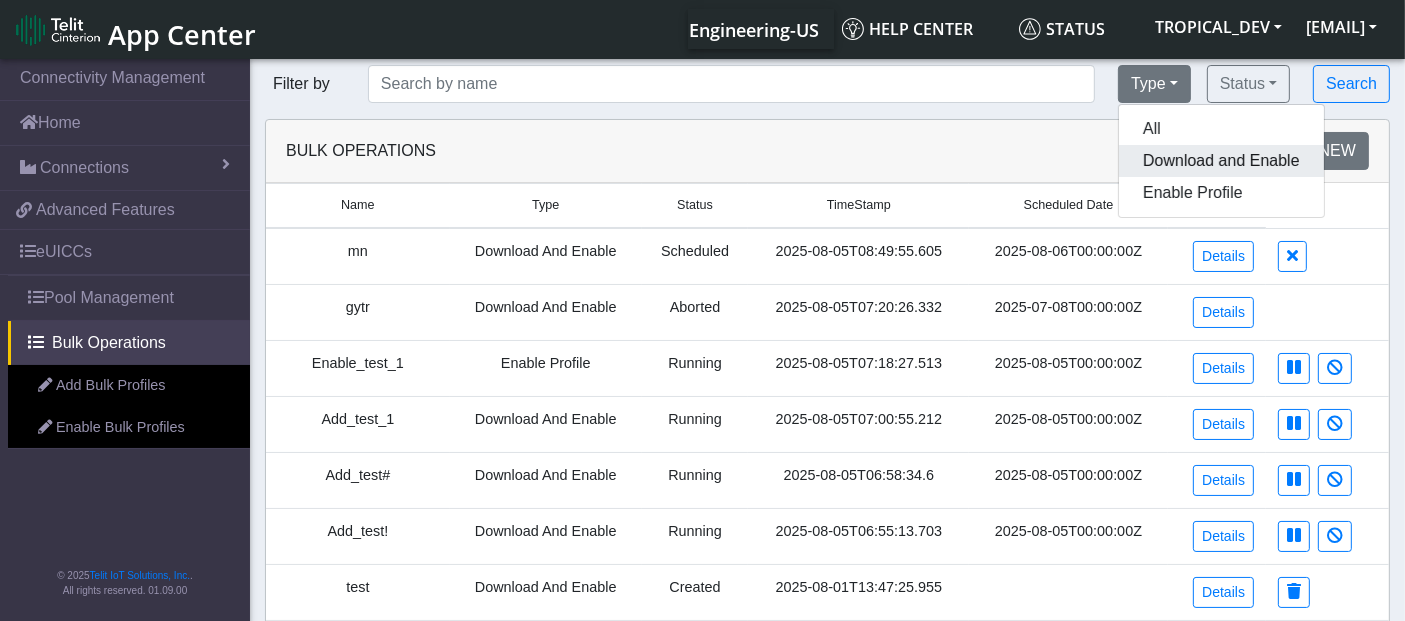 click on "Download and Enable" 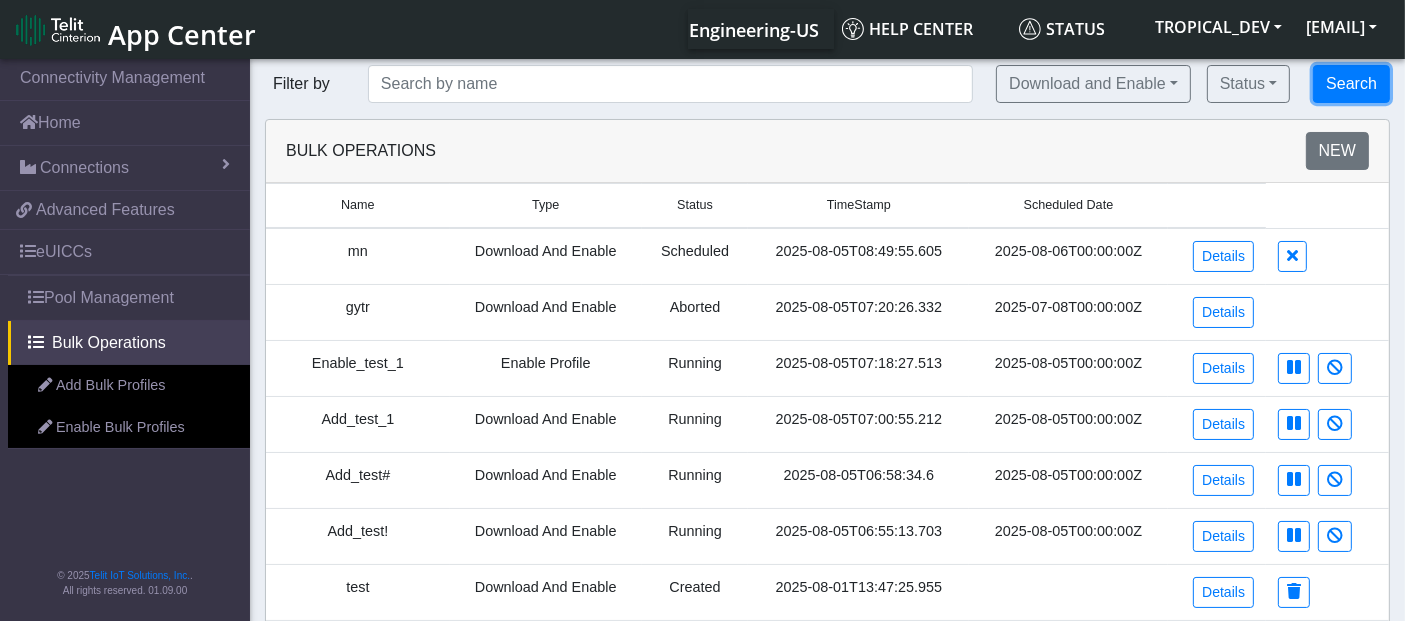 click on "Search" 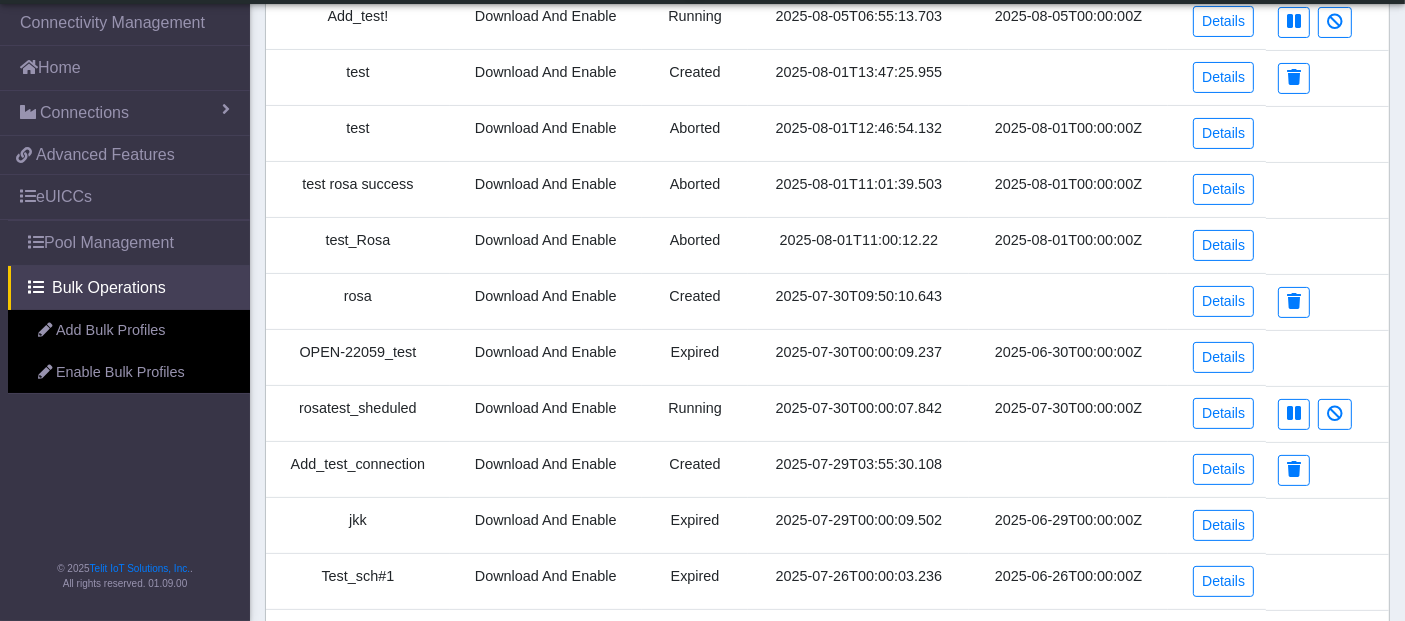 scroll, scrollTop: 0, scrollLeft: 0, axis: both 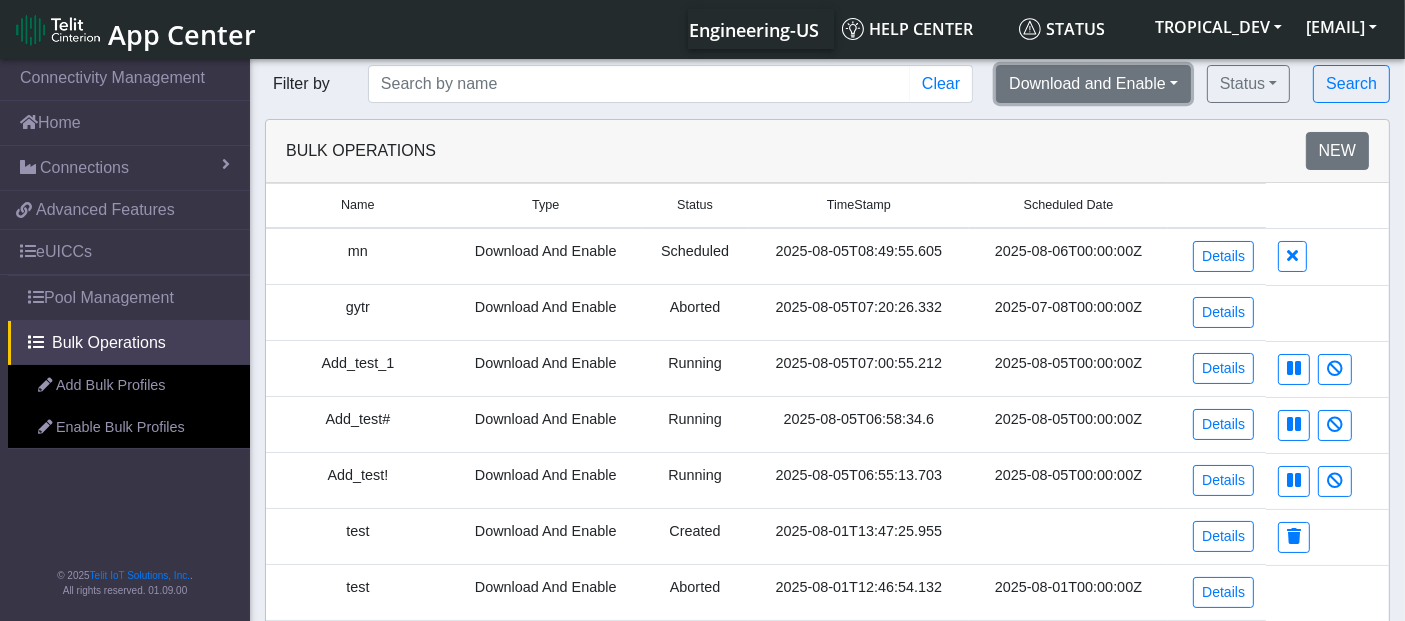 click on "Download and Enable" 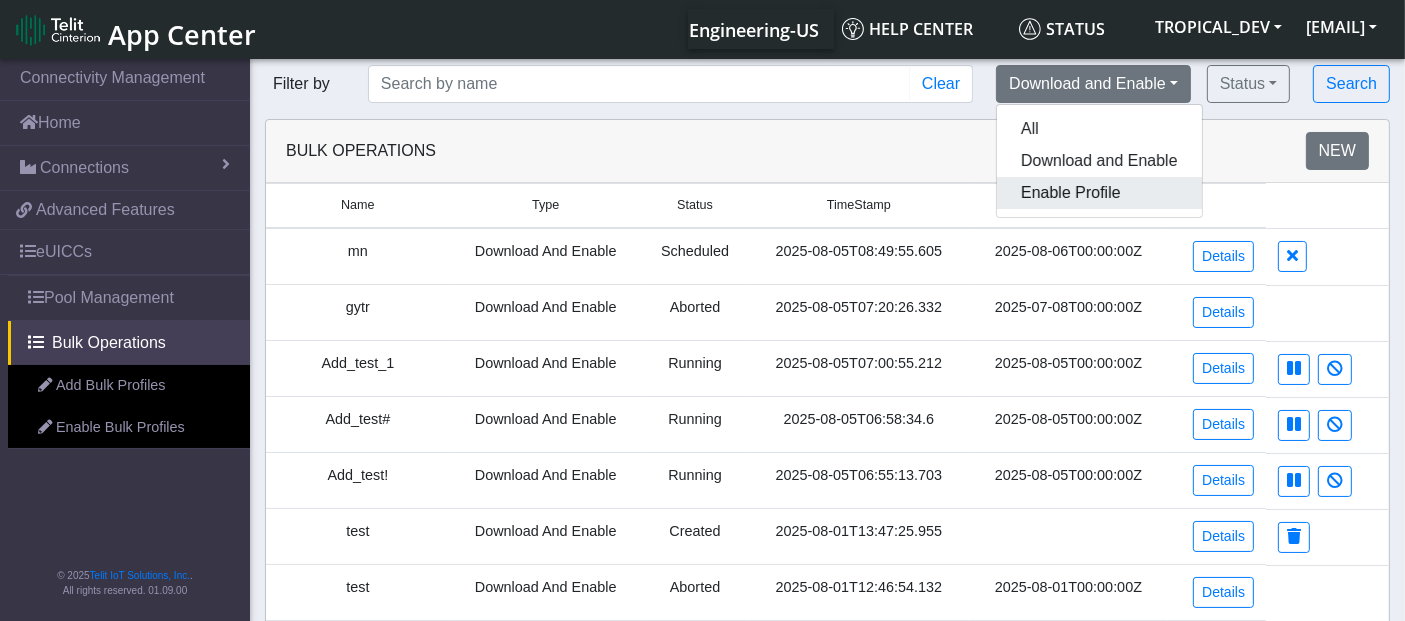 click on "Enable Profile" 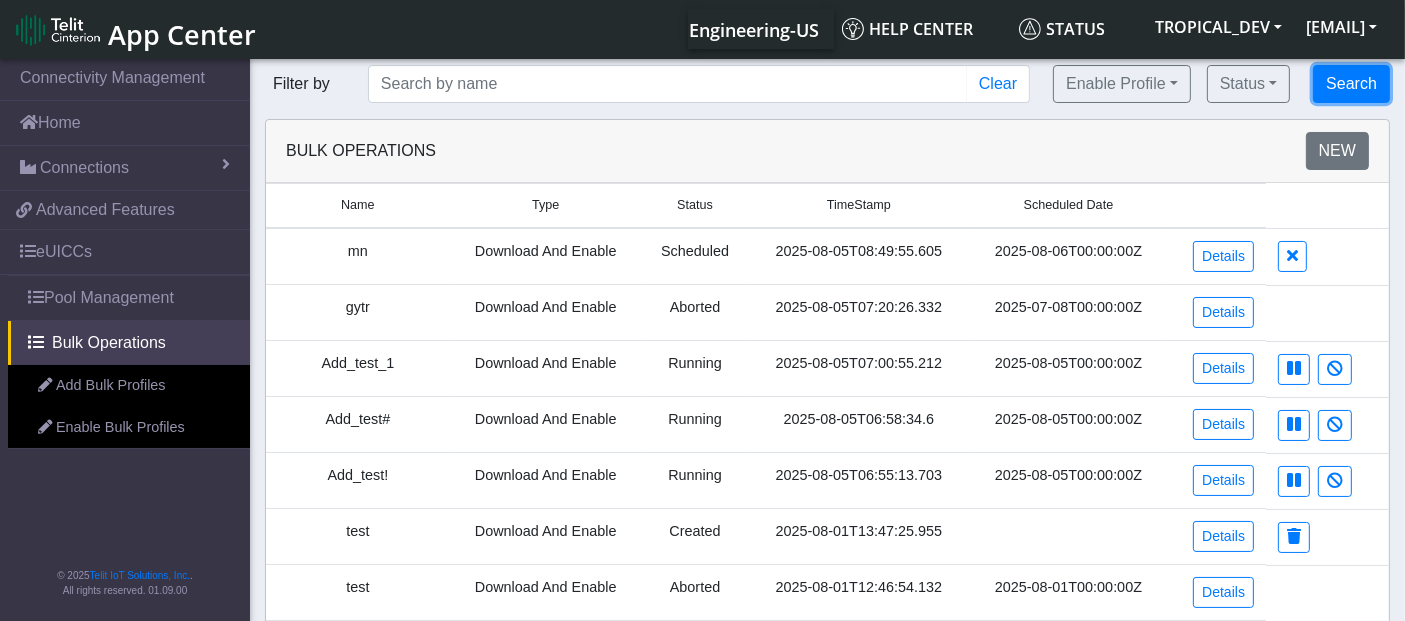 click on "Search" 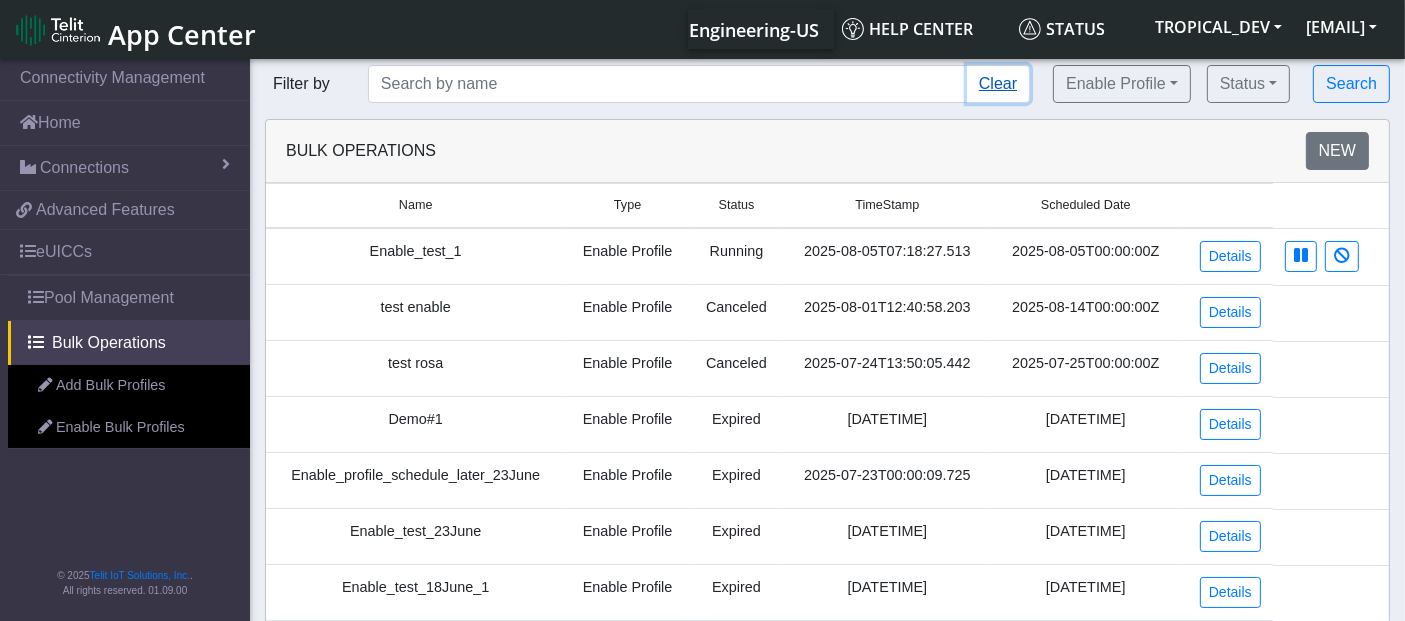 click on "Clear" at bounding box center [998, 84] 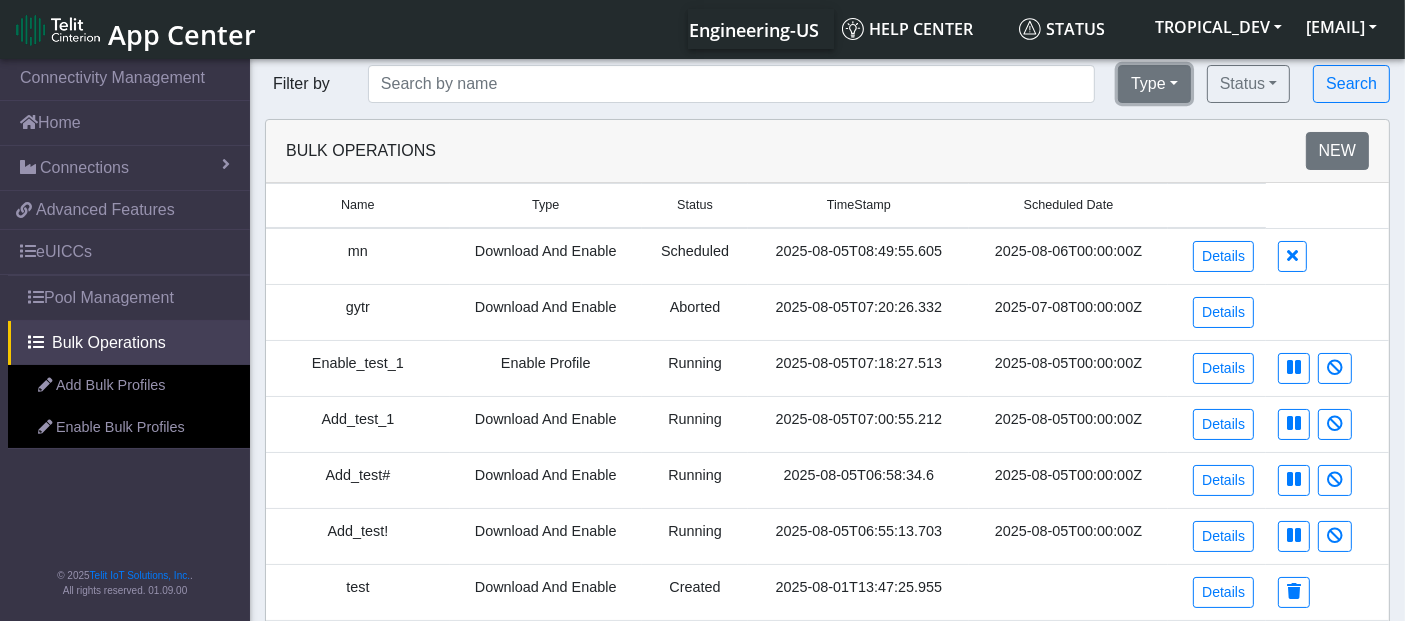click on "Type" 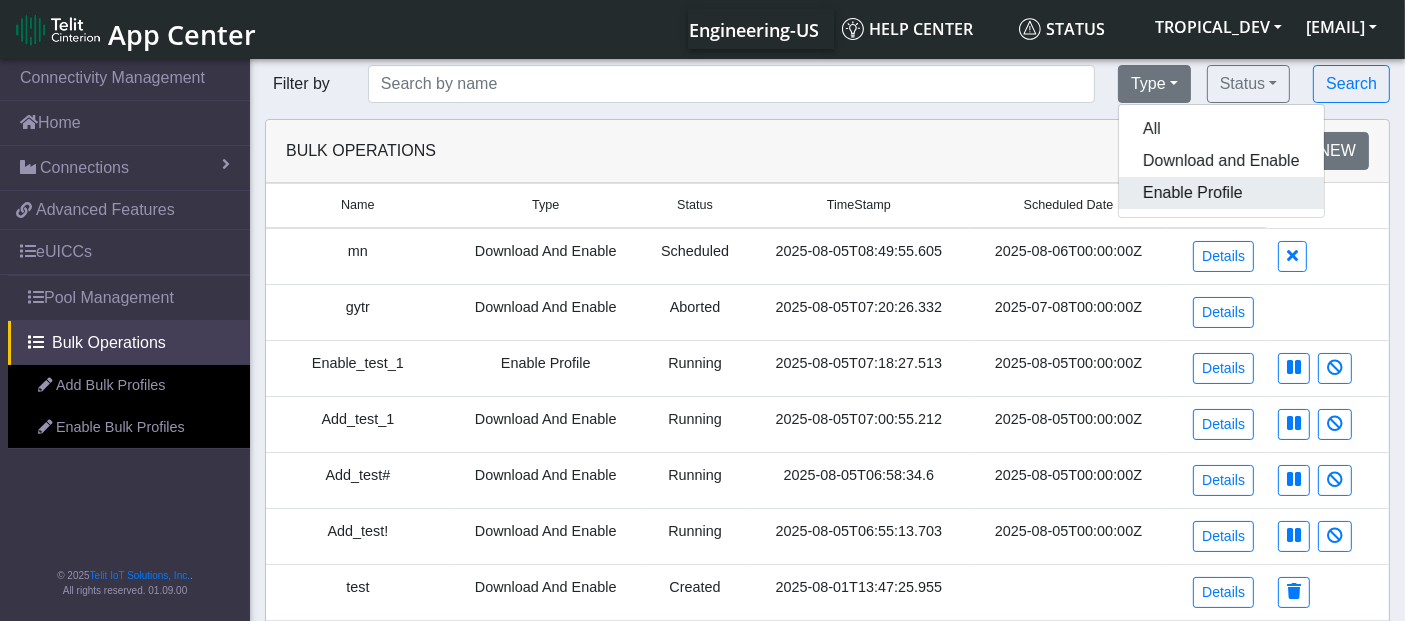 click on "Enable Profile" 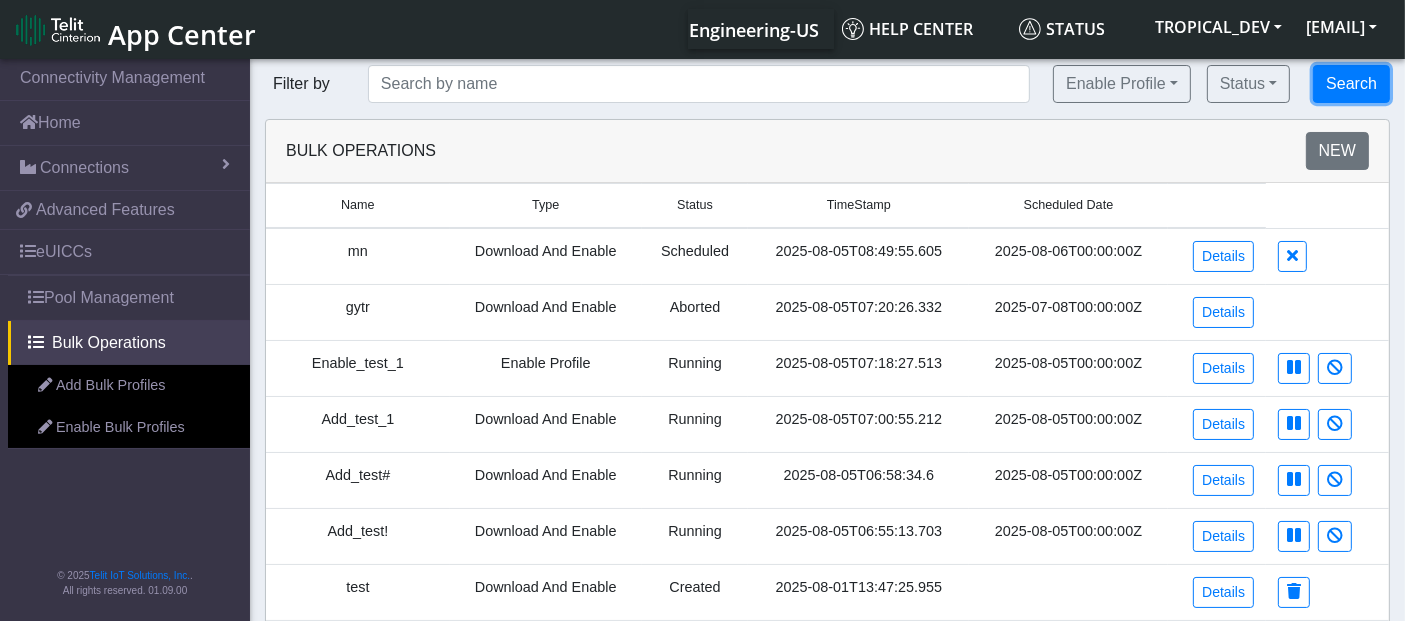 click on "Search" 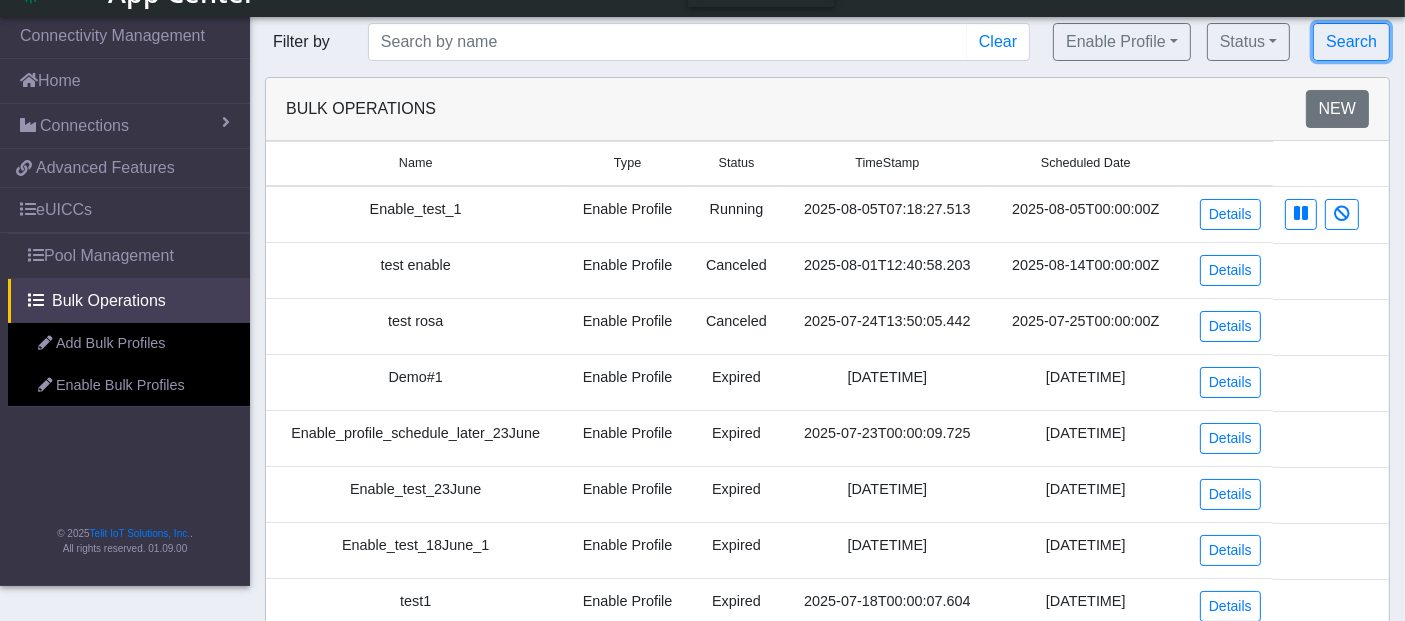 scroll, scrollTop: 0, scrollLeft: 0, axis: both 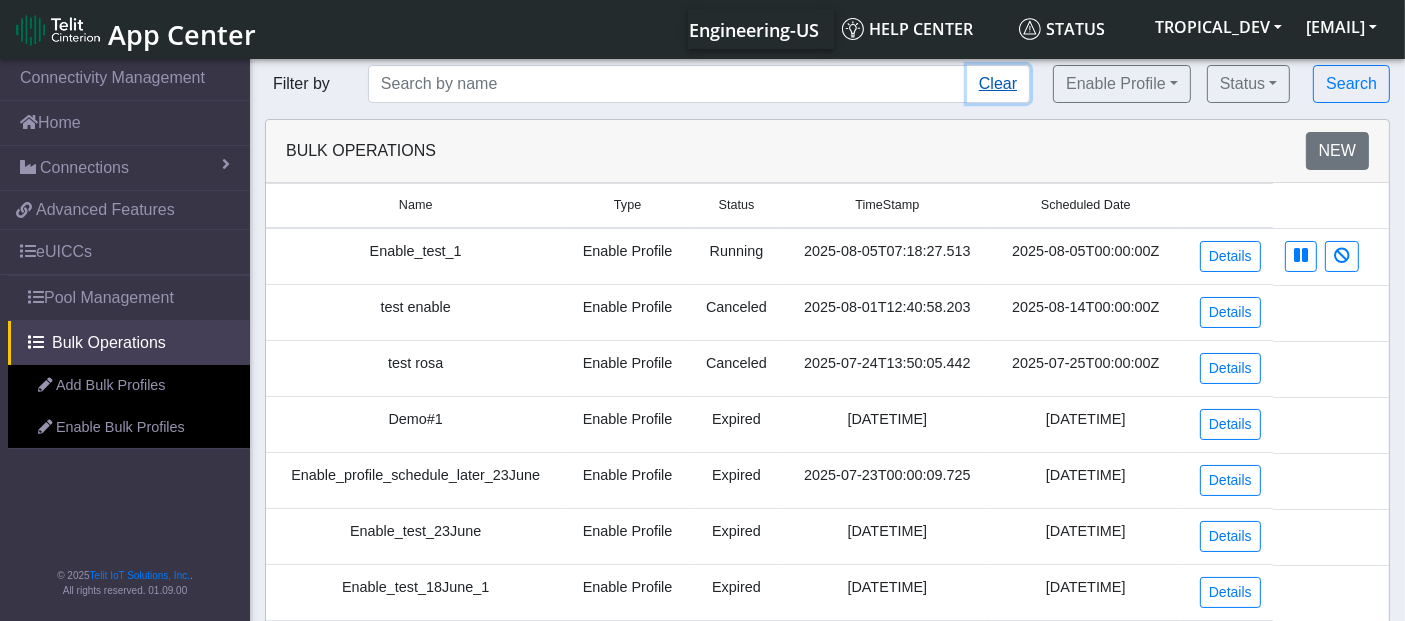 click on "Clear" at bounding box center [998, 84] 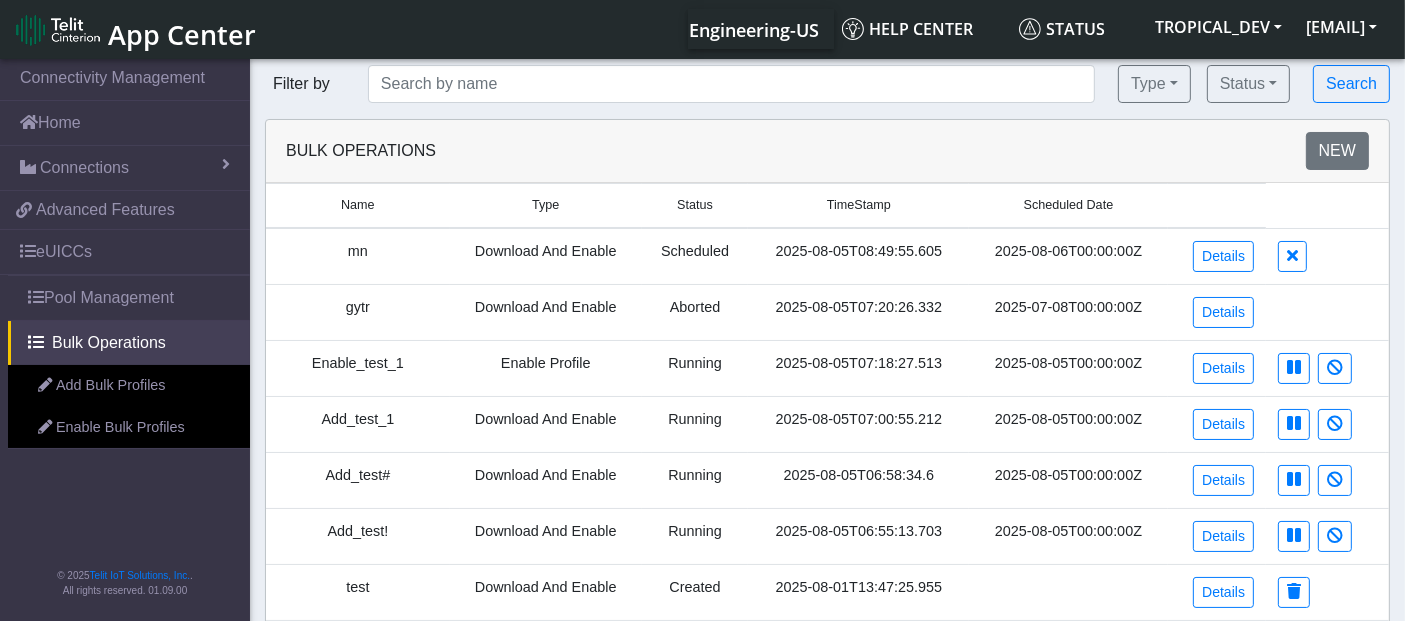 click on "Enable_test_1" at bounding box center (358, 368) 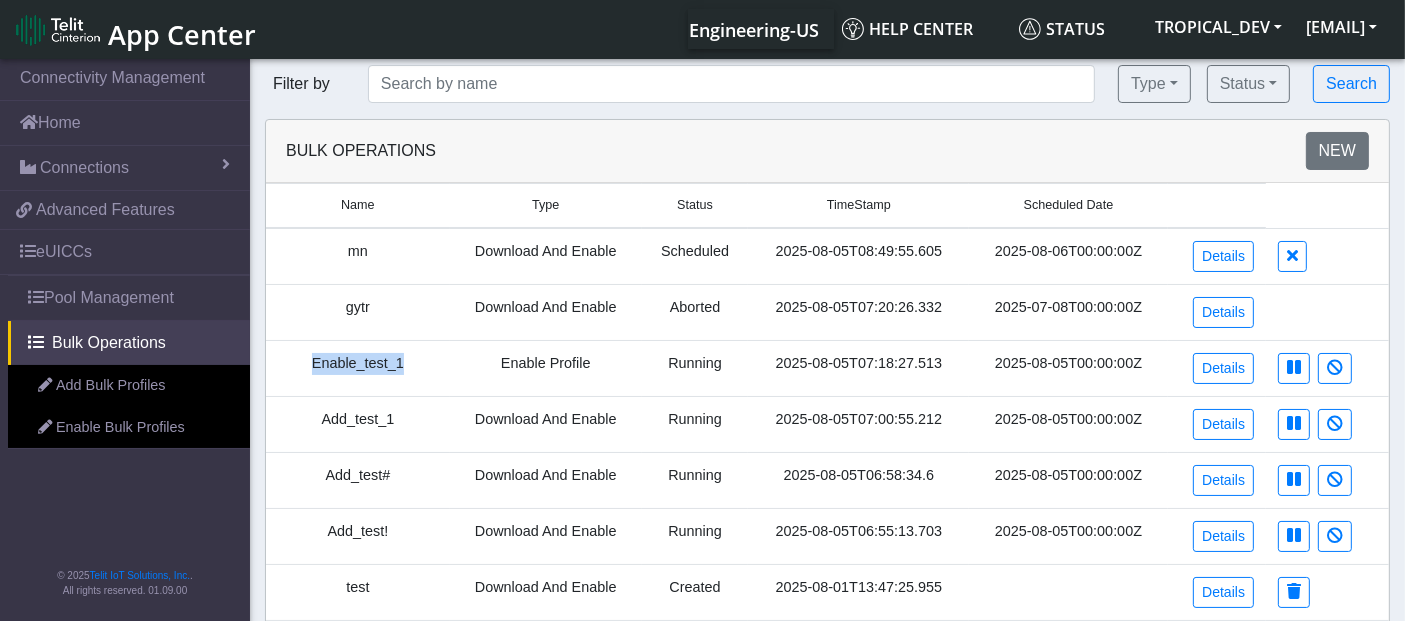 click on "Enable_test_1" at bounding box center [358, 368] 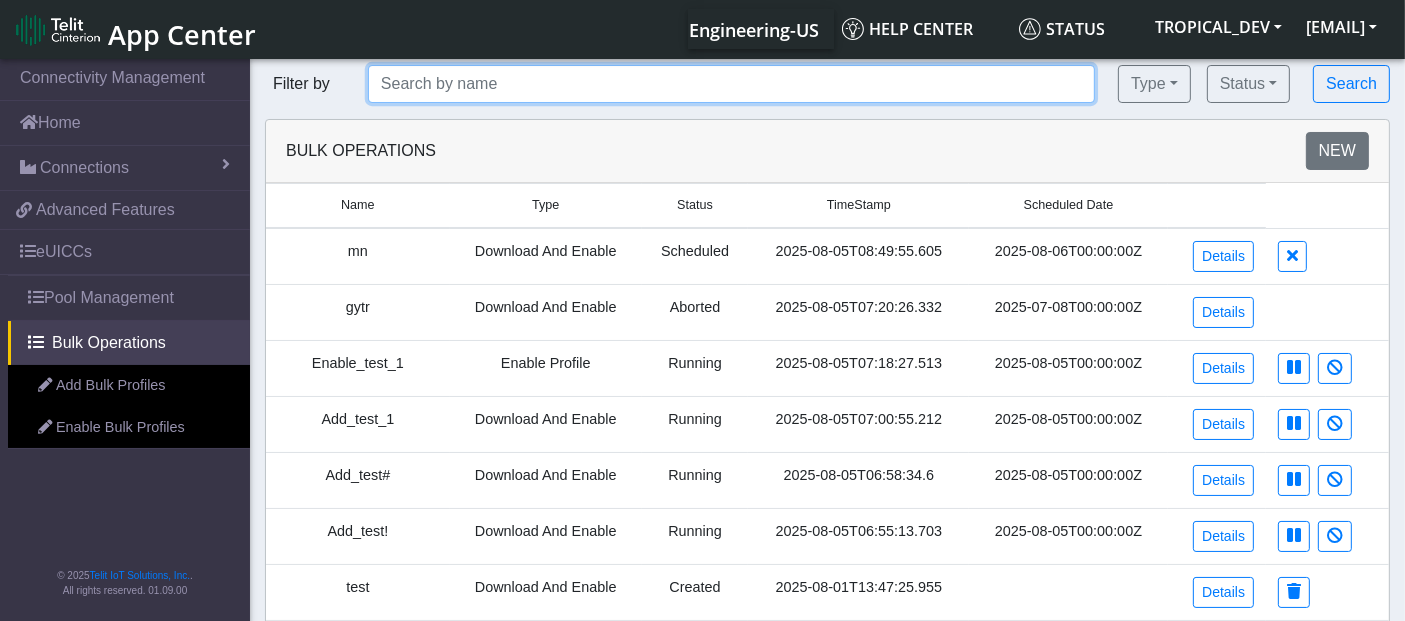 click 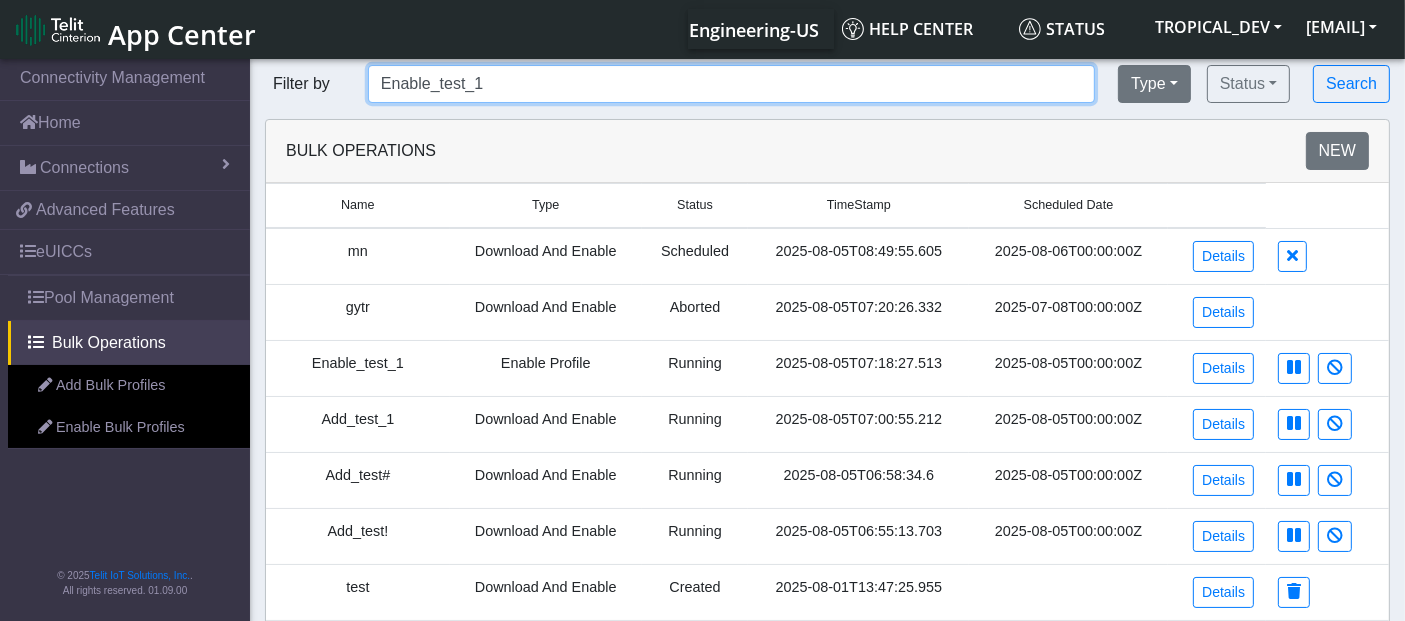 type on "Enable_test_1" 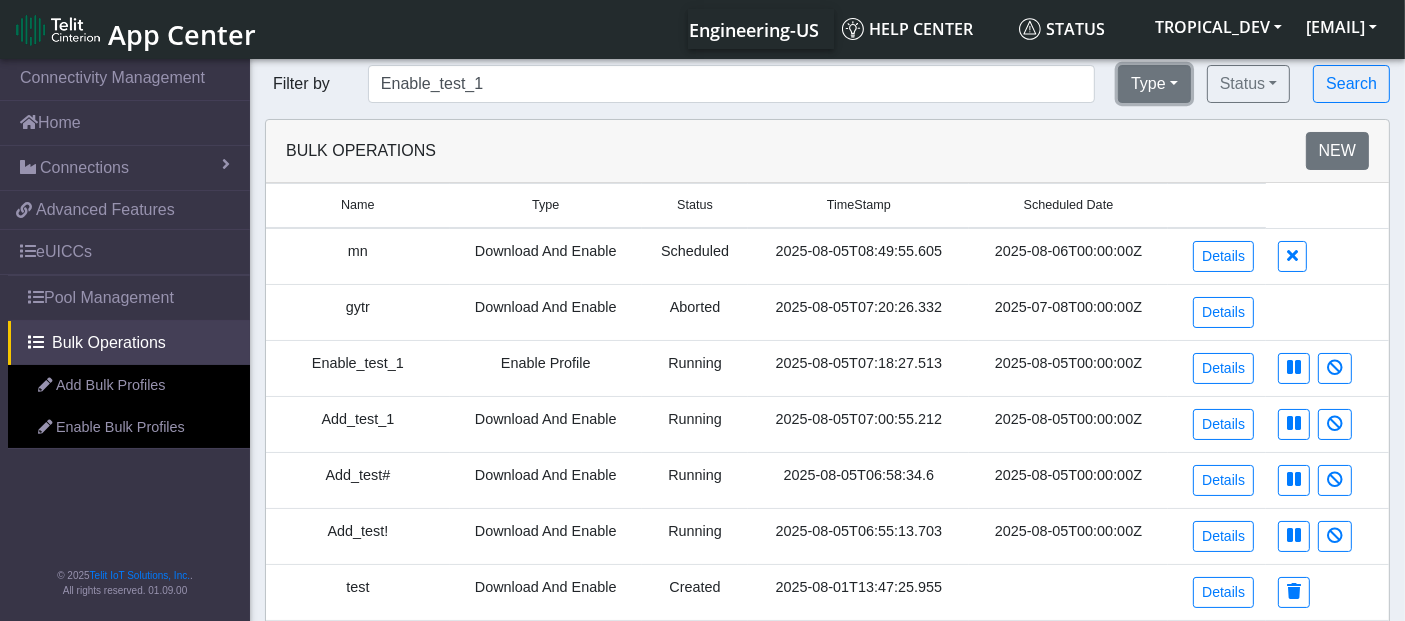 click on "Type" 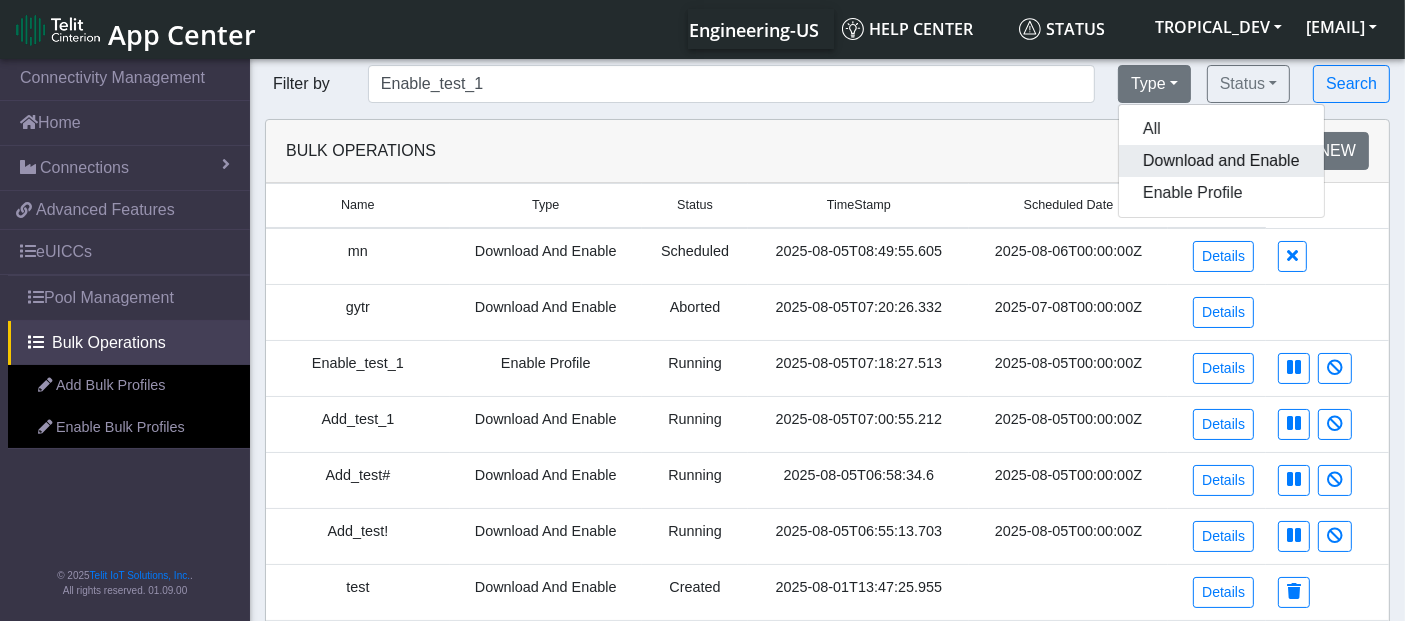 click on "Download and Enable" 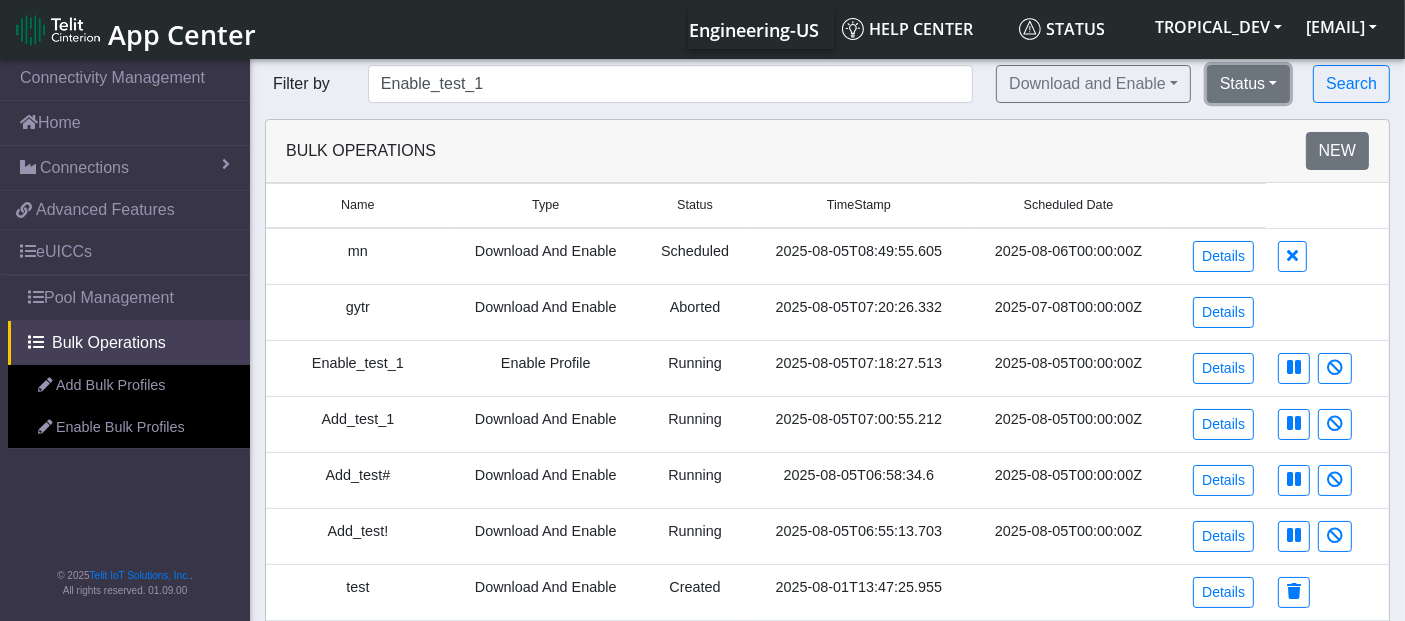 click on "Status" 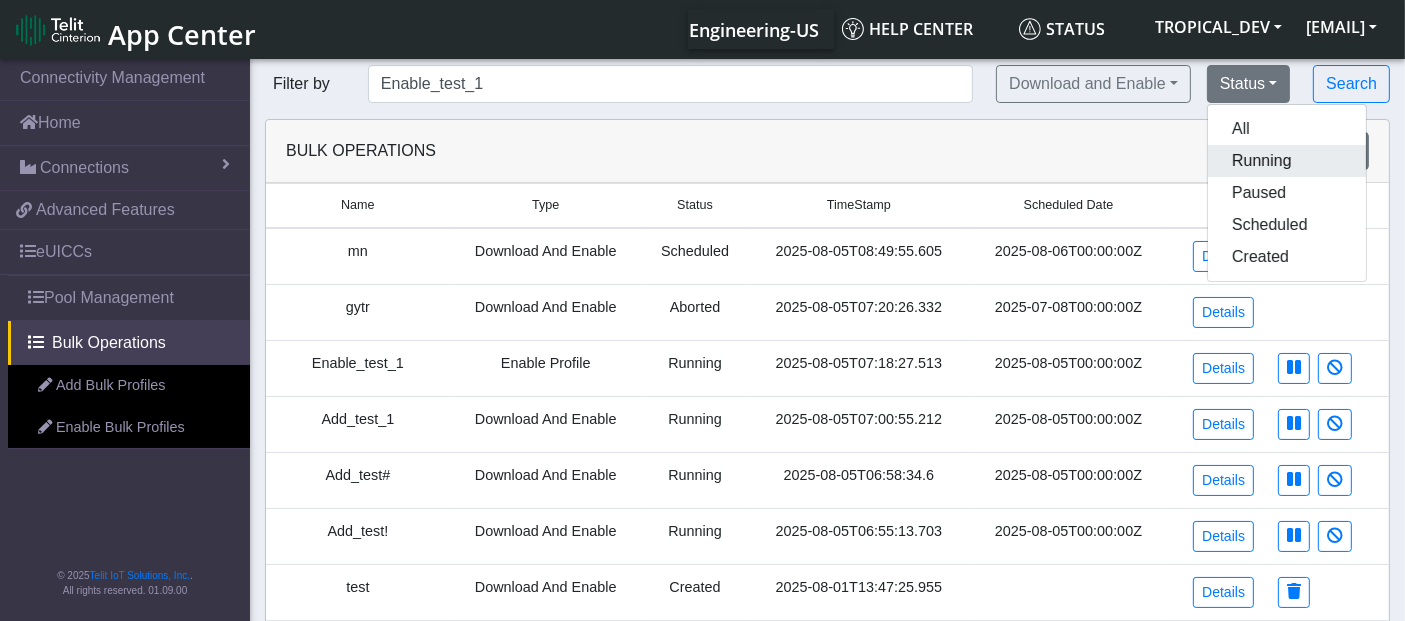 click on "Running" 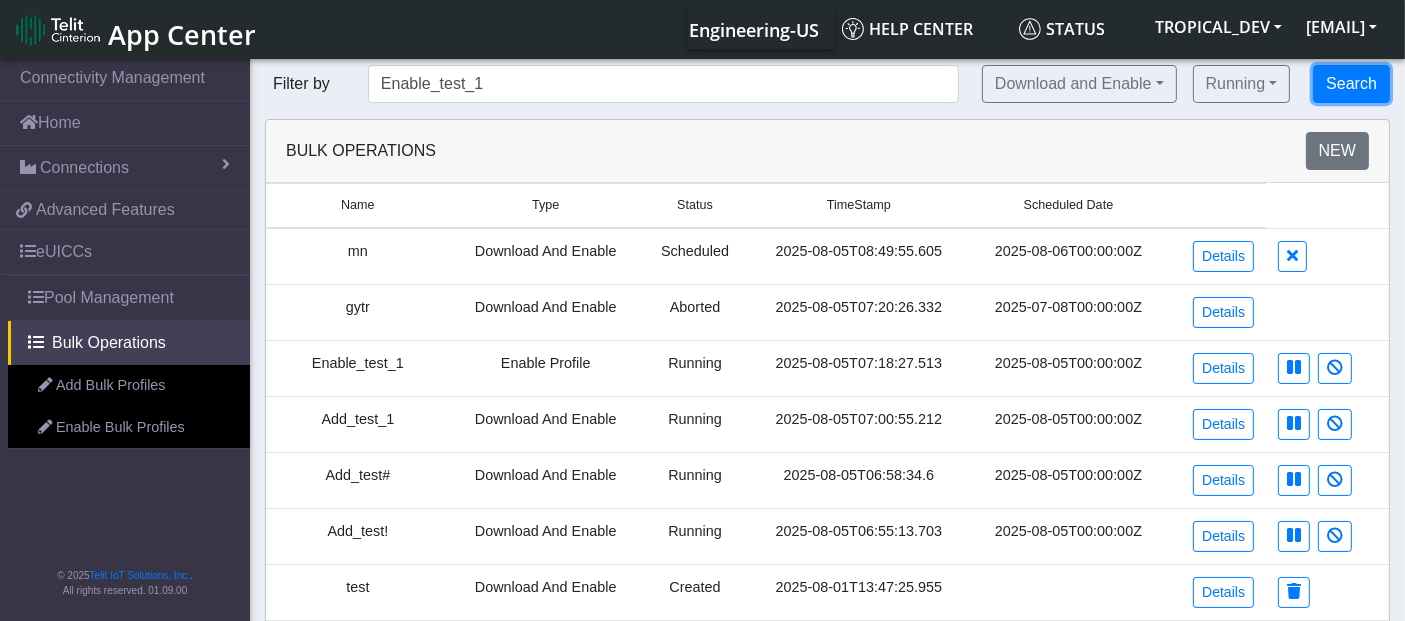 click on "Search" 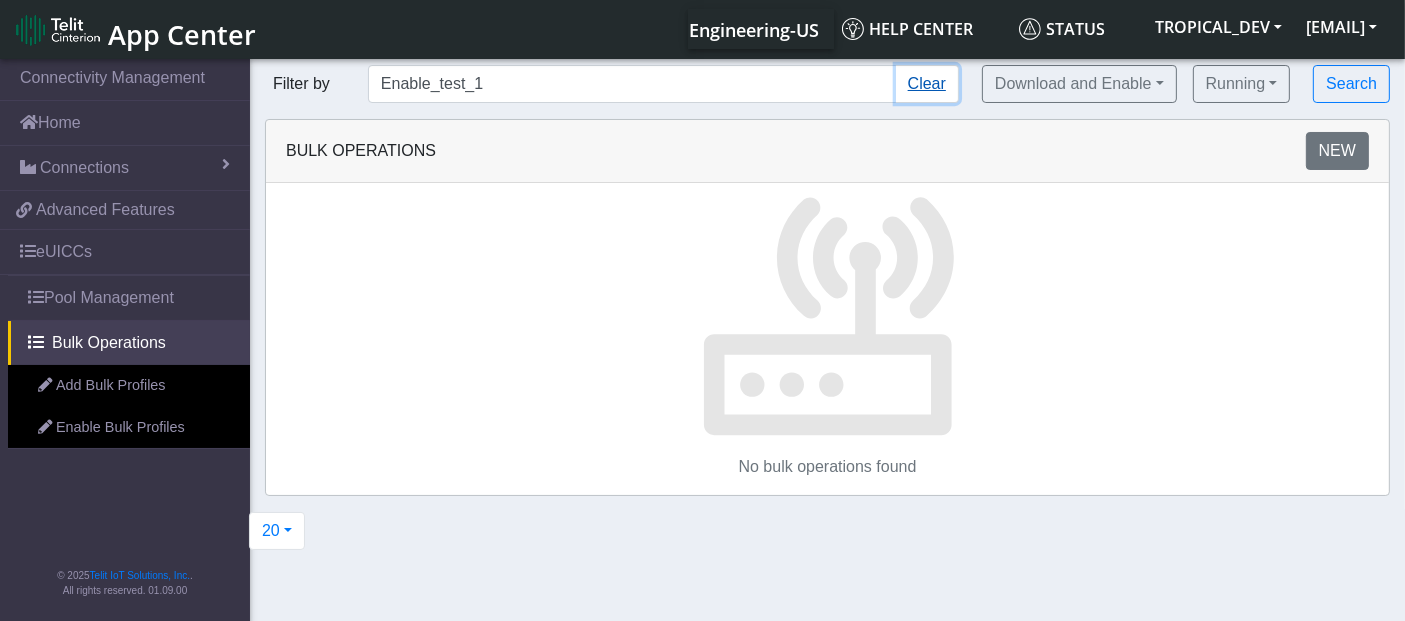 click on "Clear" at bounding box center (927, 84) 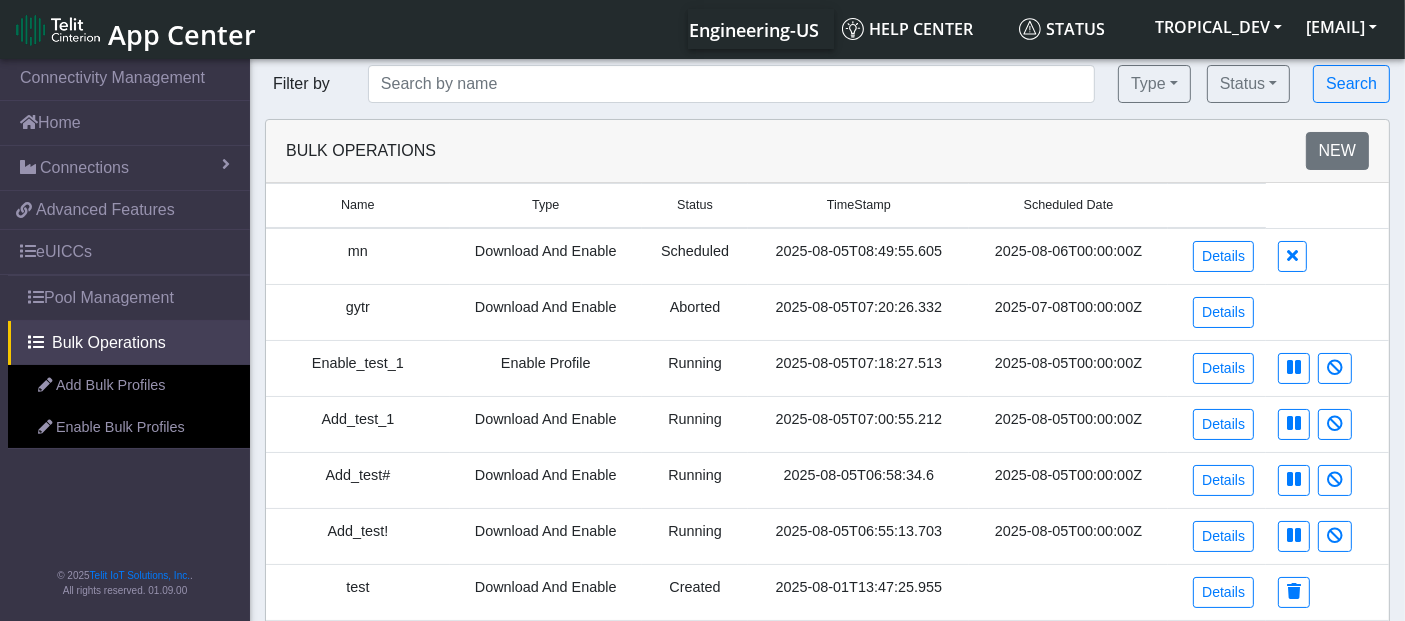 click on "Enable_test_1" at bounding box center [358, 368] 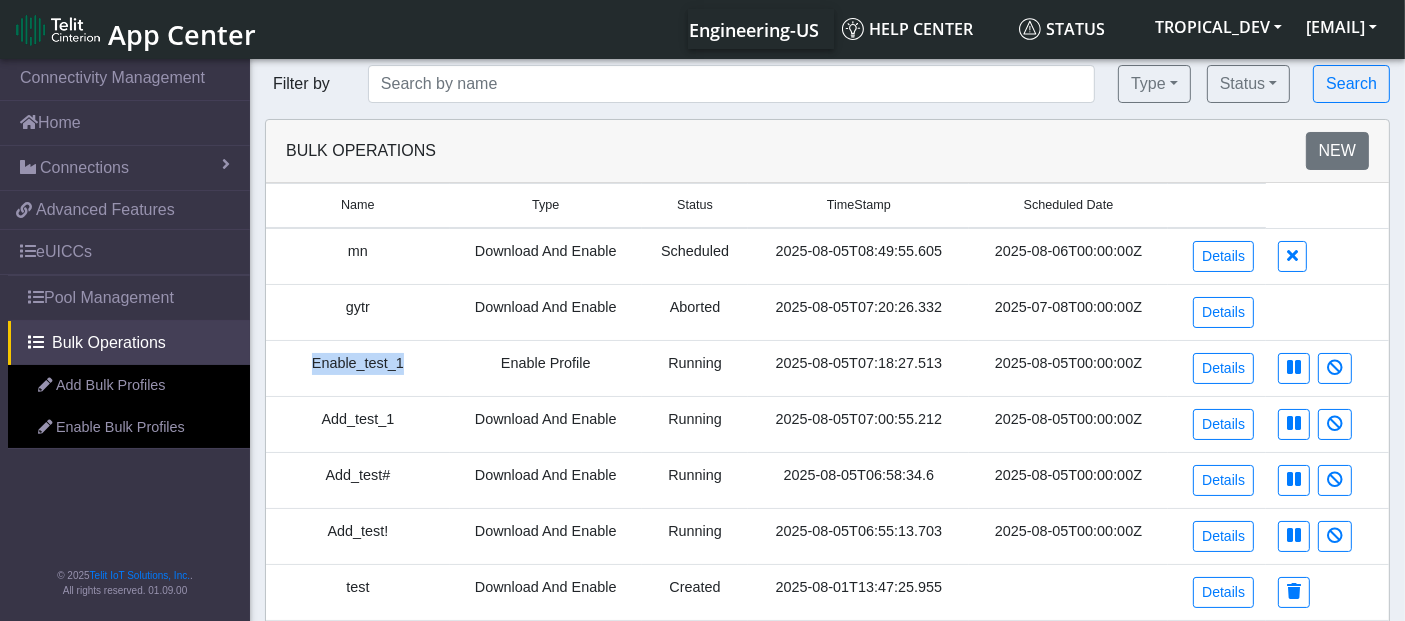 click on "Enable_test_1" at bounding box center [358, 368] 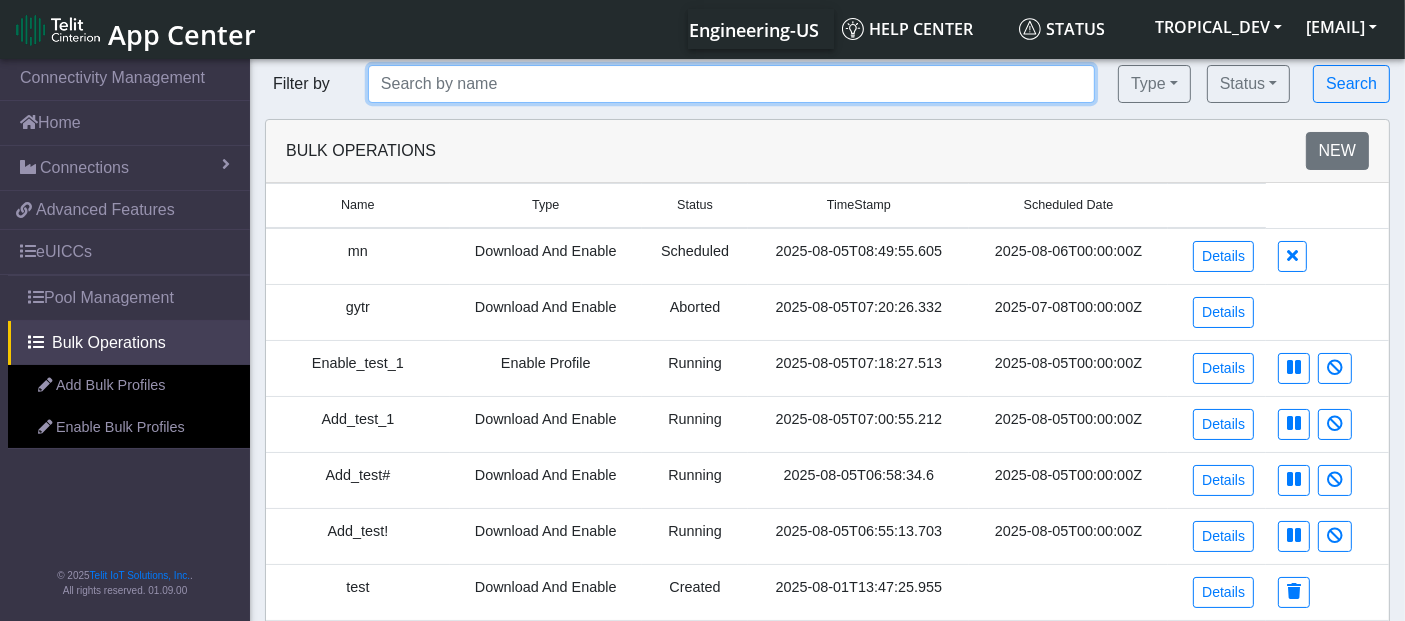 click 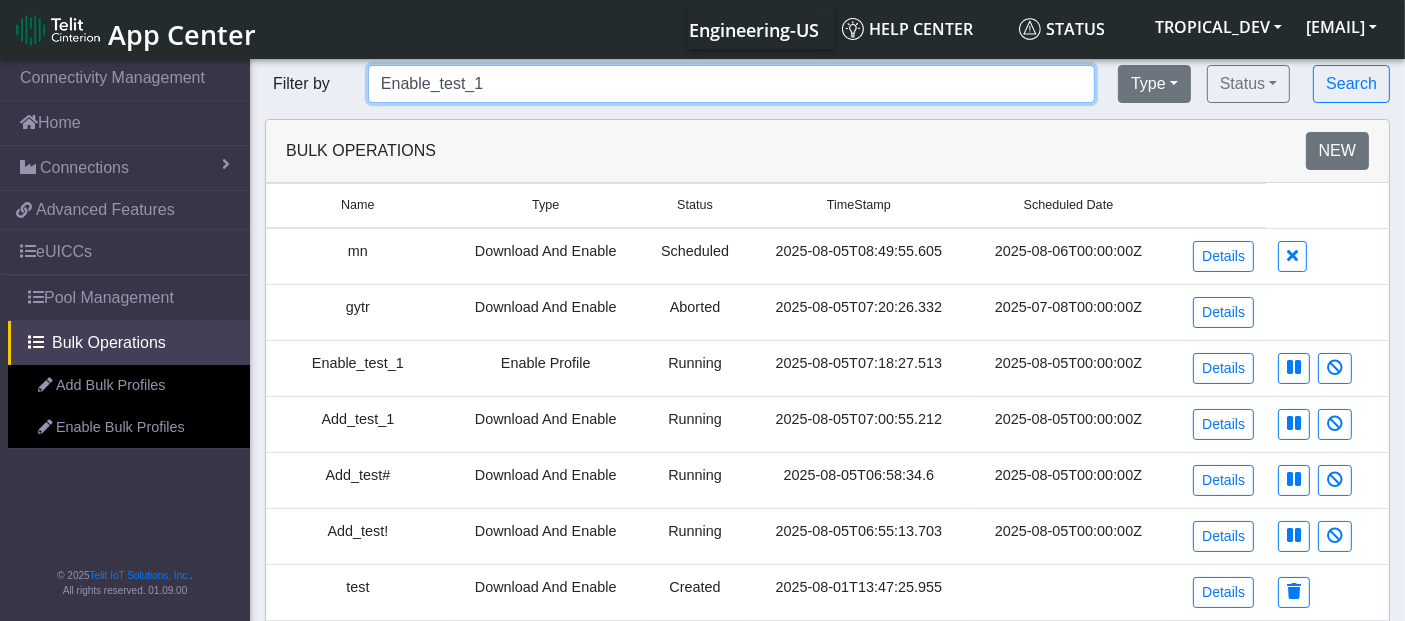 type on "Enable_test_1" 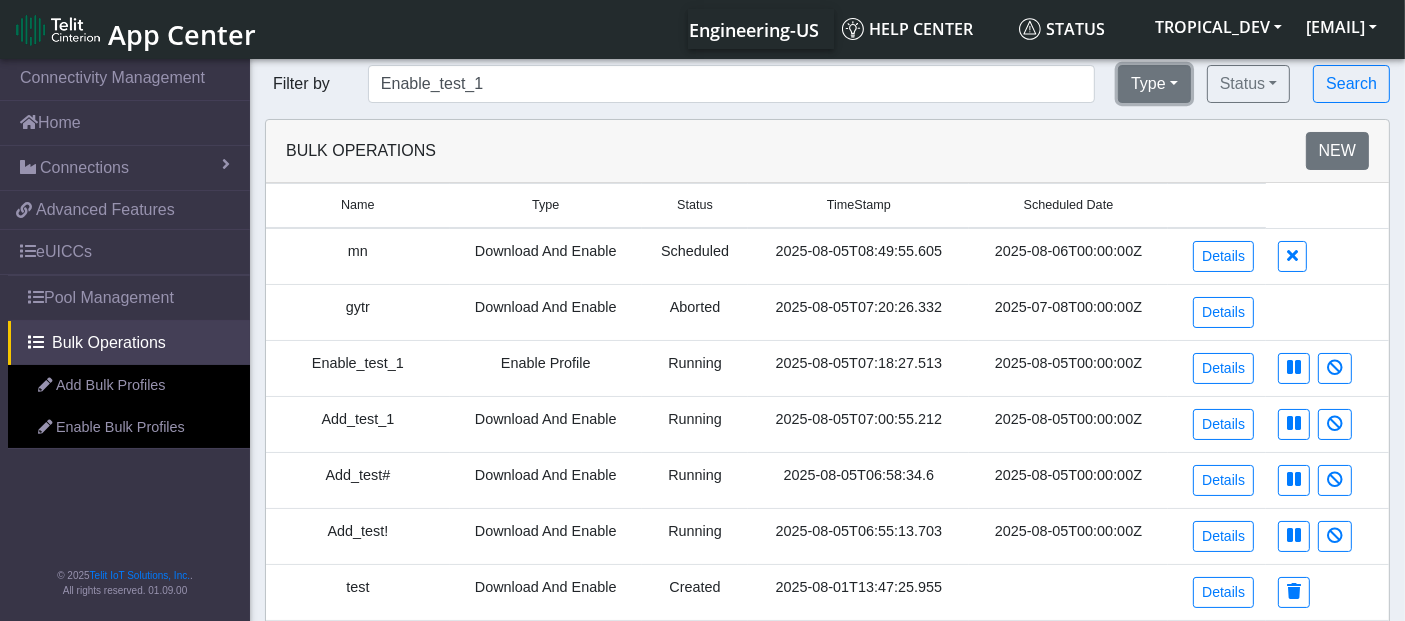 click on "Type" 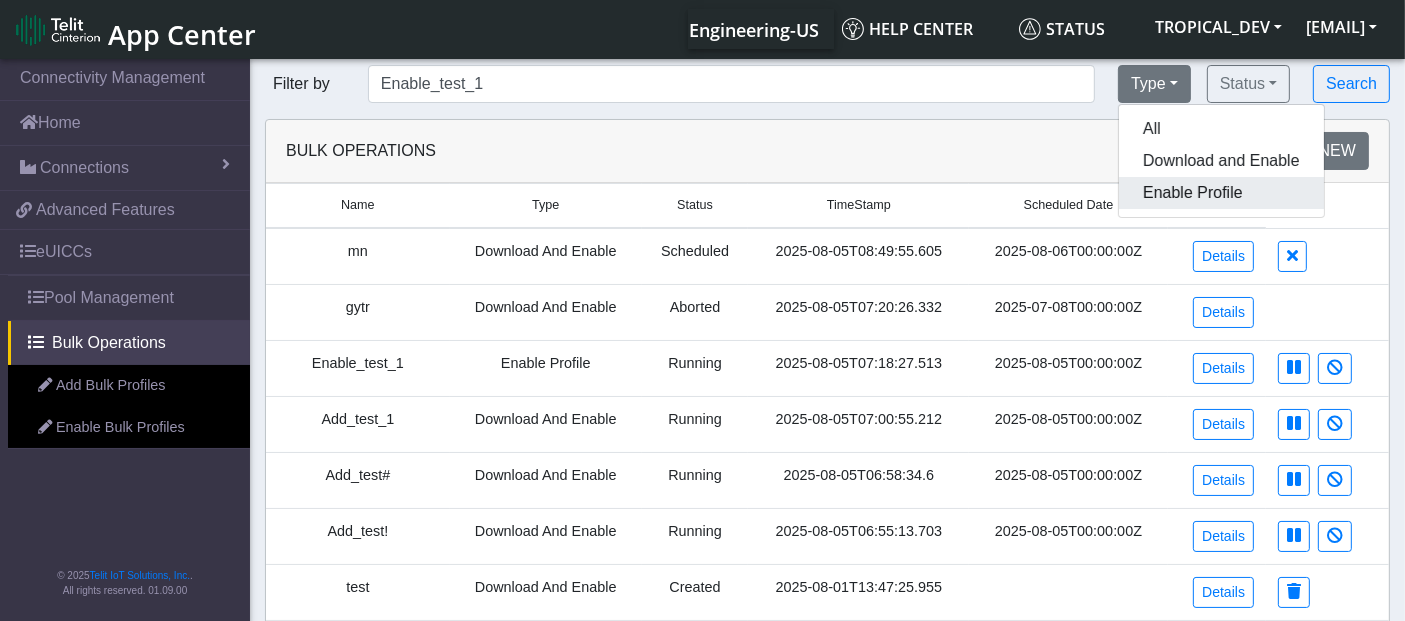 click on "Enable Profile" 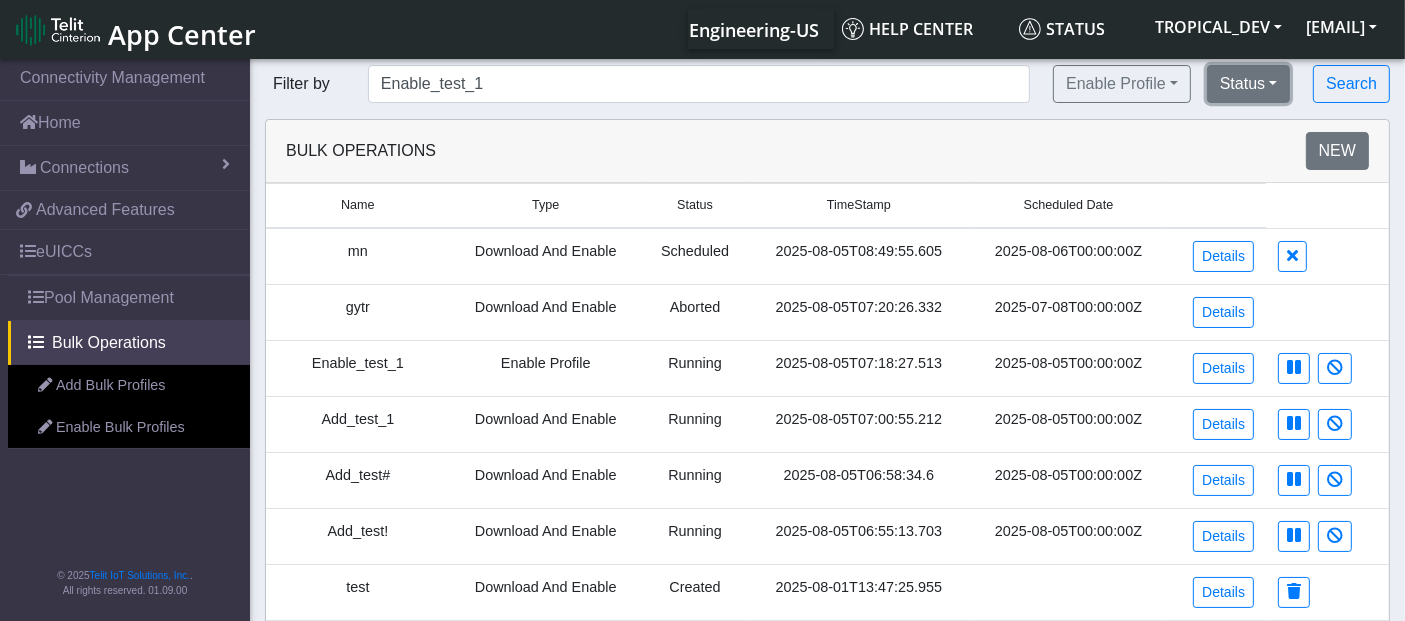 click on "Status" 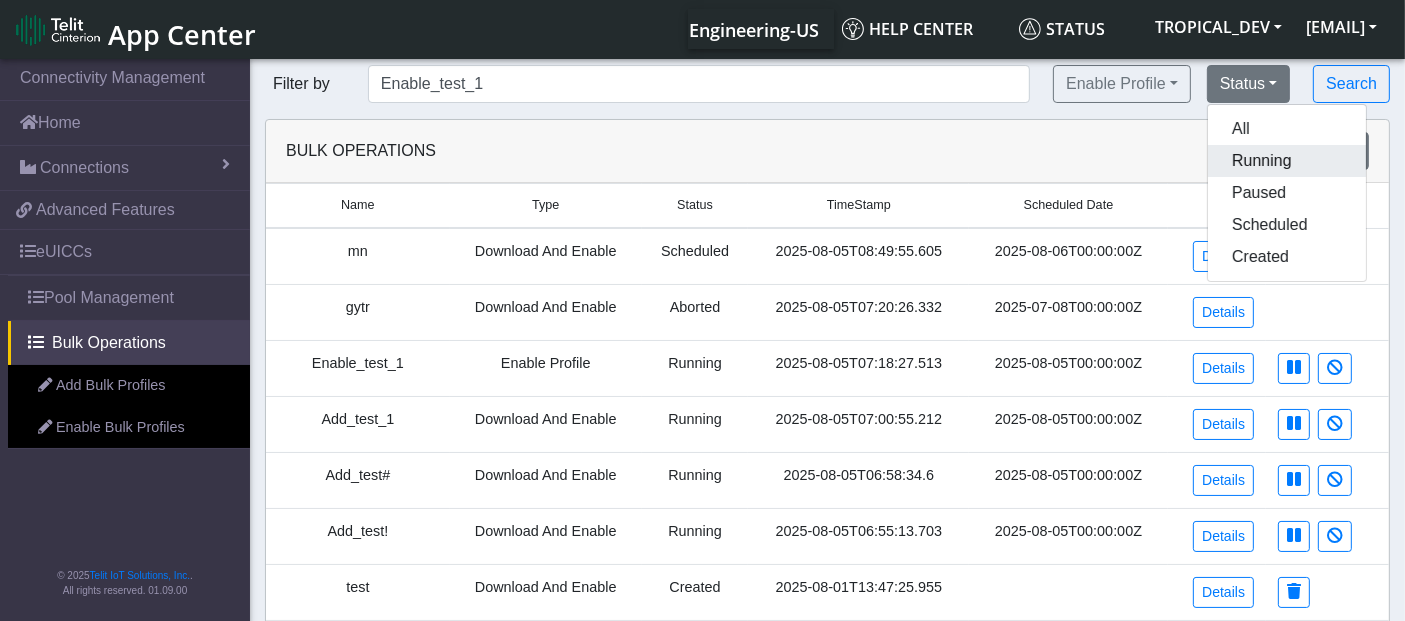 click on "Running" 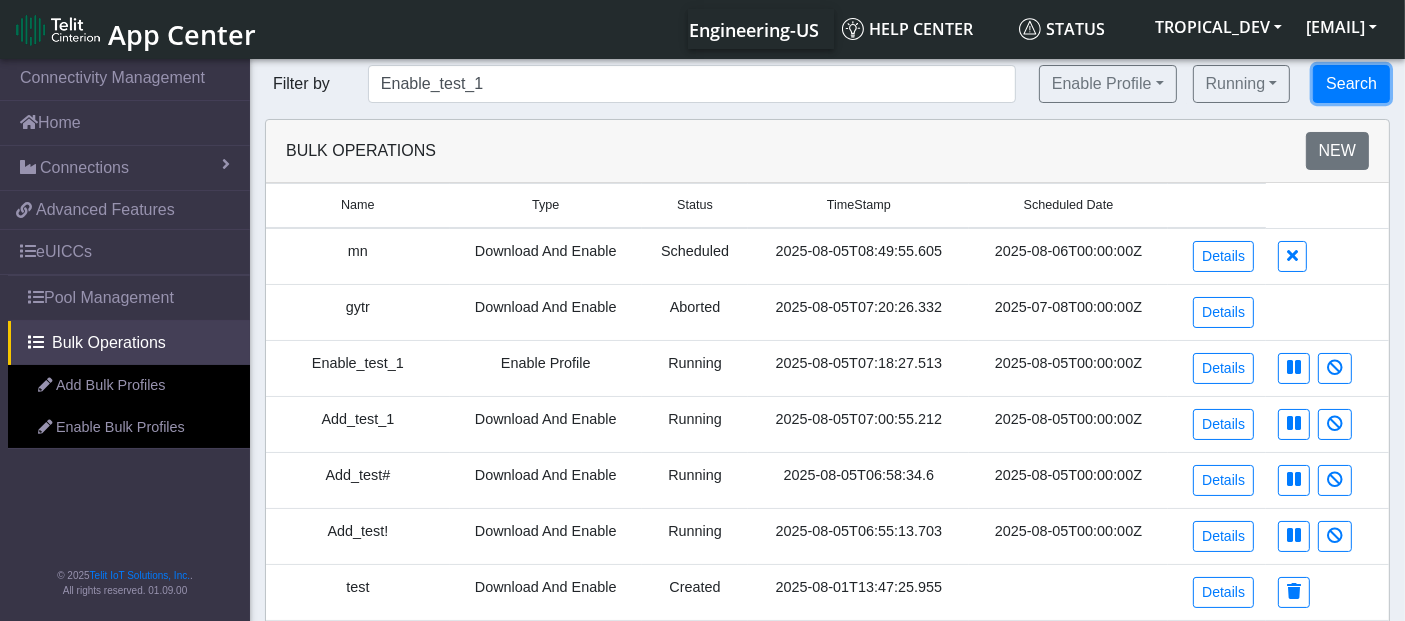 click on "Search" 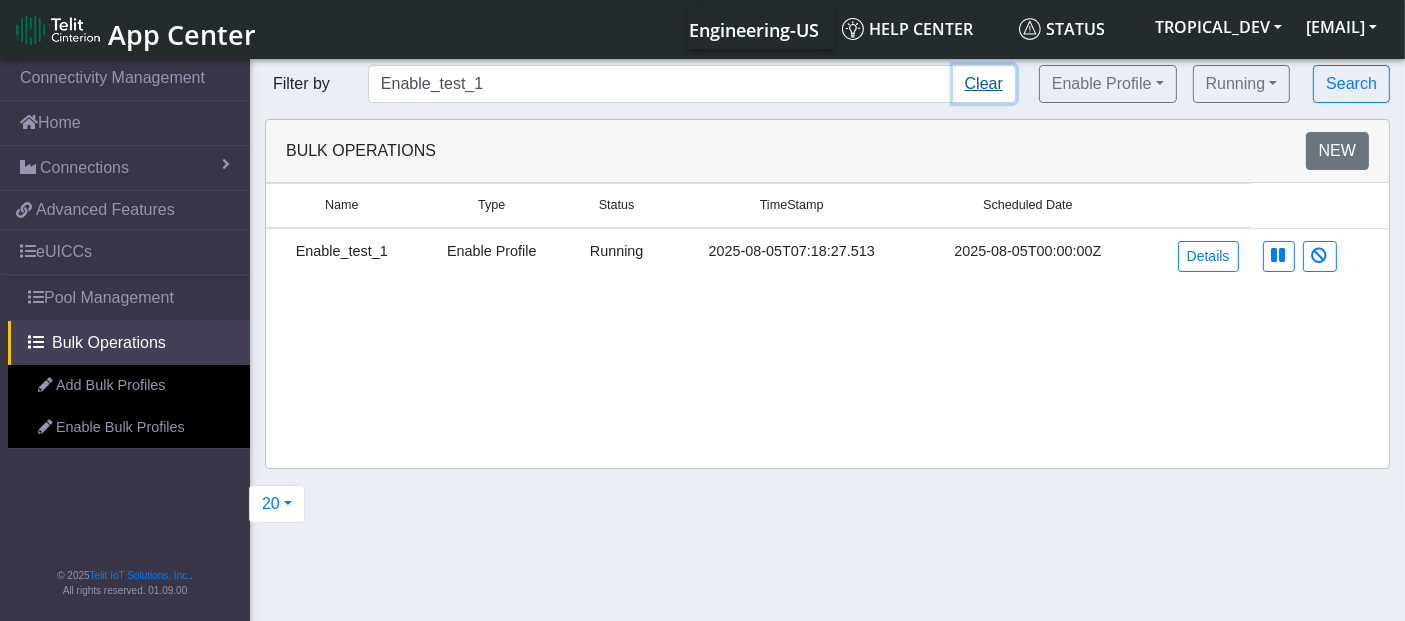 click on "Clear" at bounding box center (984, 84) 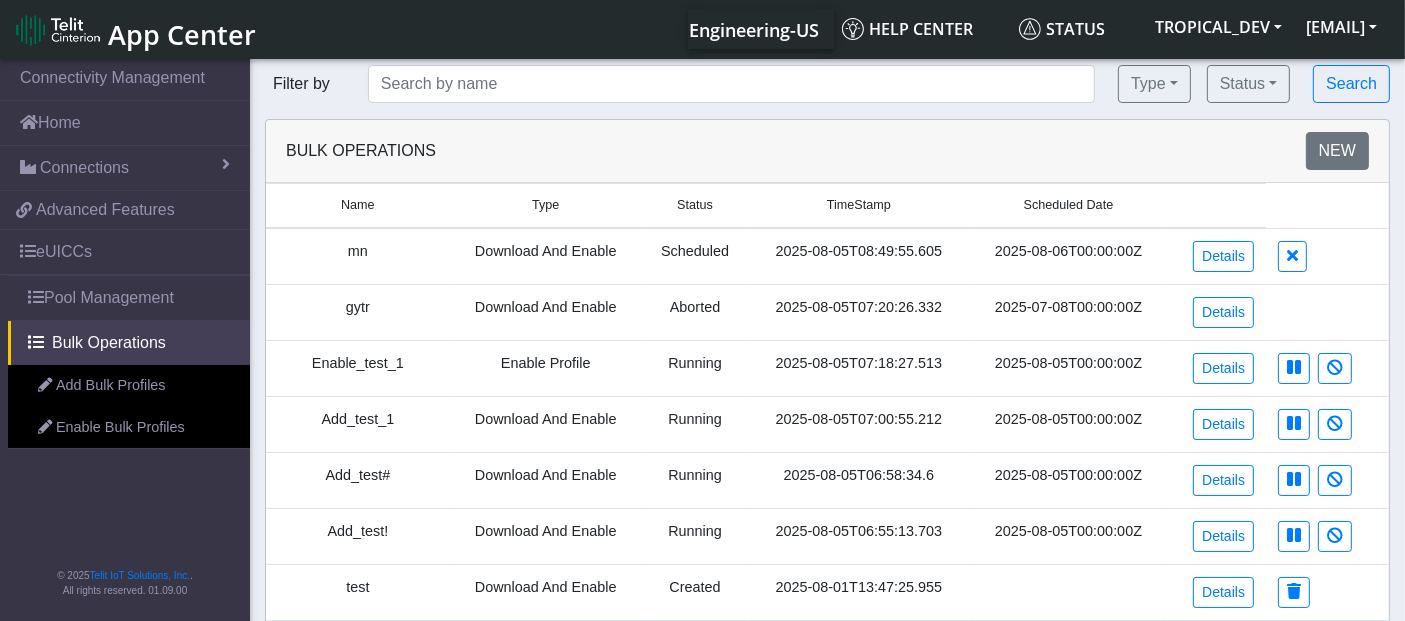click on "Enable_test_1" at bounding box center (358, 368) 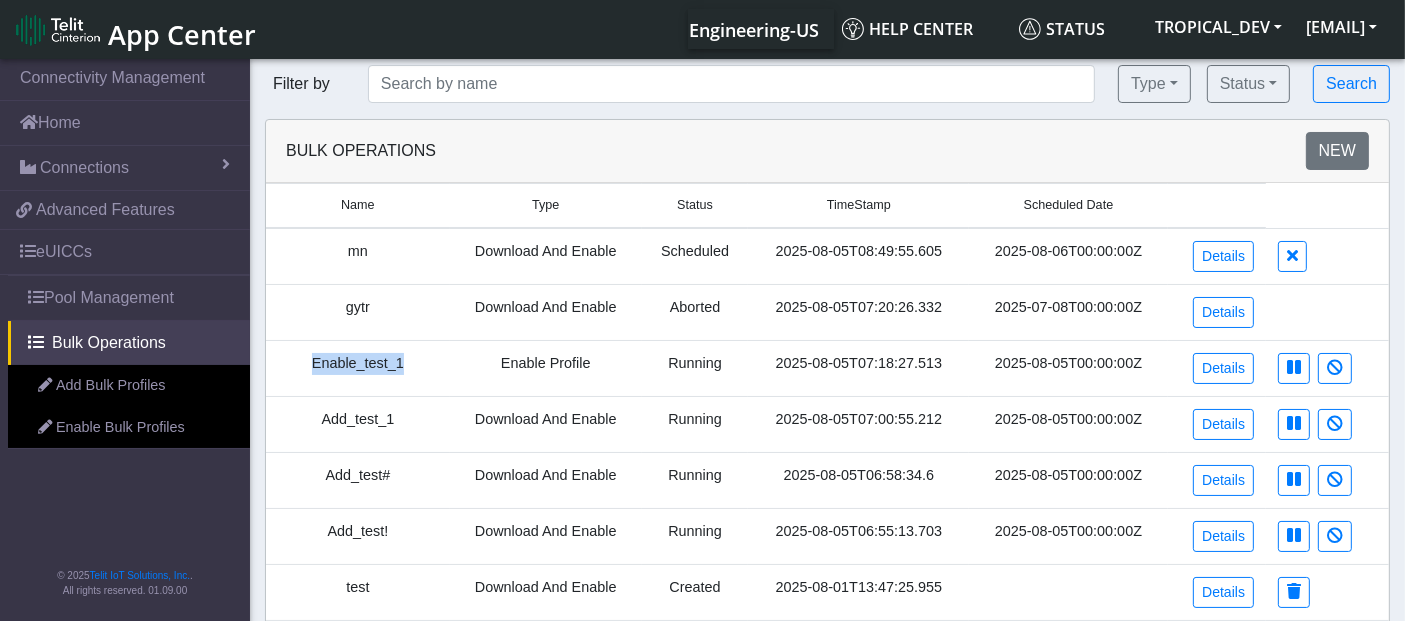 click on "Enable_test_1" at bounding box center (358, 368) 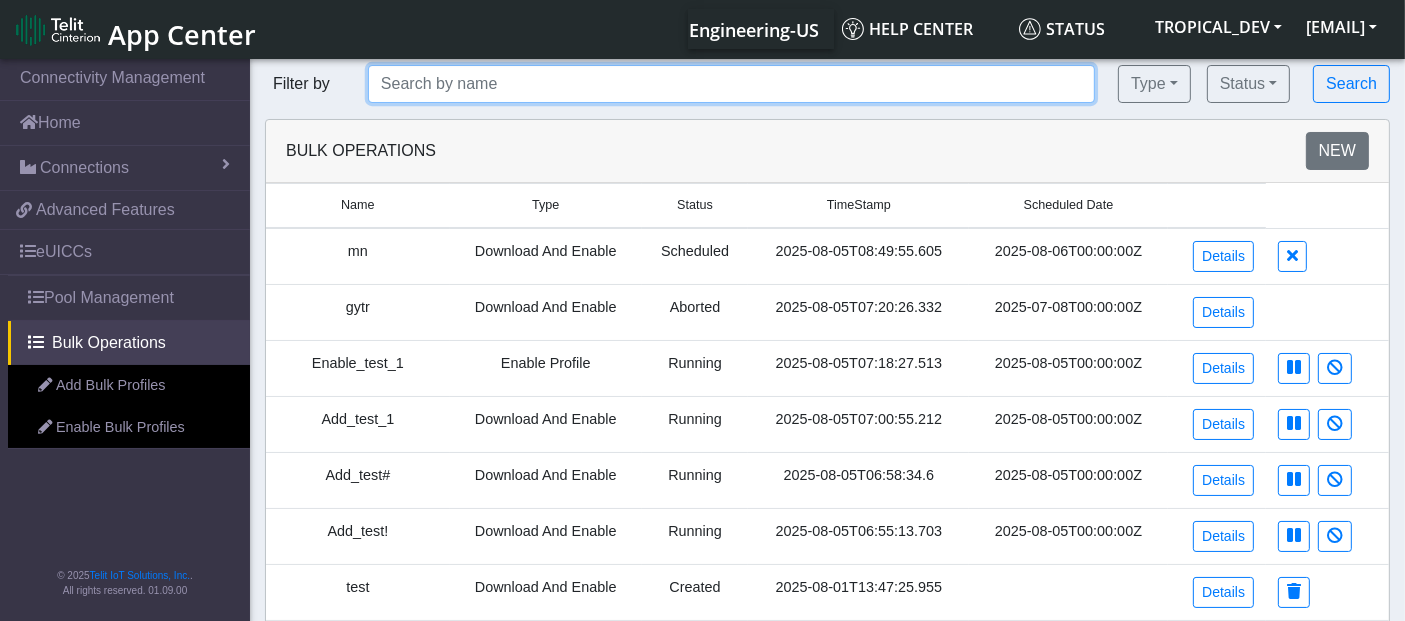 click 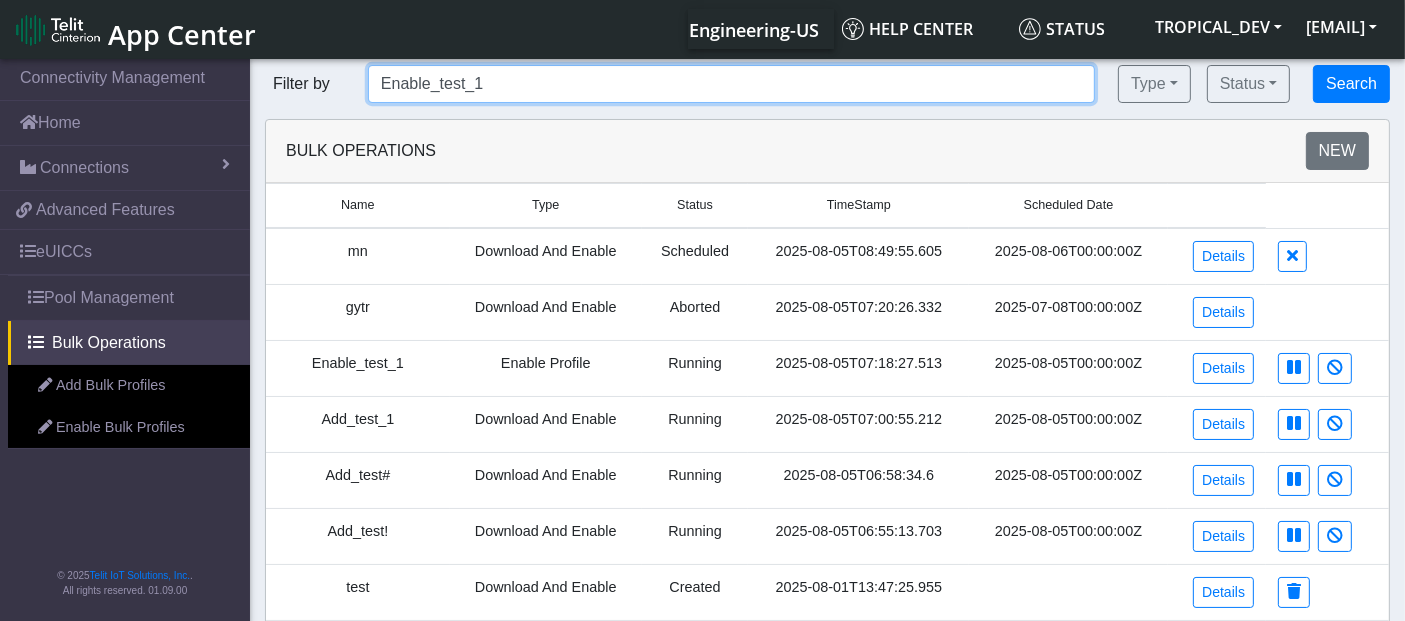 type on "Enable_test_1" 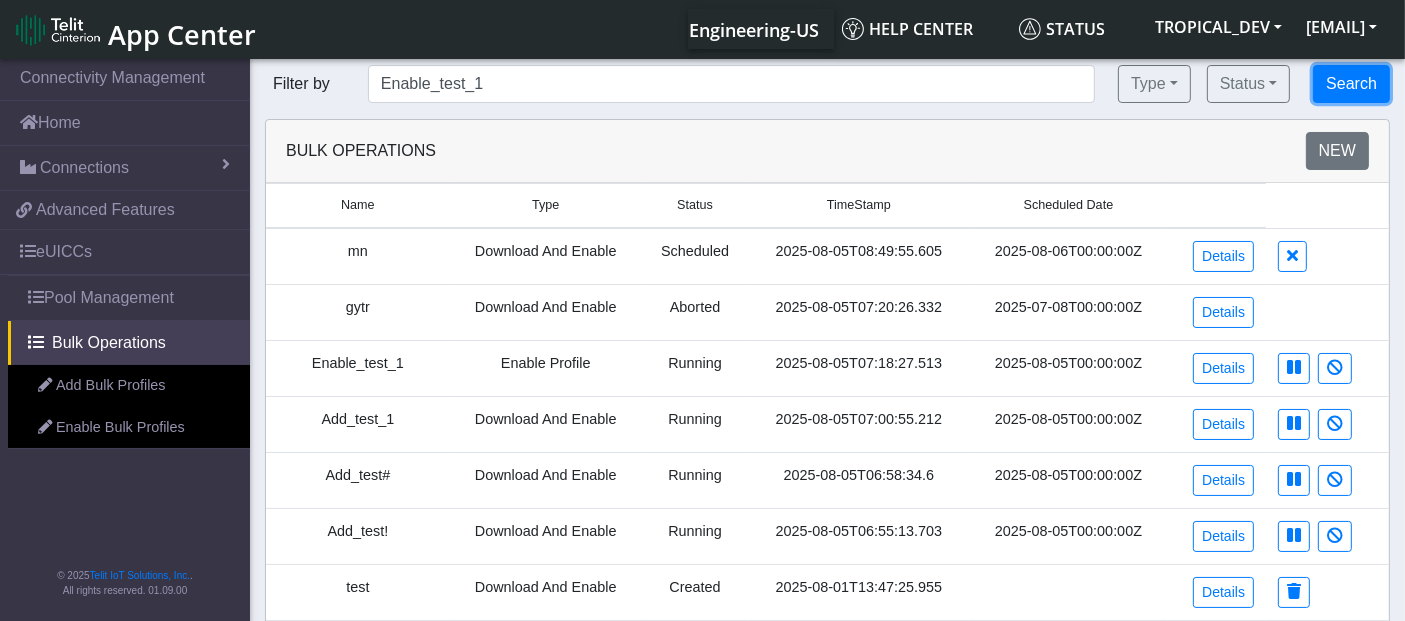 click on "Search" 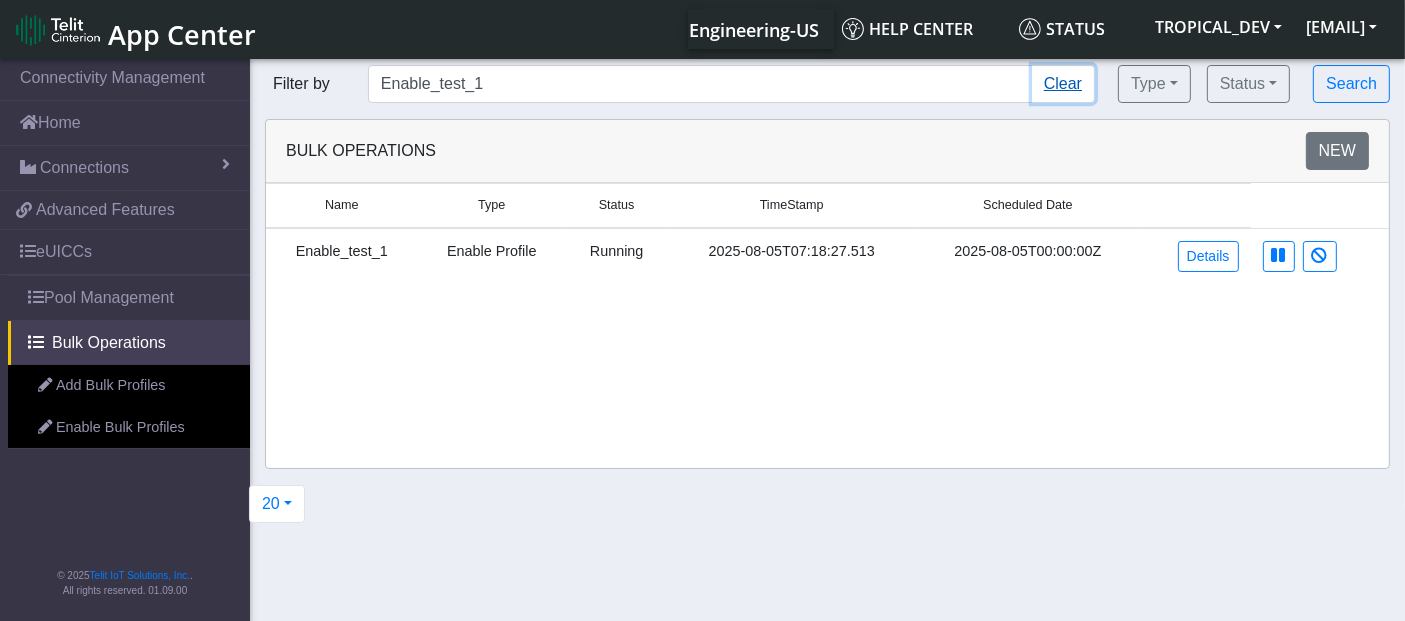 click on "Clear" at bounding box center [1063, 84] 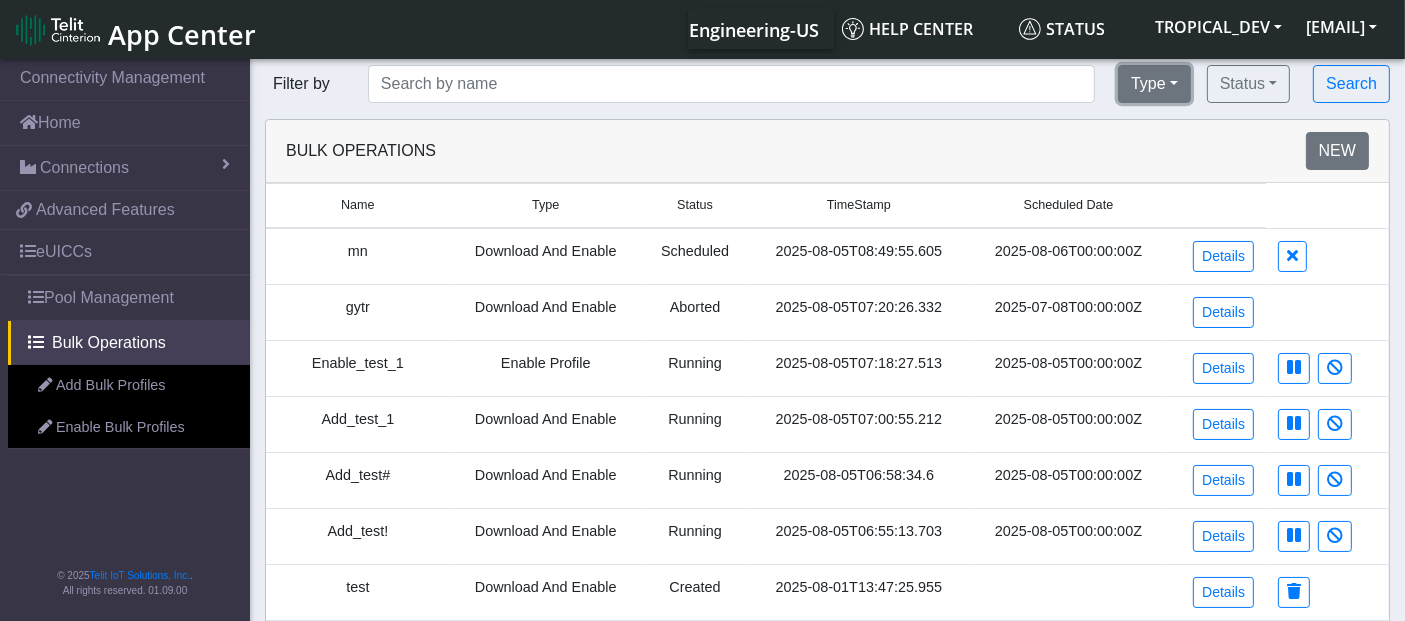 click on "Type" 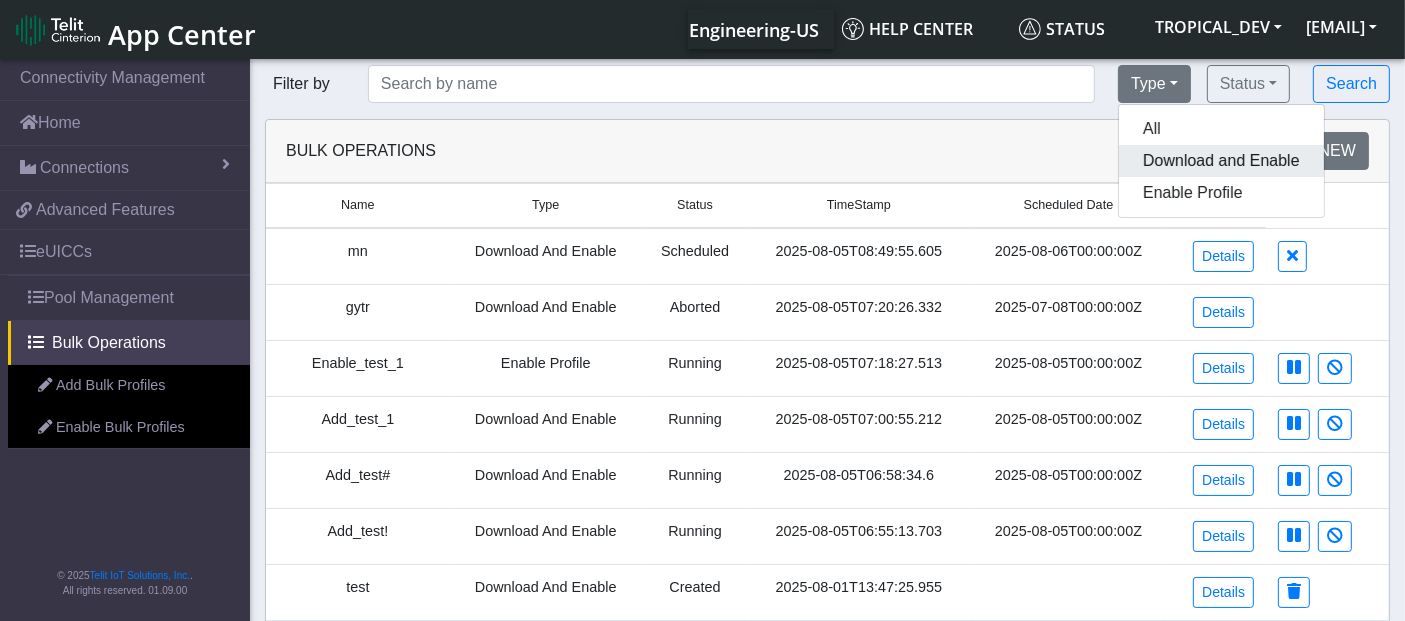 click on "Download and Enable" 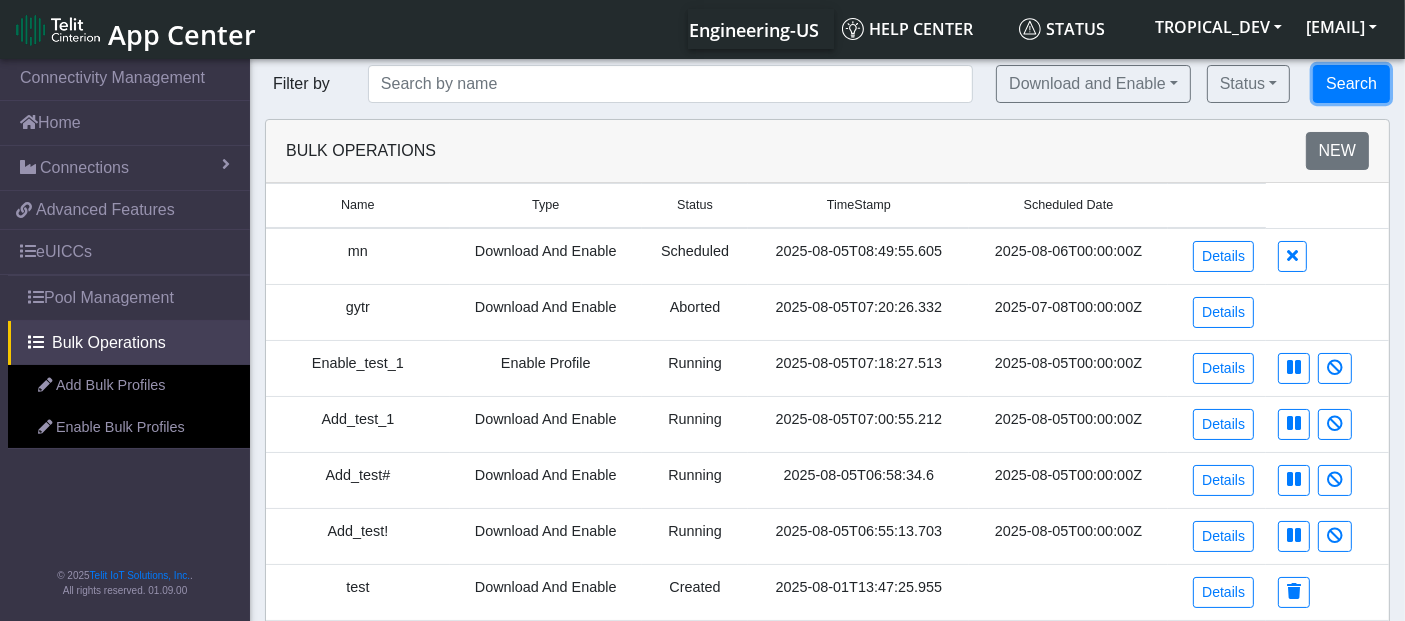 click on "Search" 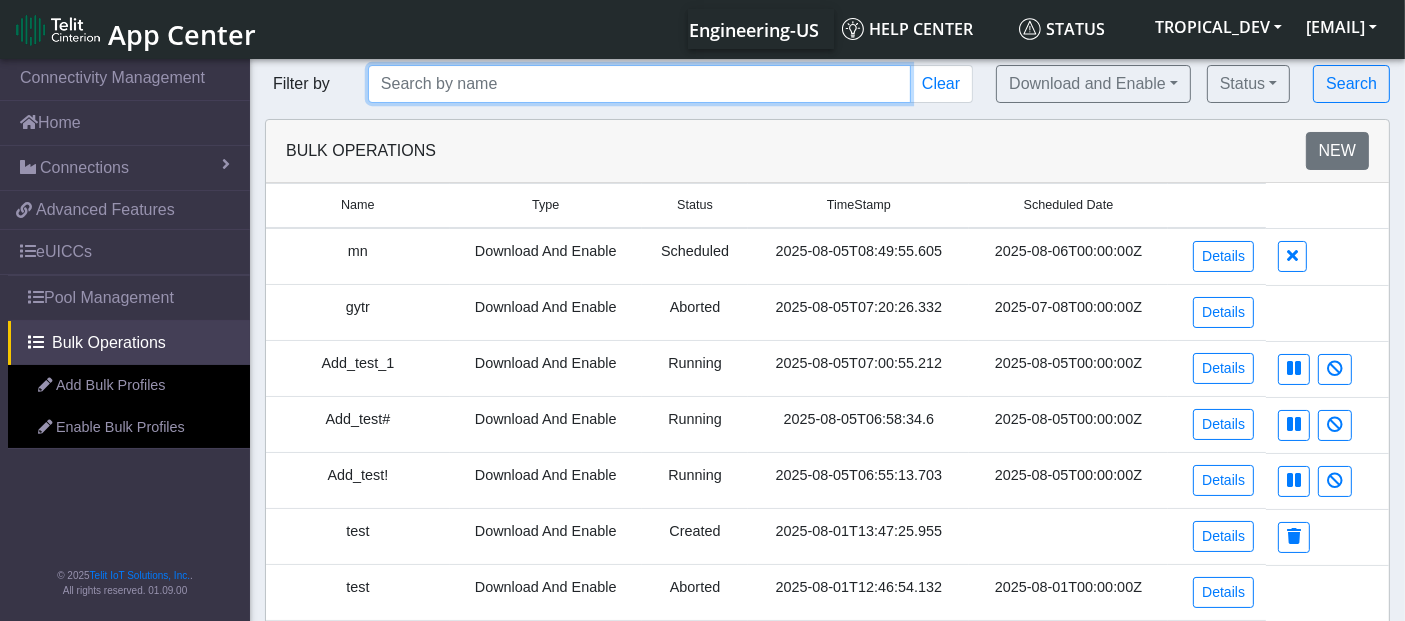 drag, startPoint x: 497, startPoint y: 91, endPoint x: 397, endPoint y: 80, distance: 100.60318 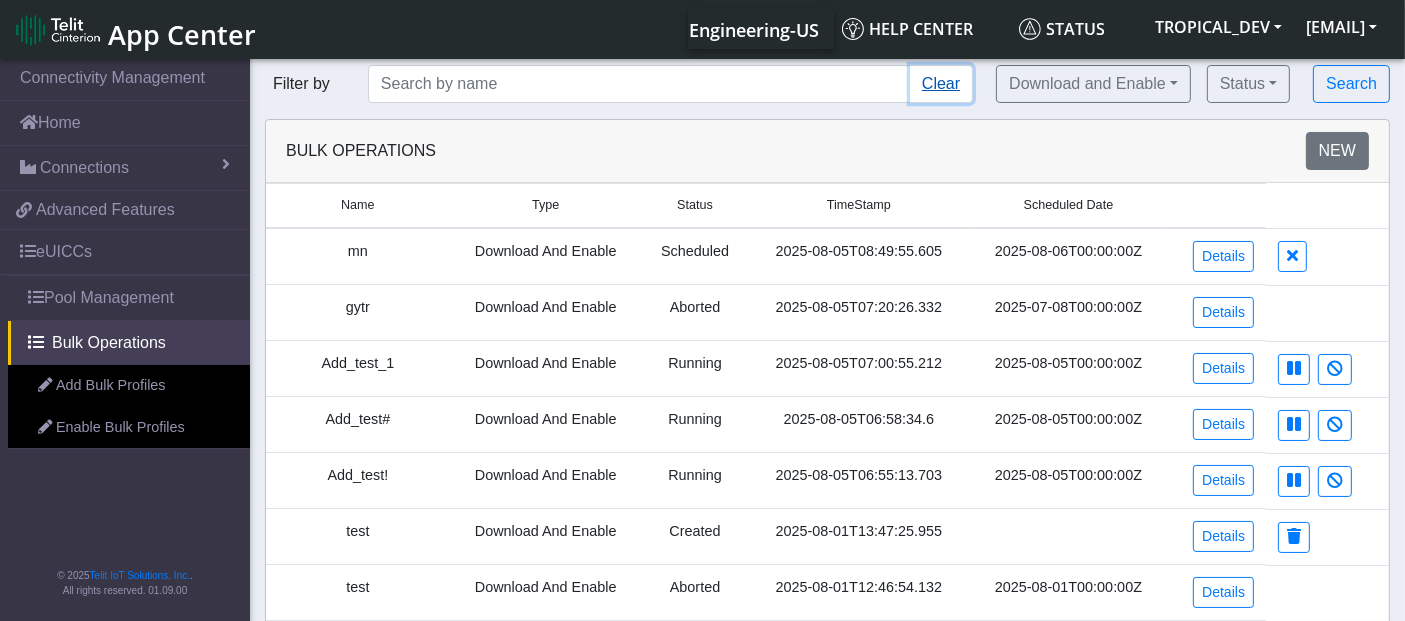 click on "Clear" at bounding box center (941, 84) 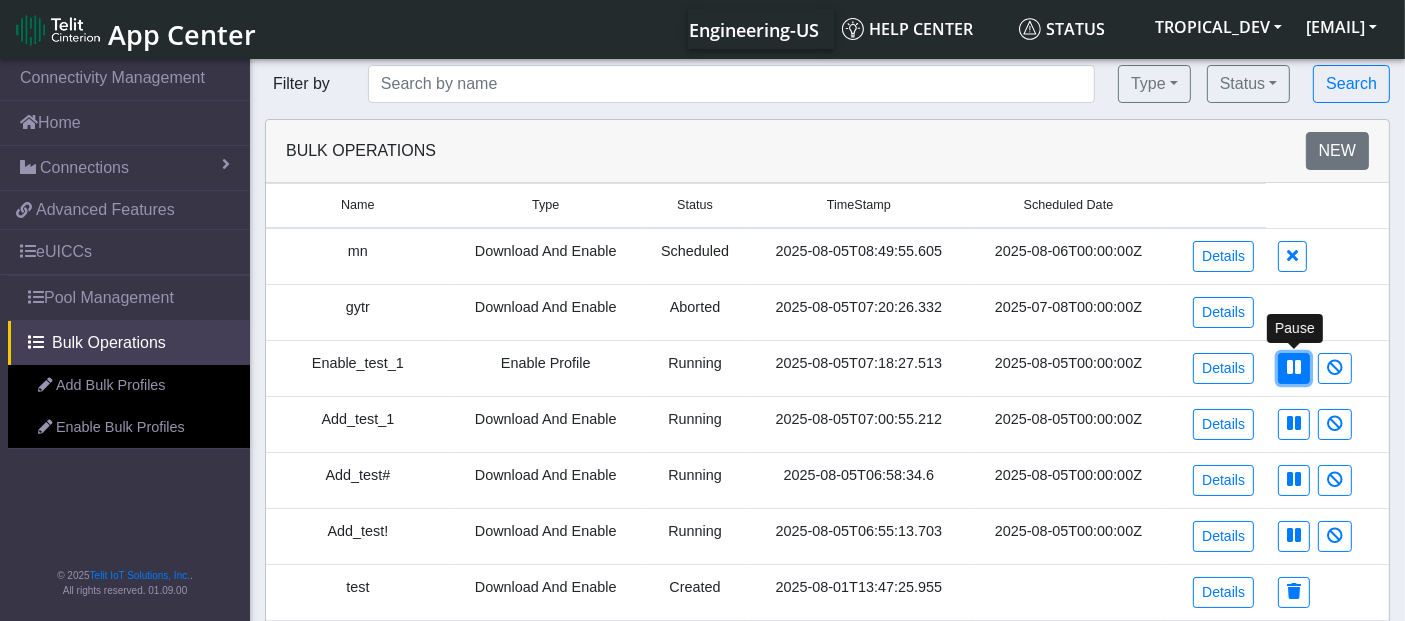 click at bounding box center (1294, 367) 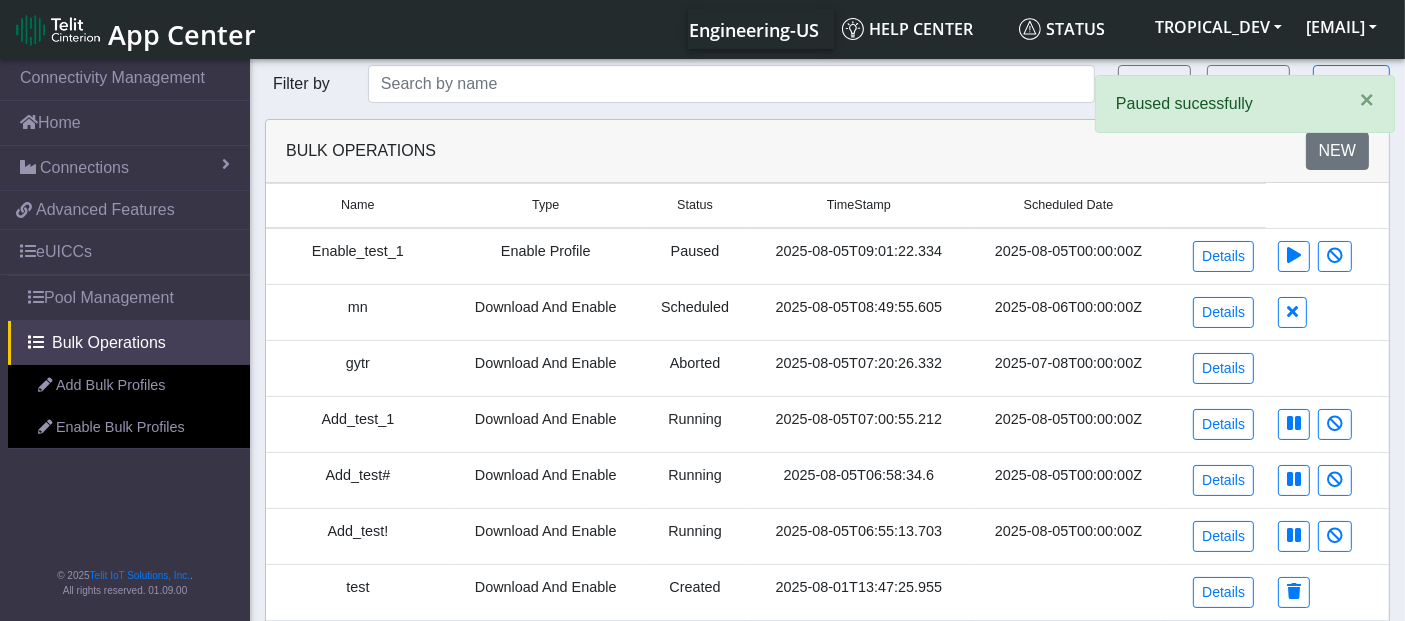 click on "Enable_test_1" at bounding box center [358, 256] 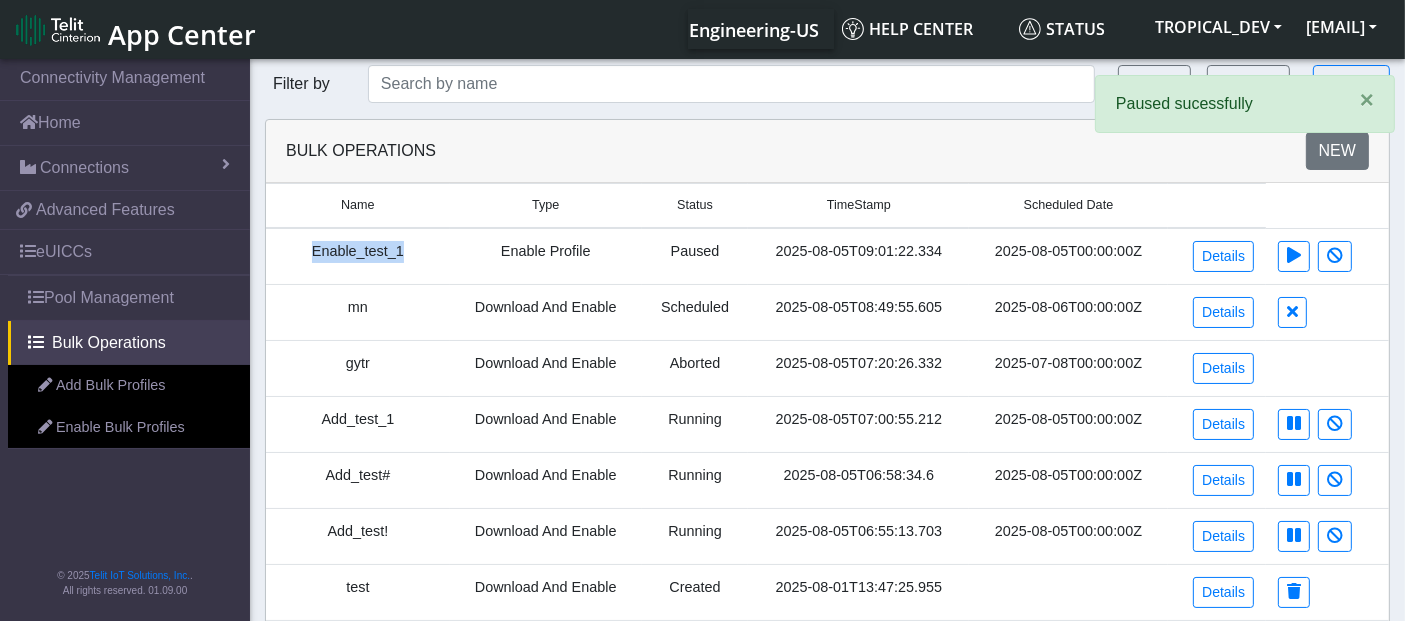click on "Enable_test_1" at bounding box center [358, 256] 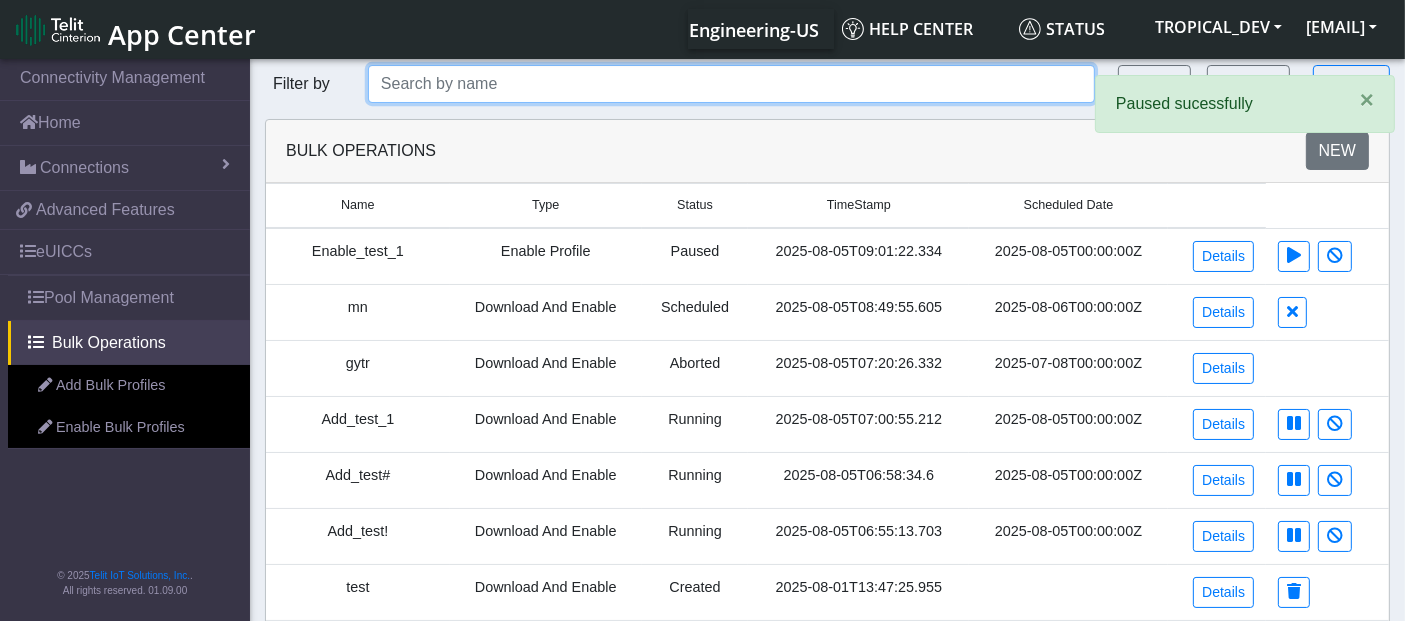 click 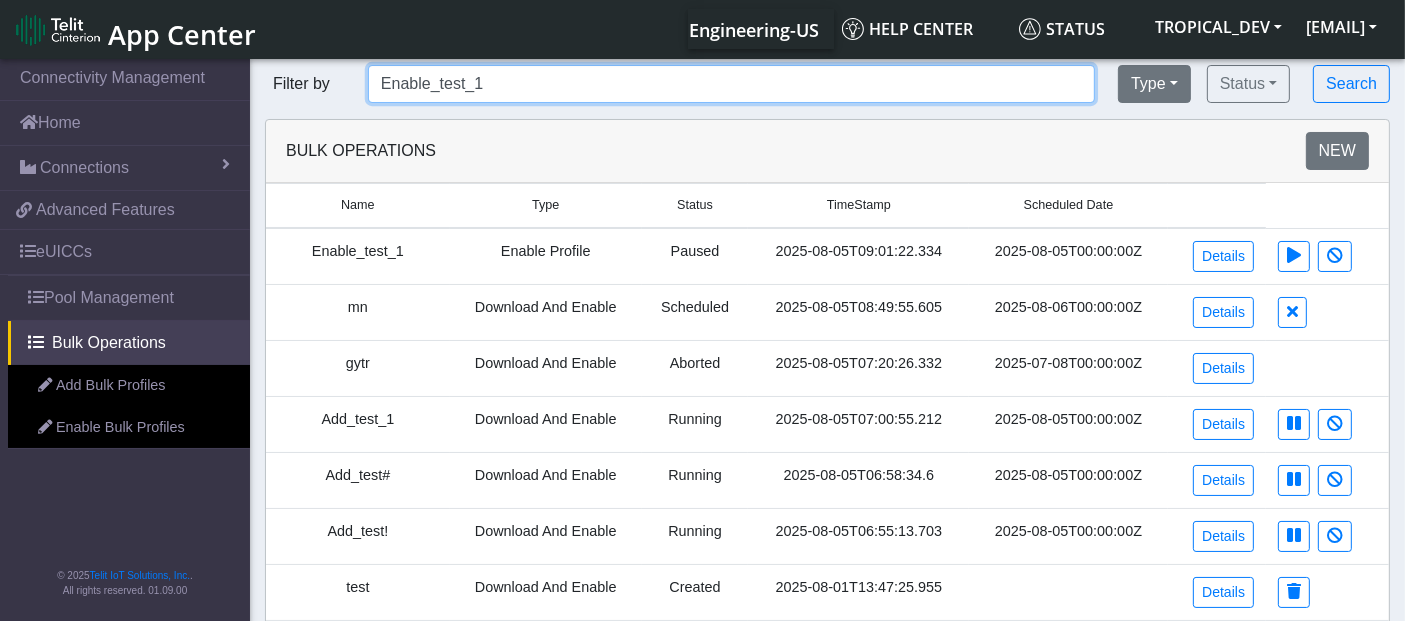 type on "Enable_test_1" 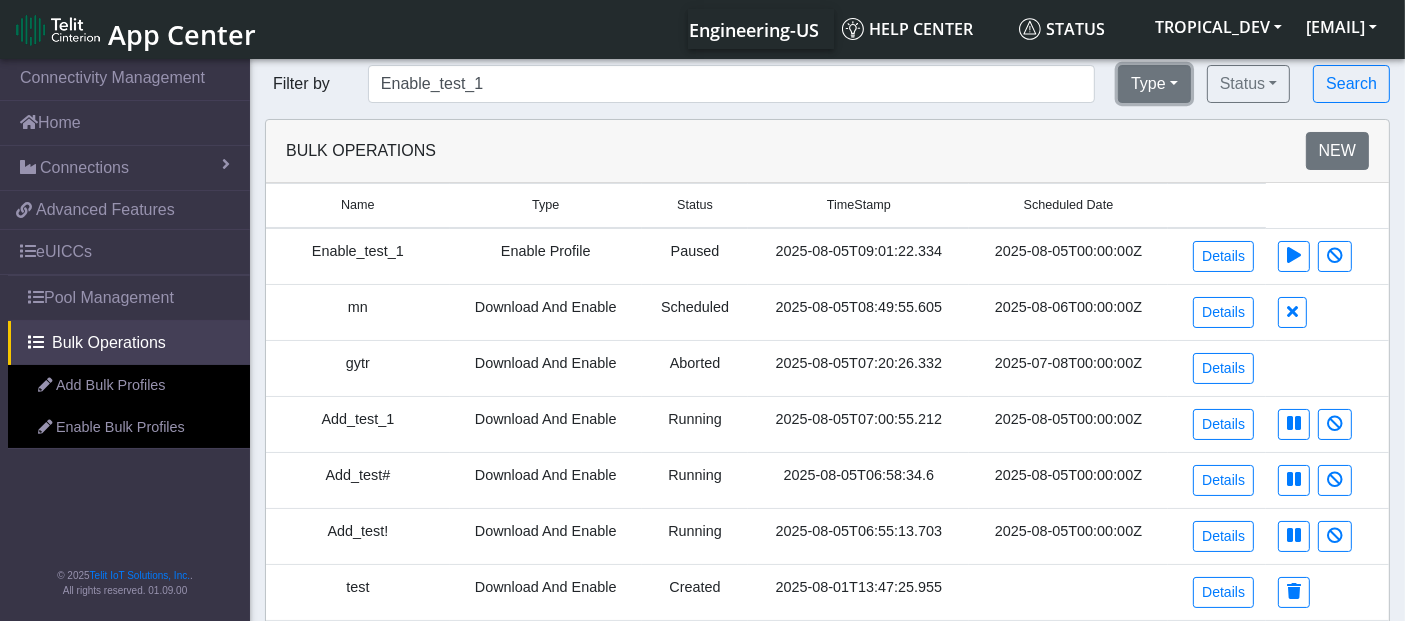 click on "Type" 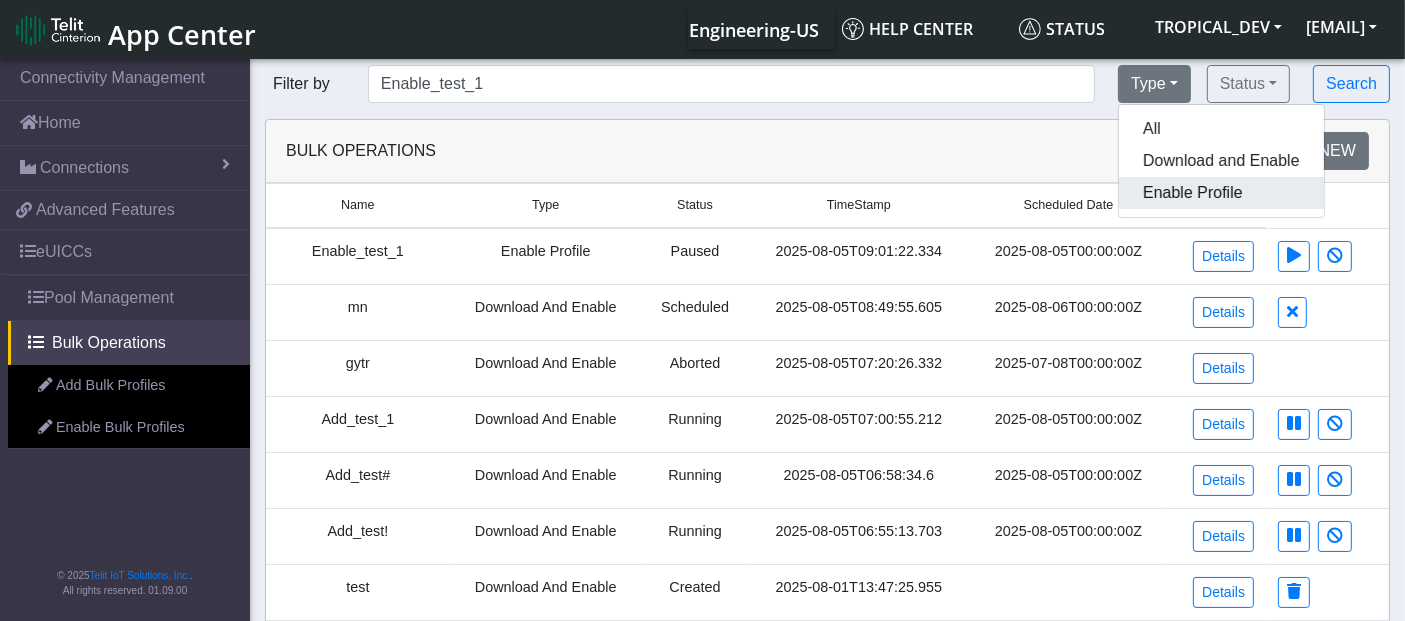 click on "Enable Profile" 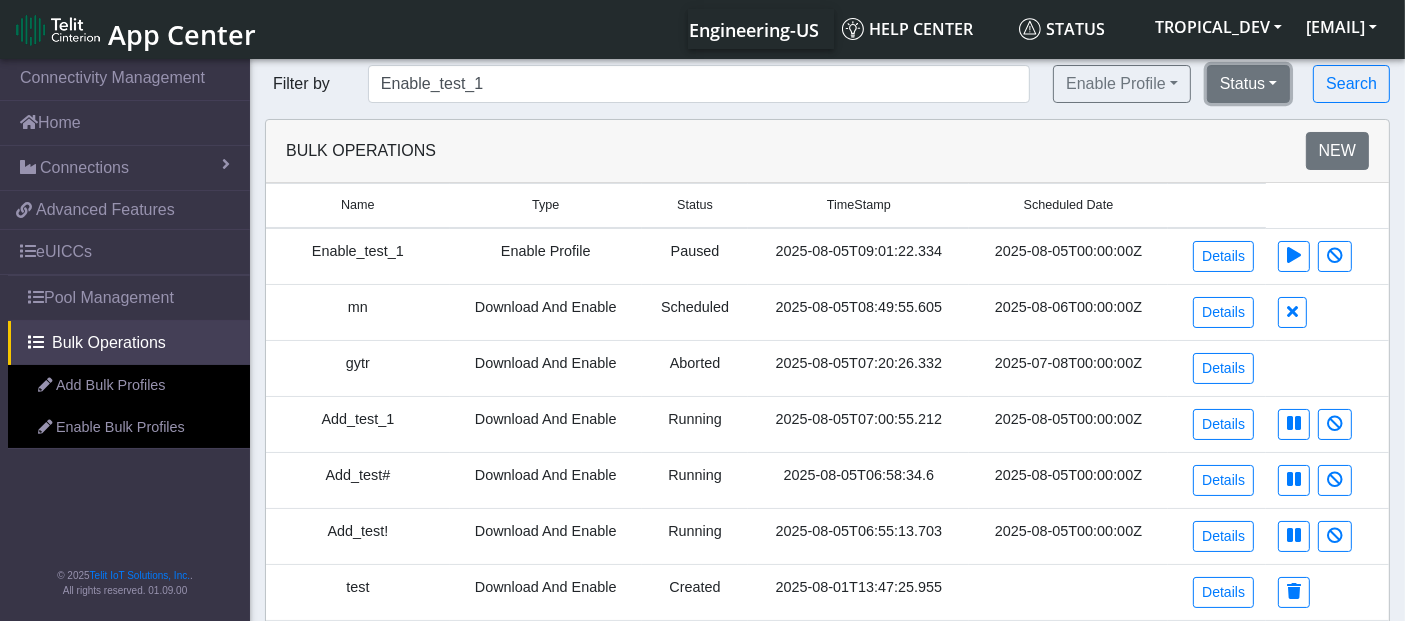 click on "Status" 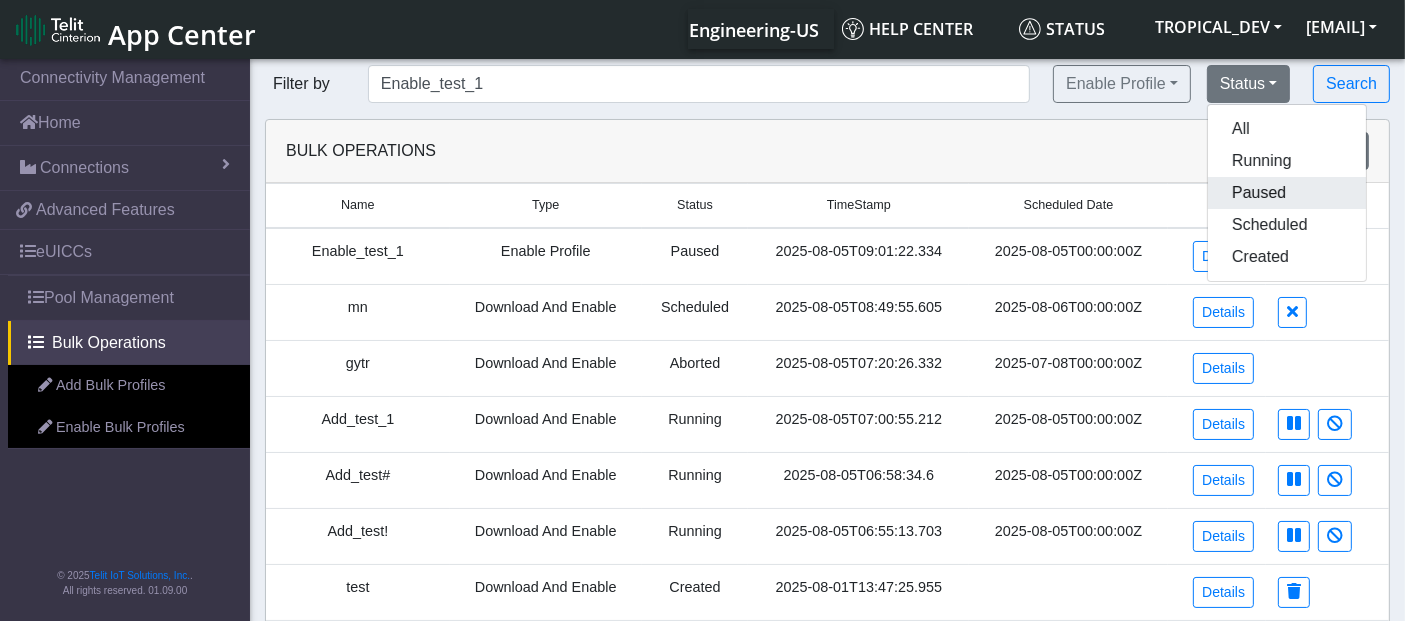 click on "Paused" 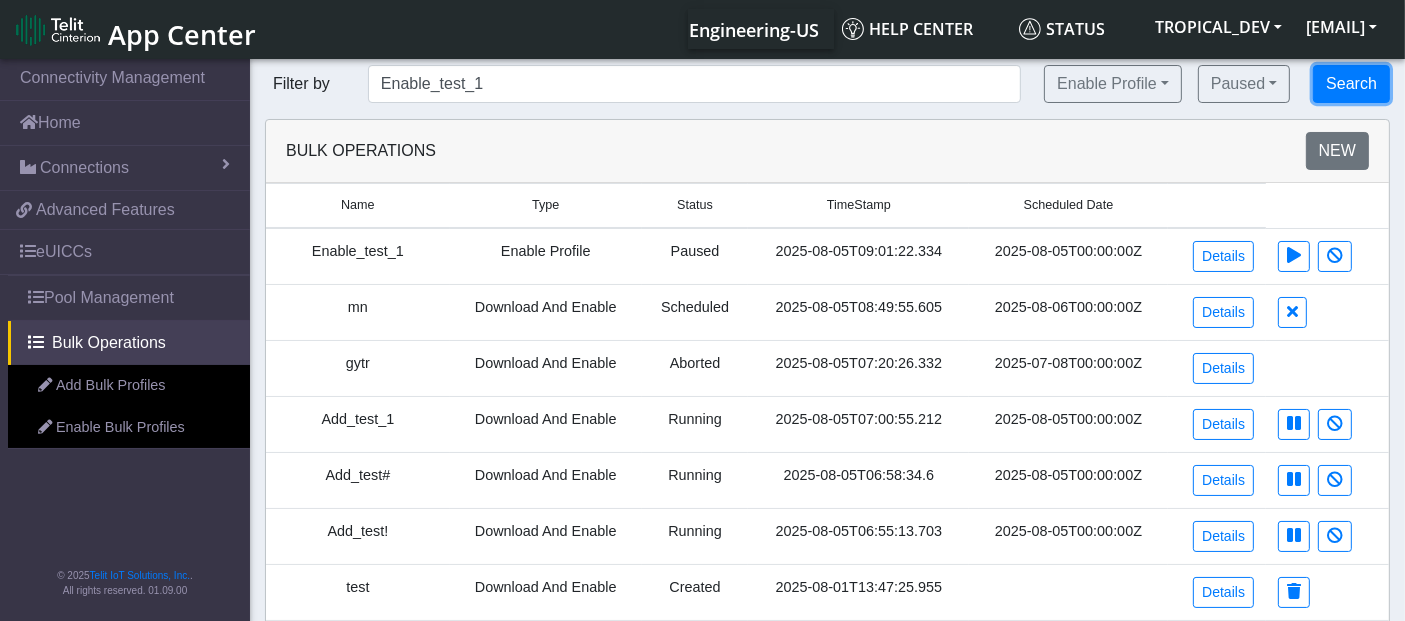 click on "Search" 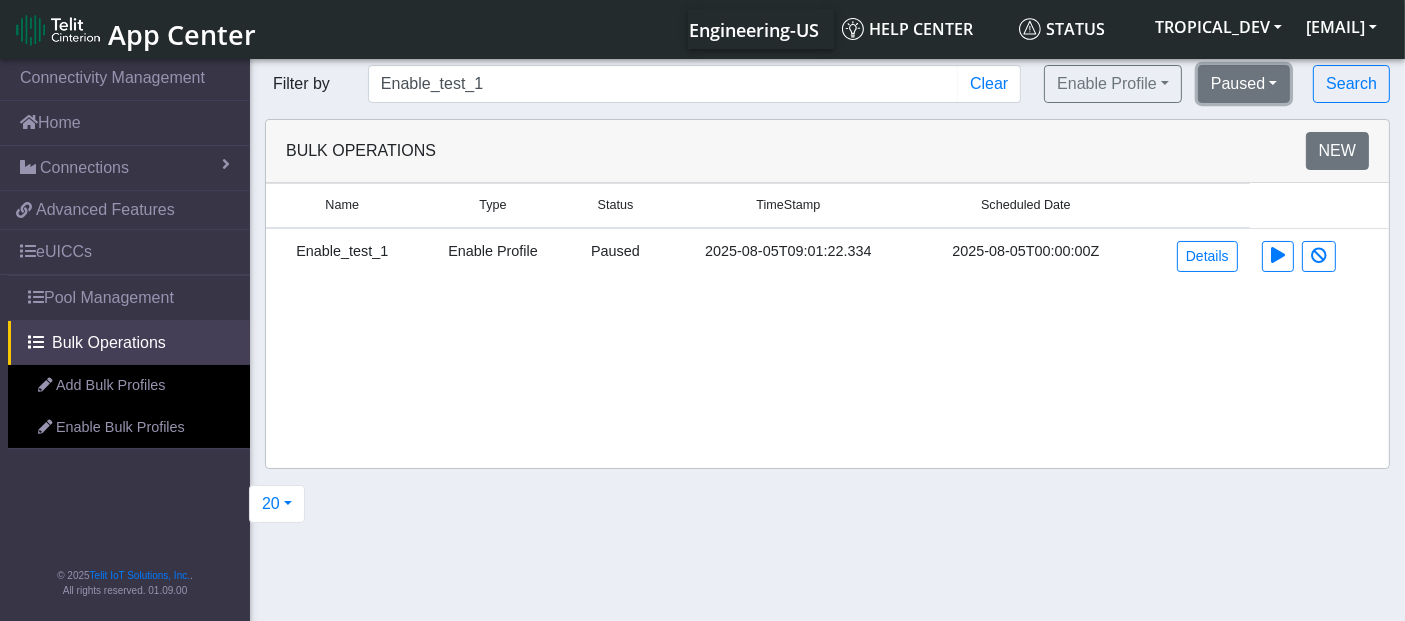 click on "Paused" 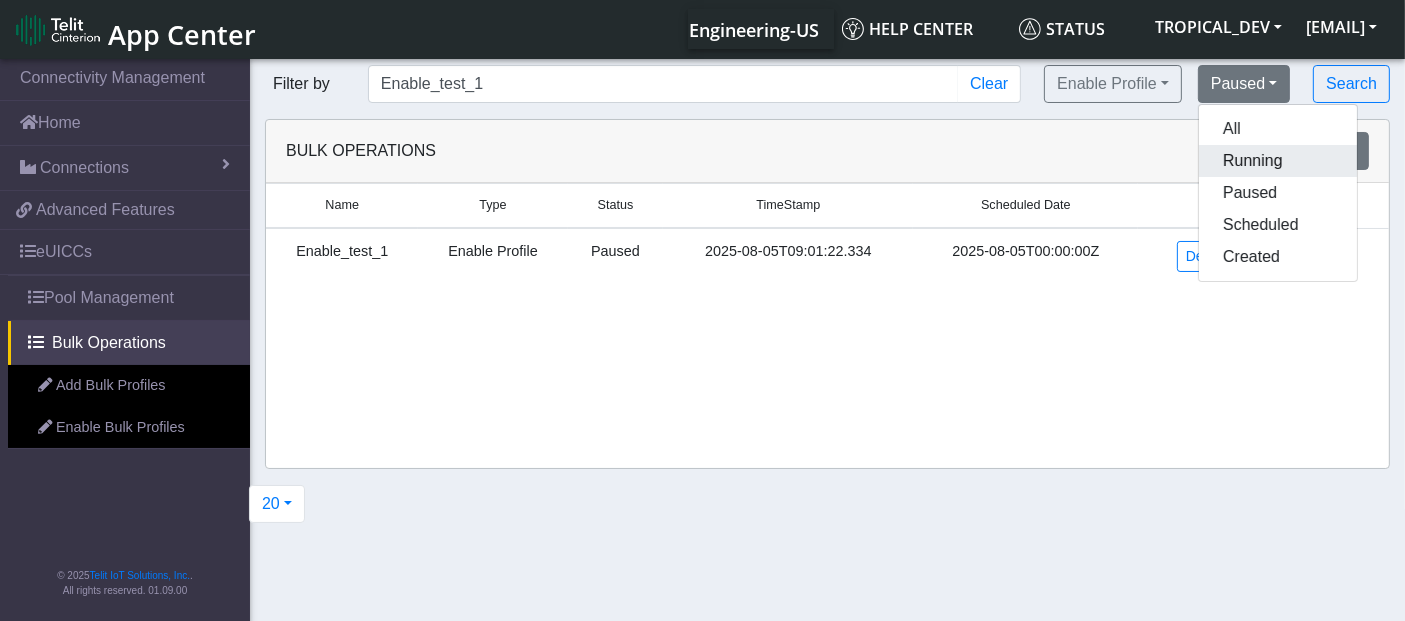 click on "Running" 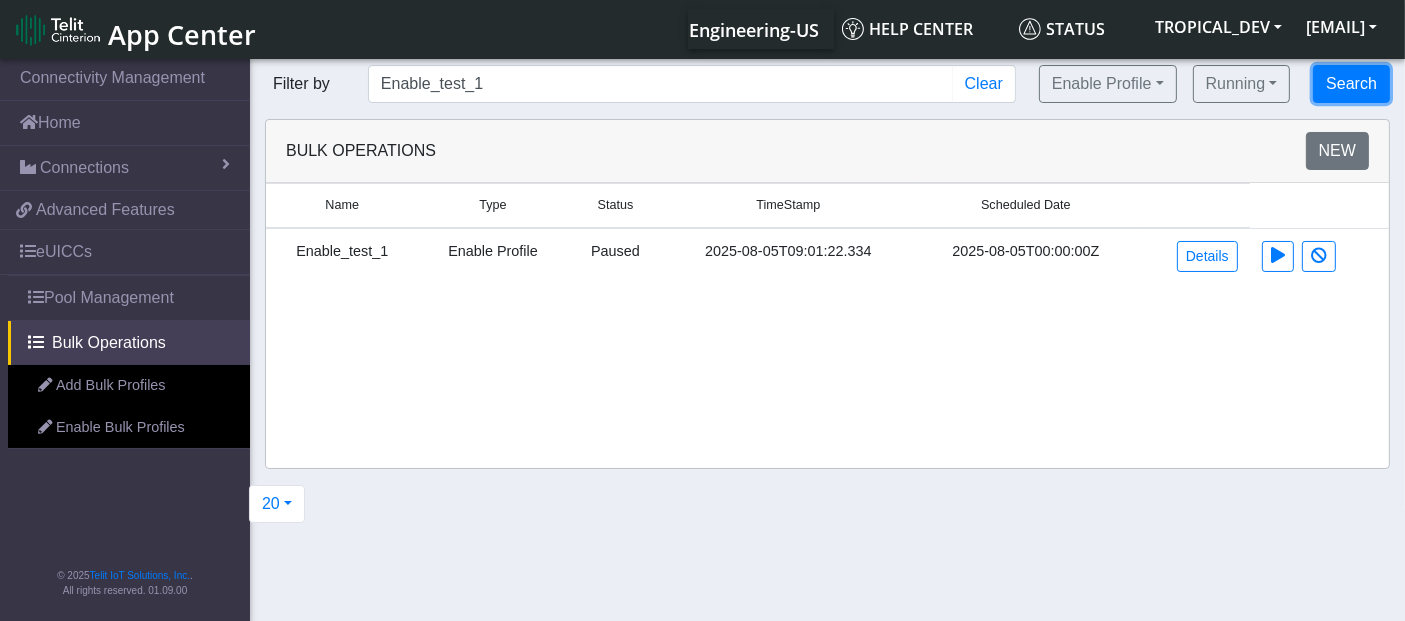 click on "Search" 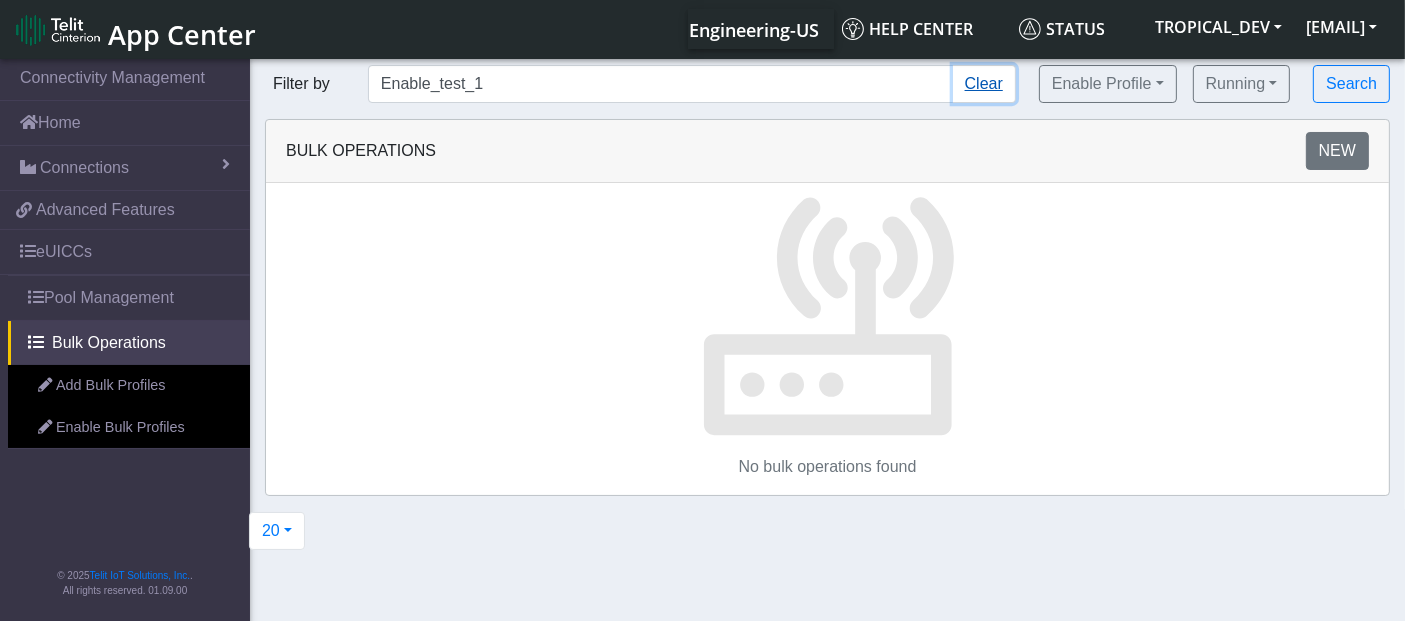 click on "Clear" at bounding box center [984, 84] 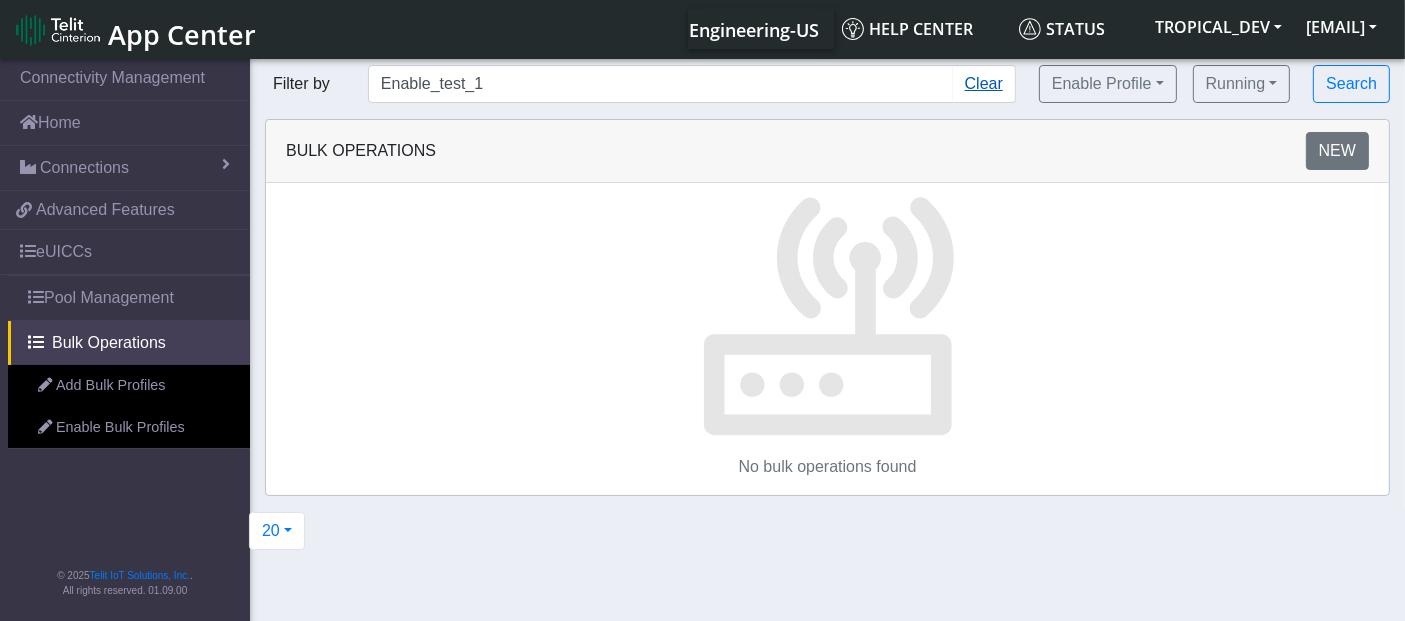 type 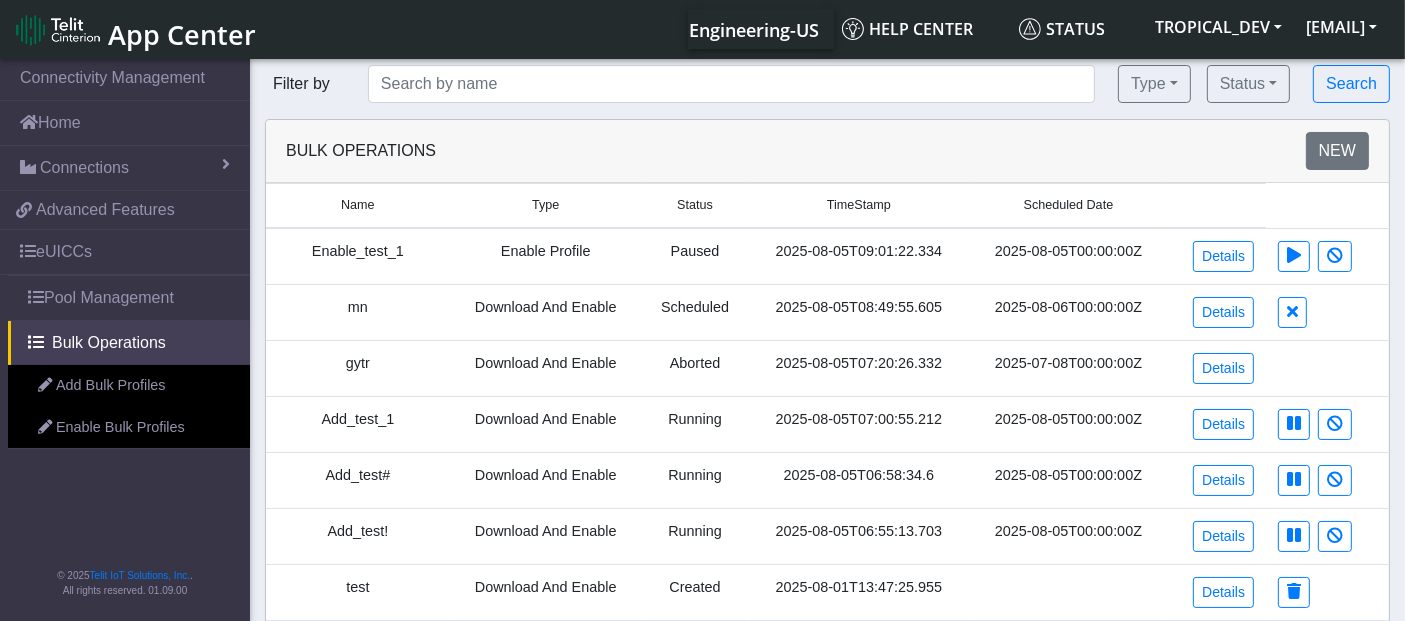 click on "Enable_test_1" at bounding box center [358, 256] 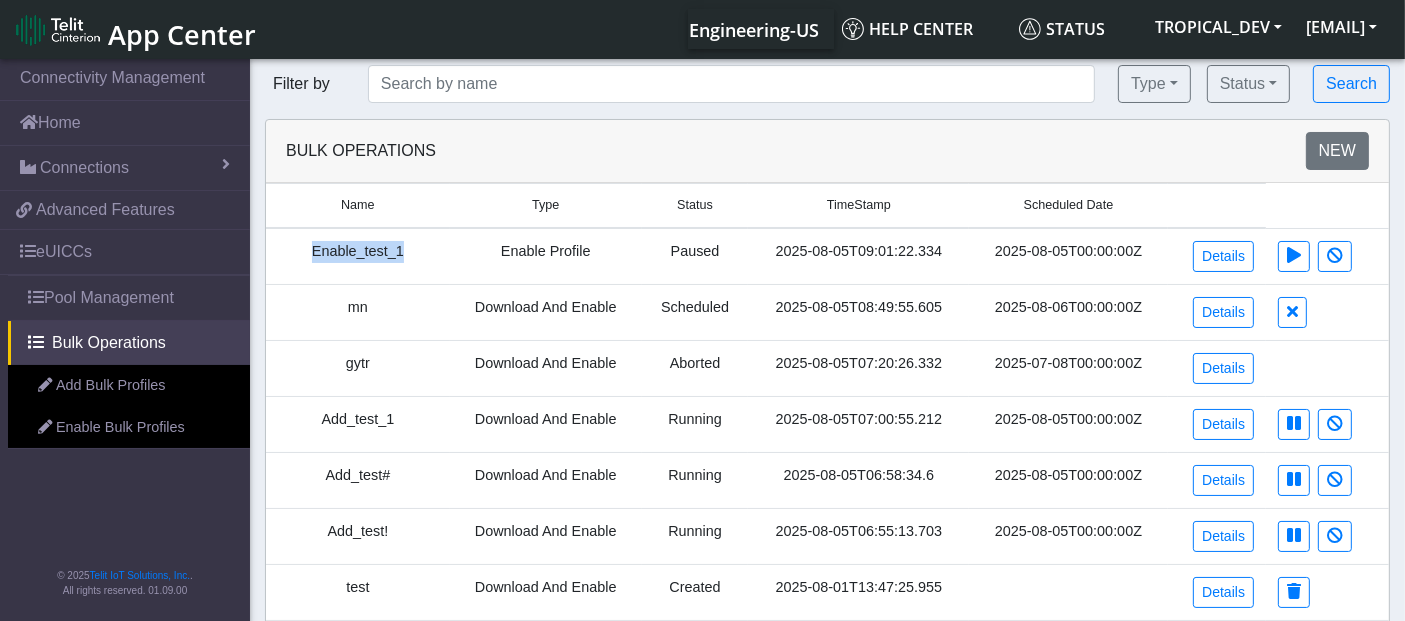 click on "Enable_test_1" at bounding box center [358, 256] 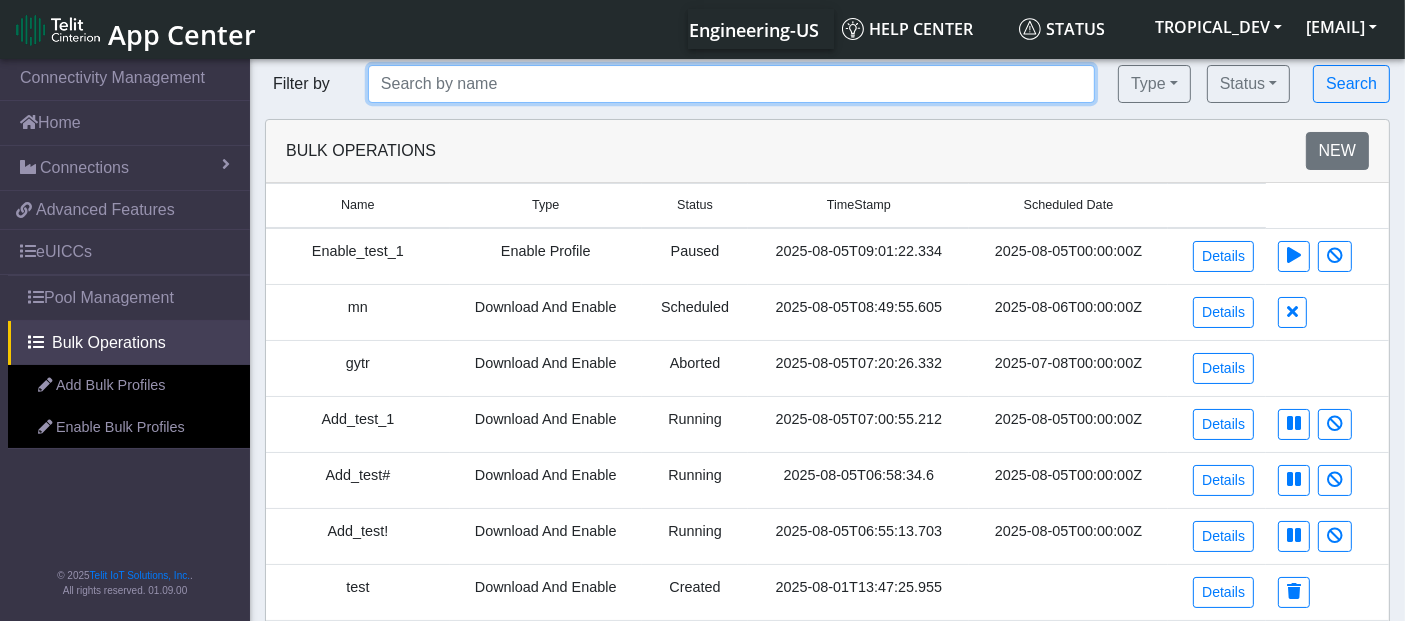 click 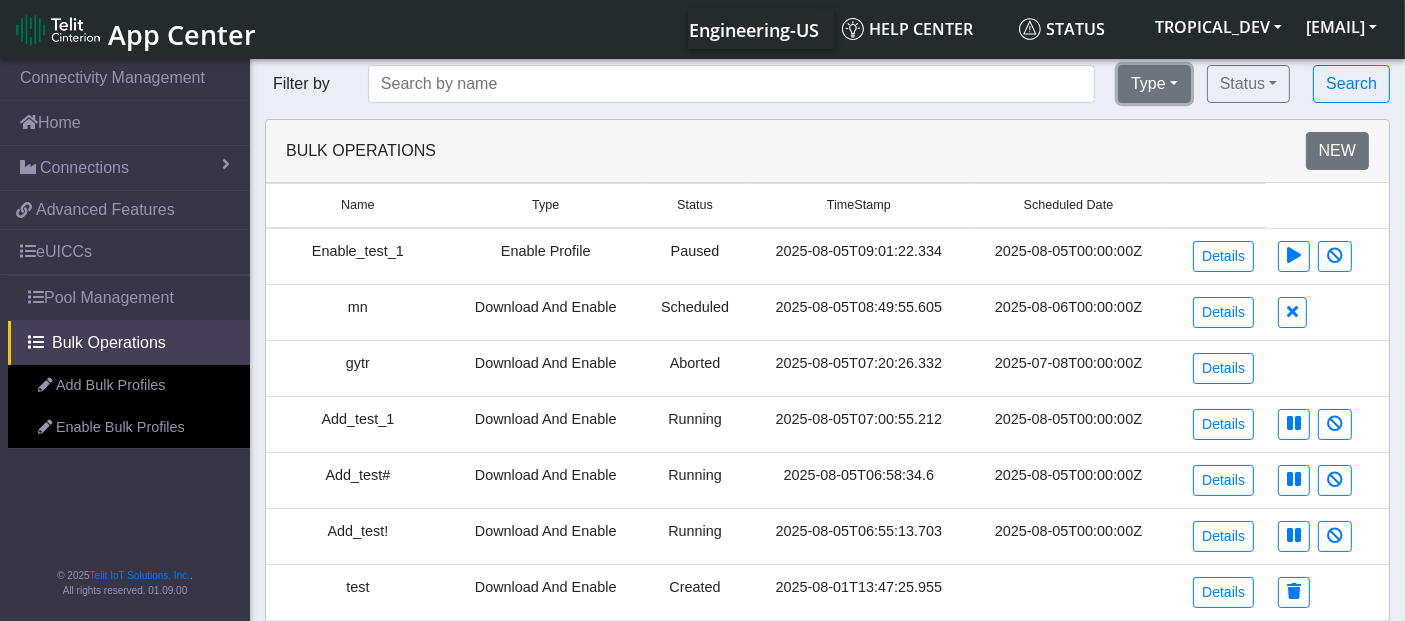 click on "Type" 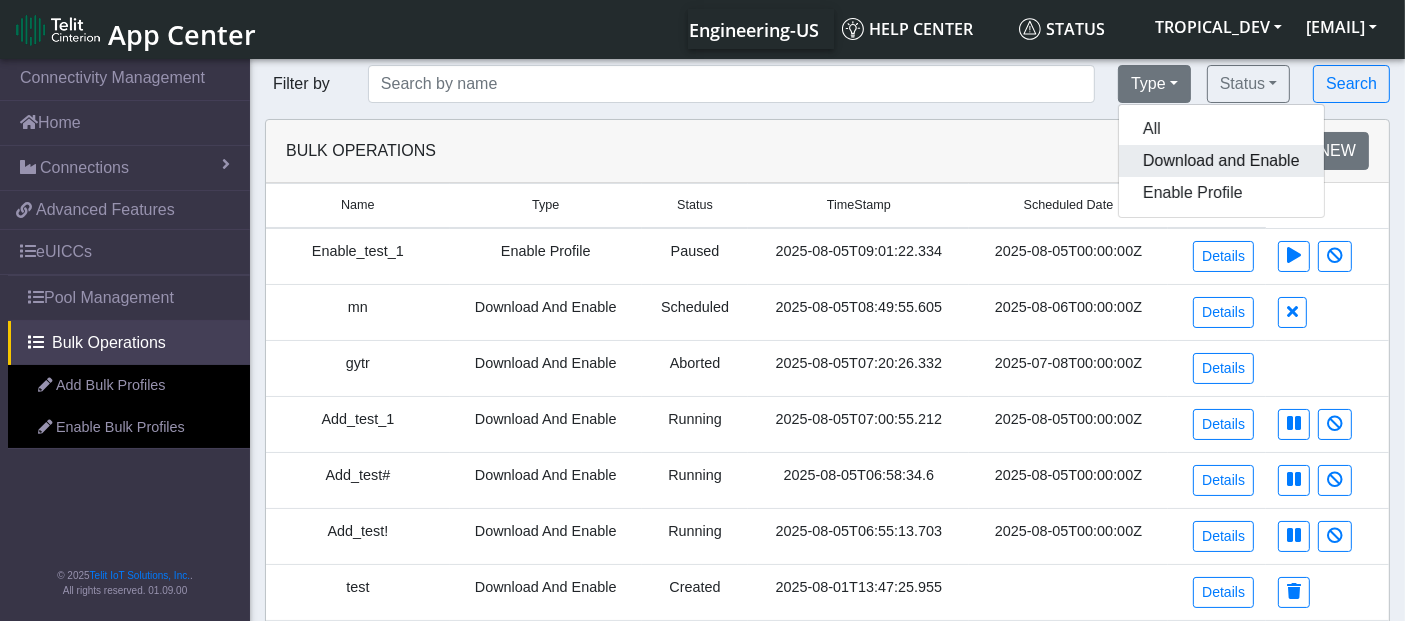 click on "Download and Enable" 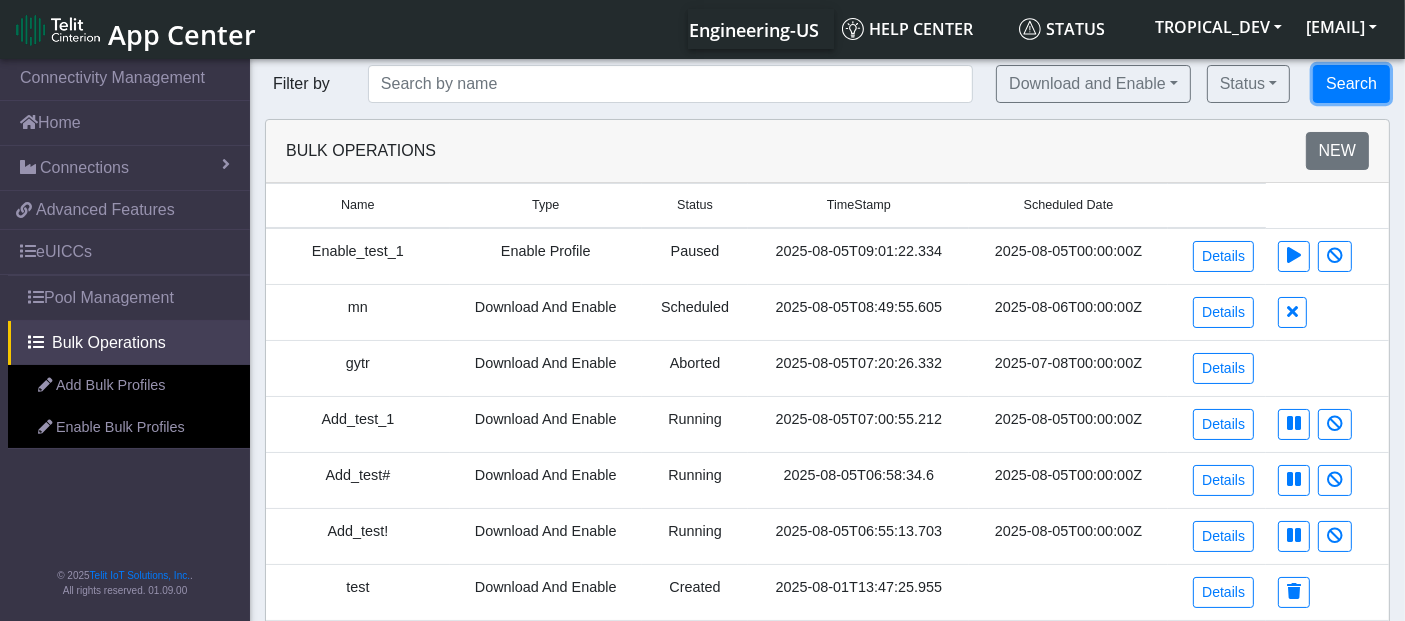 click on "Search" 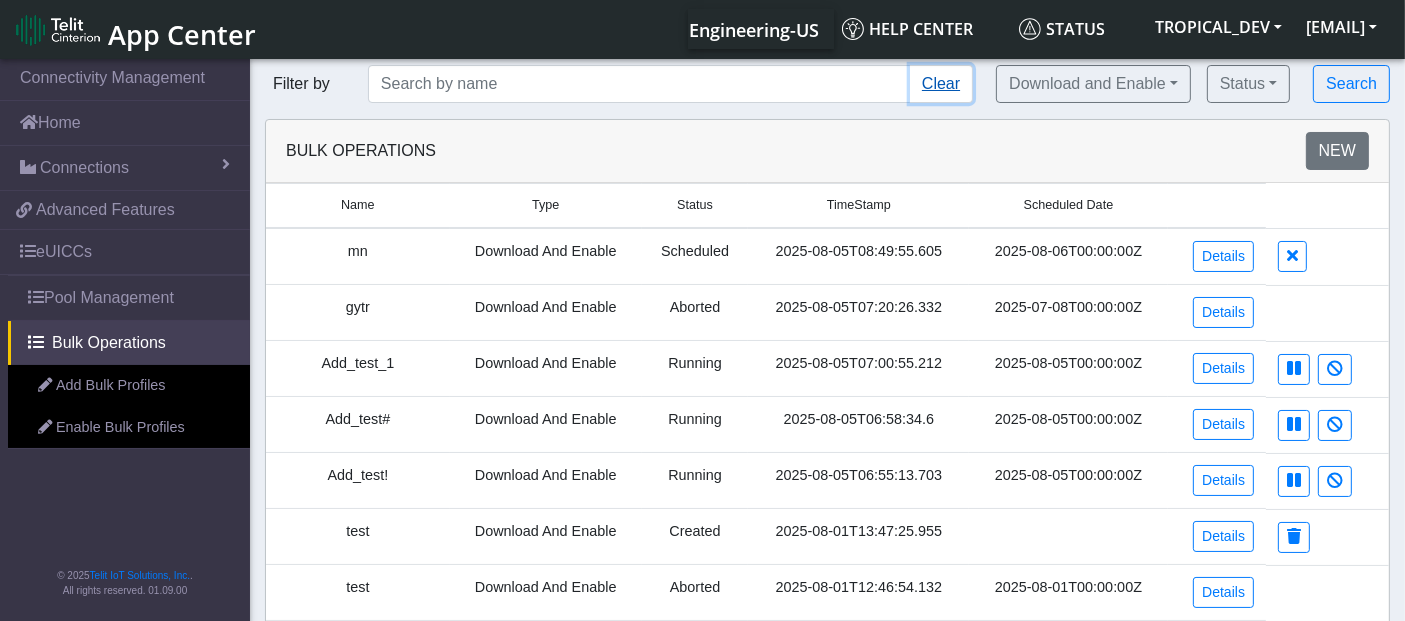 click on "Clear" at bounding box center [941, 84] 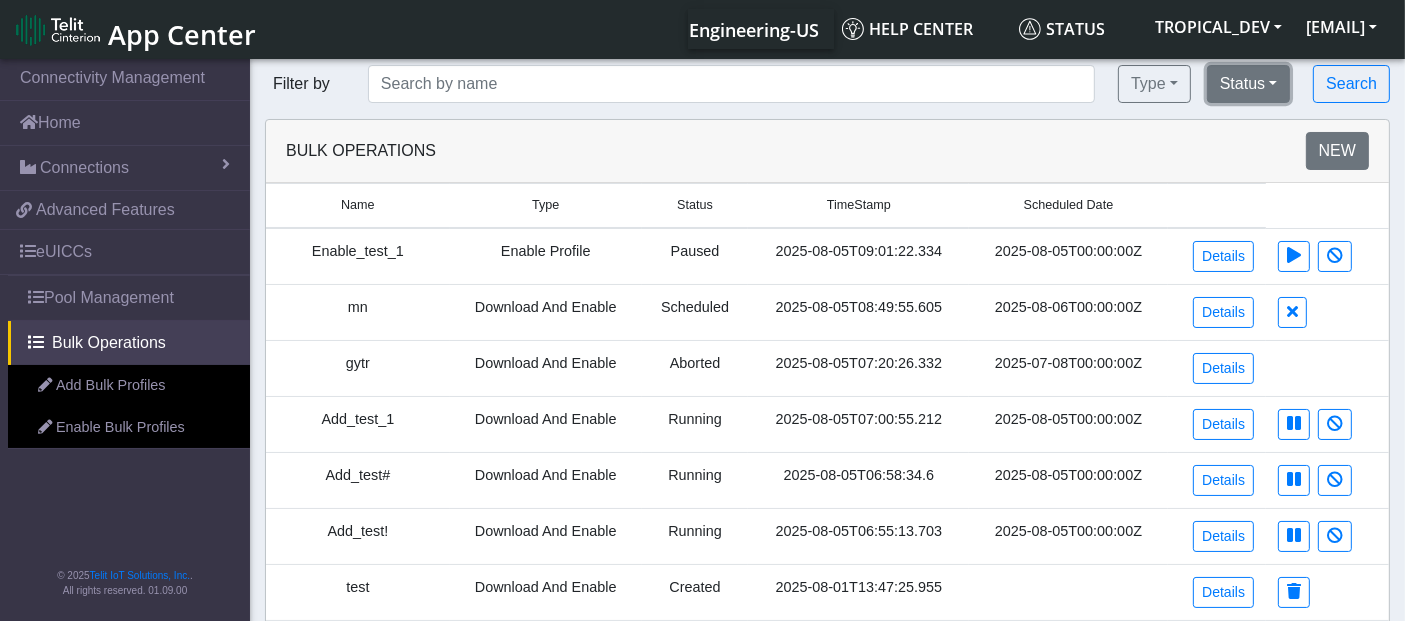 click on "Status" 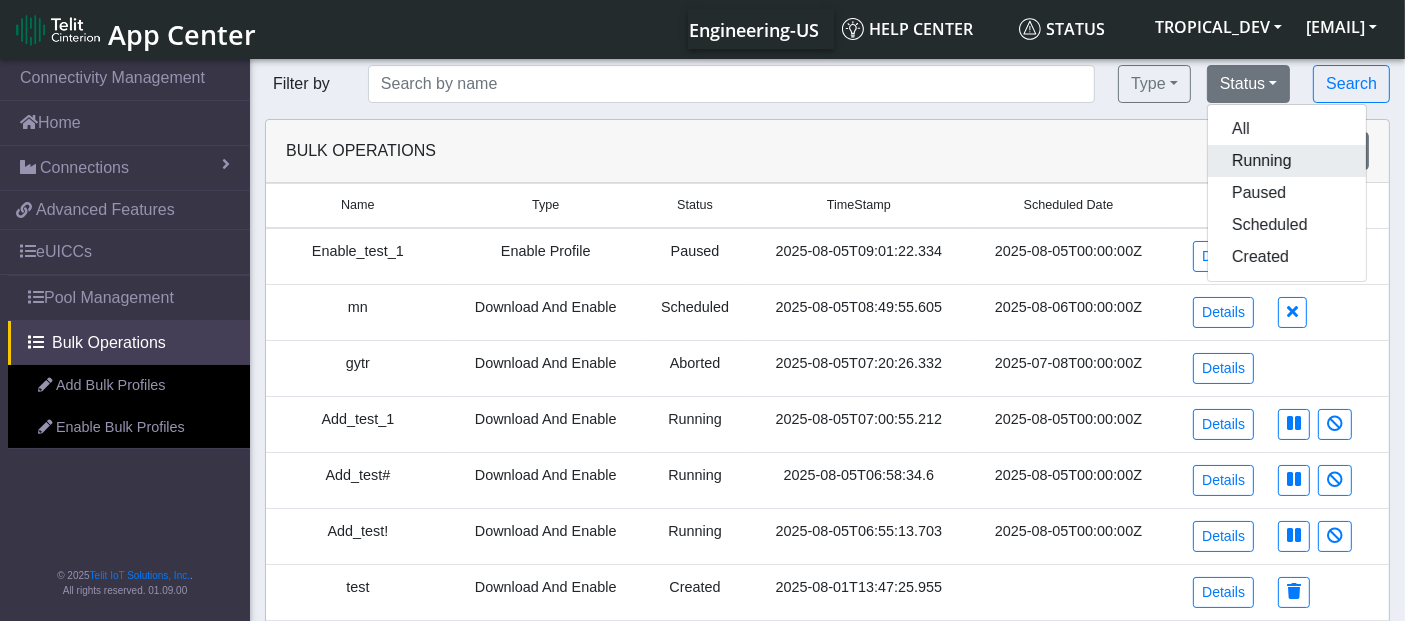 click on "Running" 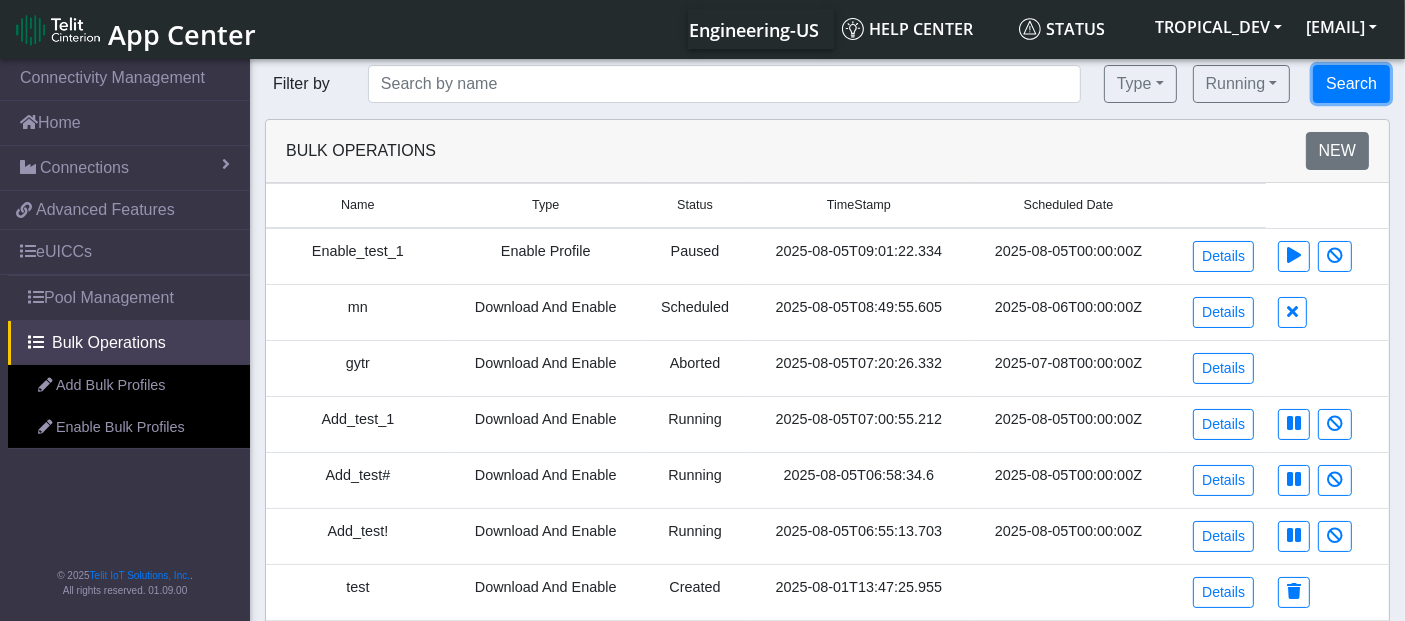 click on "Search" 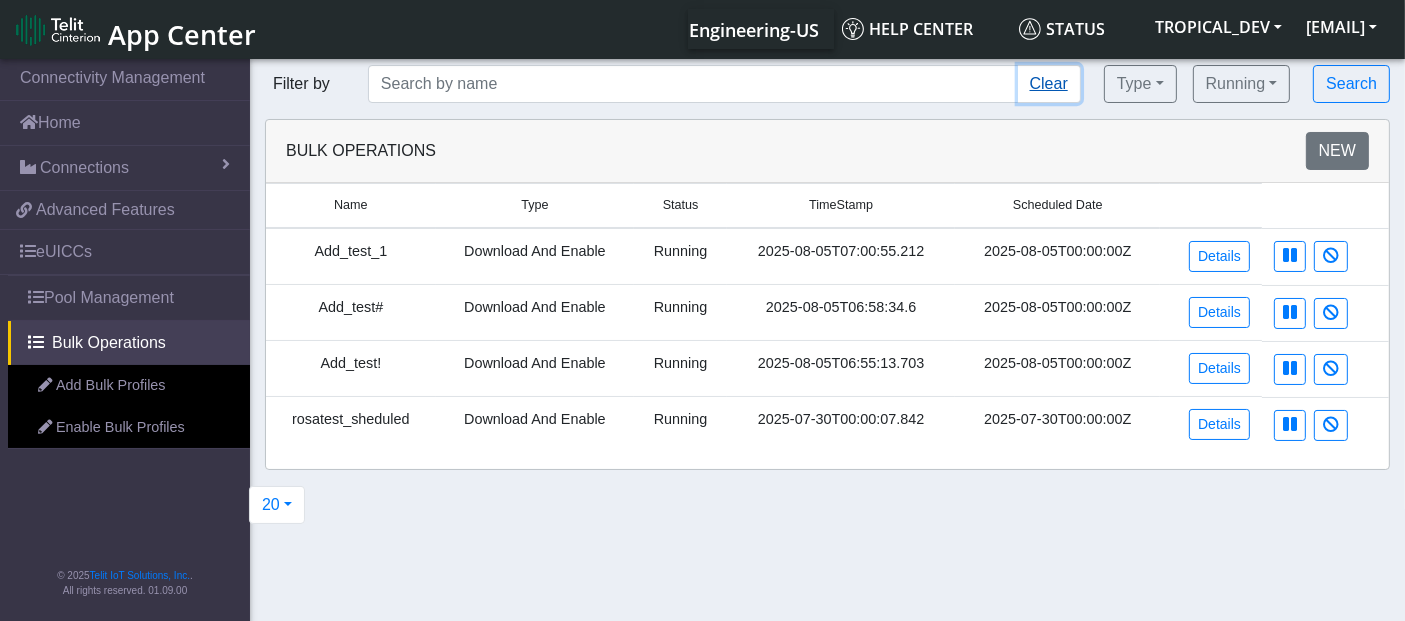 click on "Clear" at bounding box center (1049, 84) 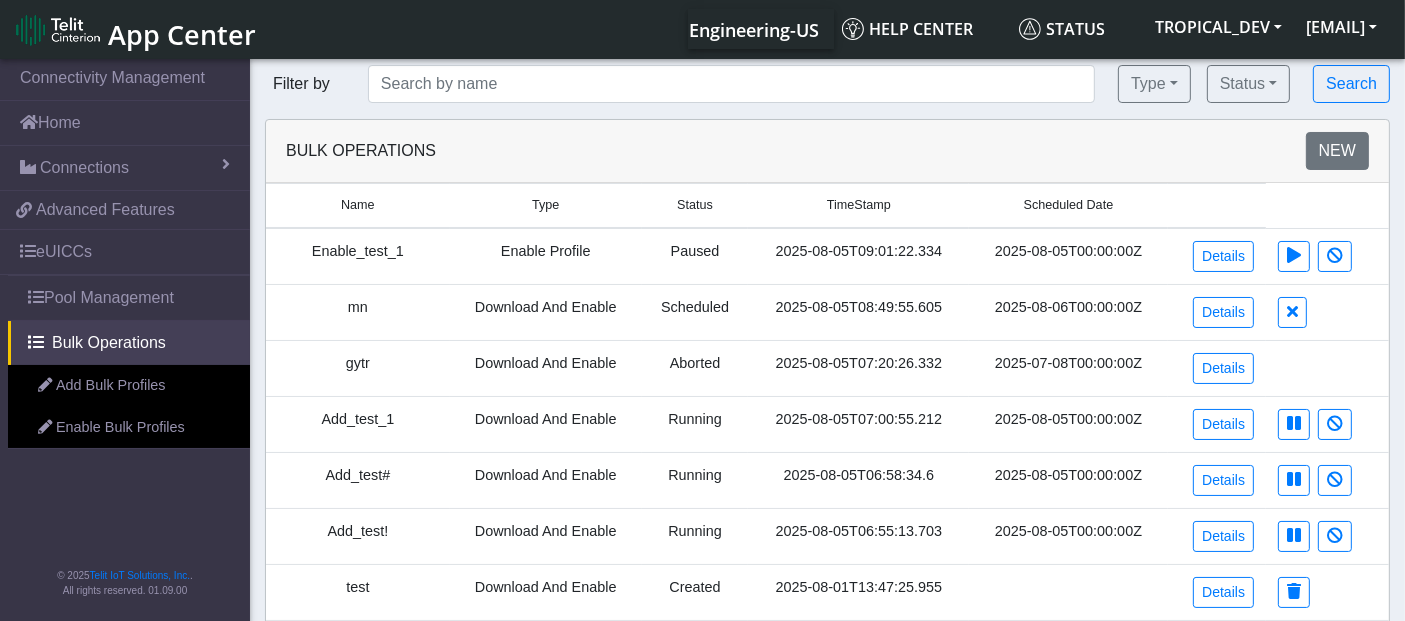 click 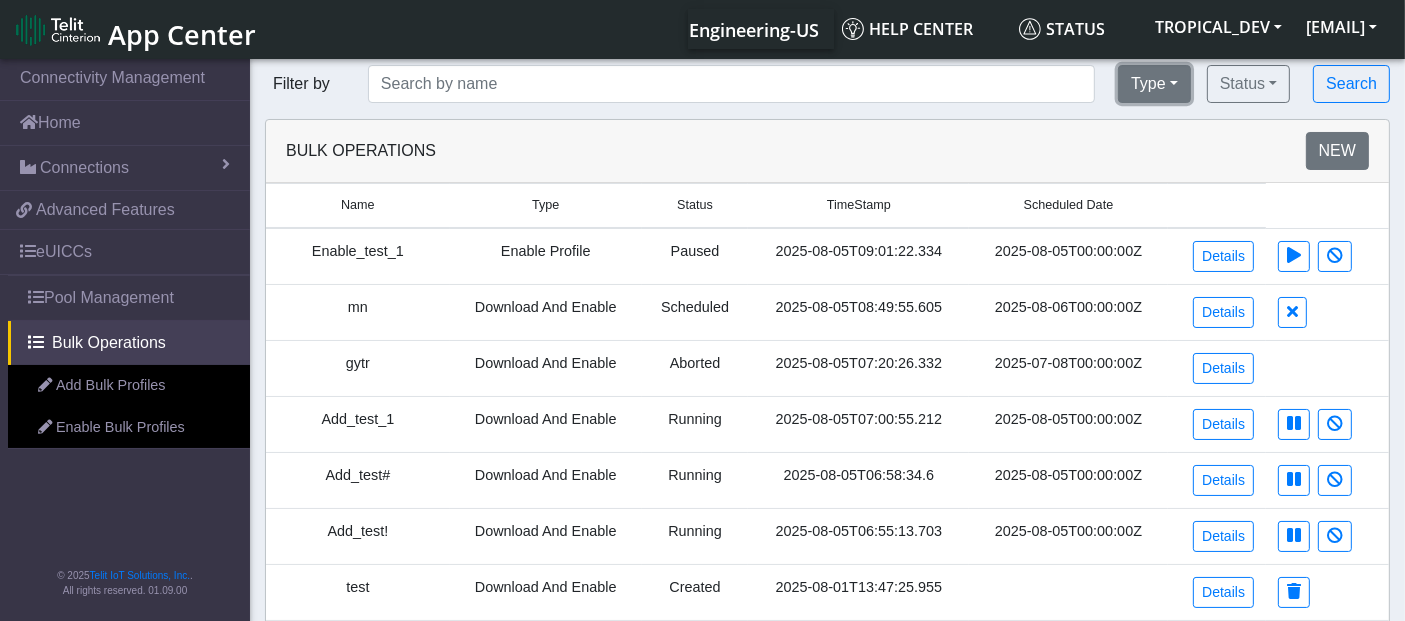 click on "Type" 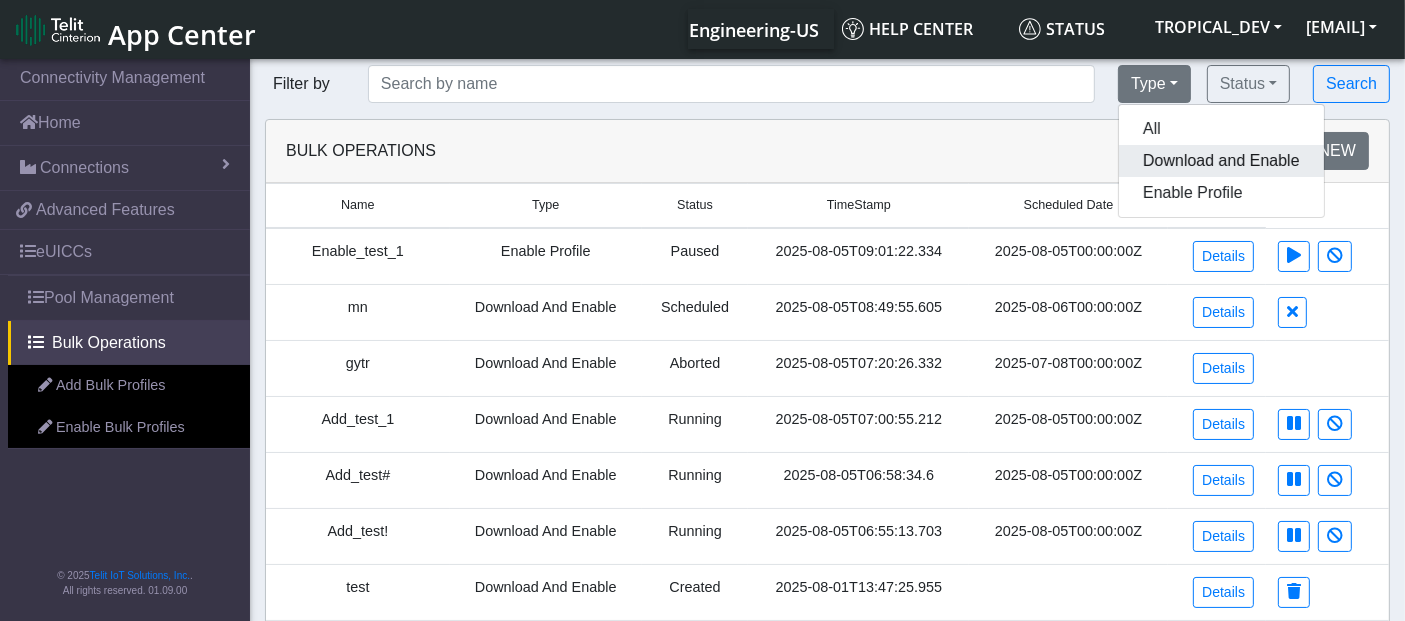 click on "Download and Enable" 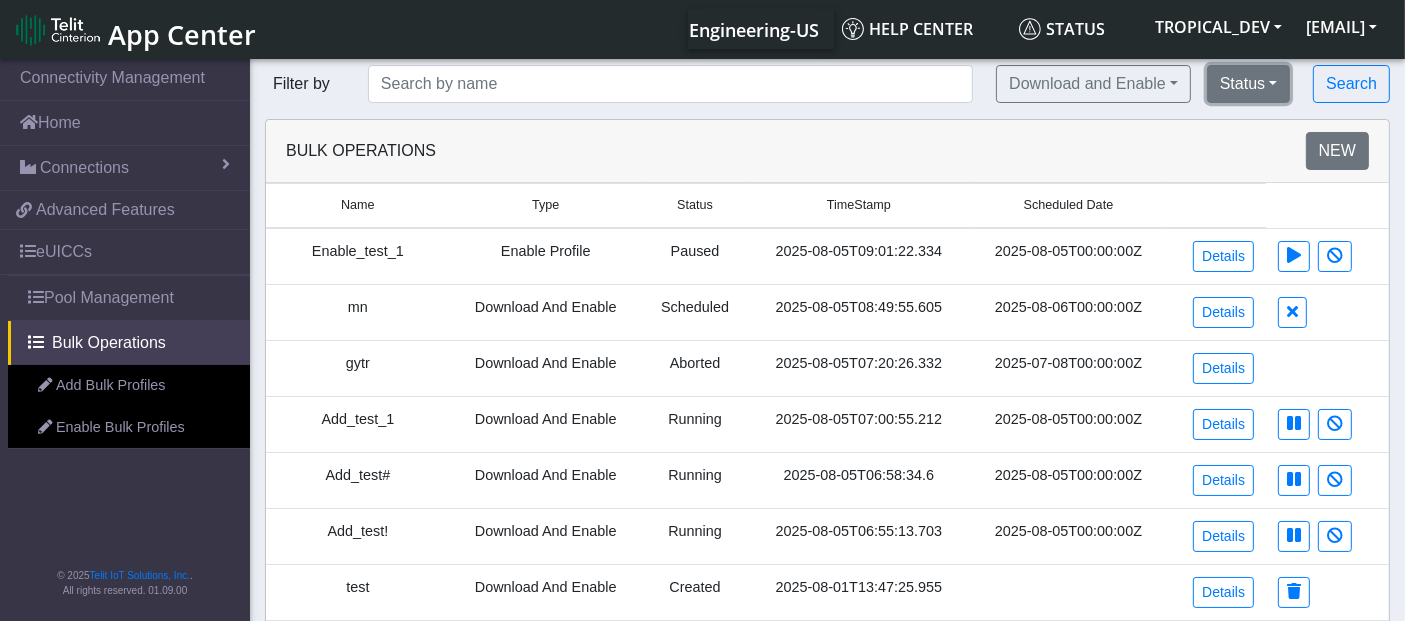 click on "Status" 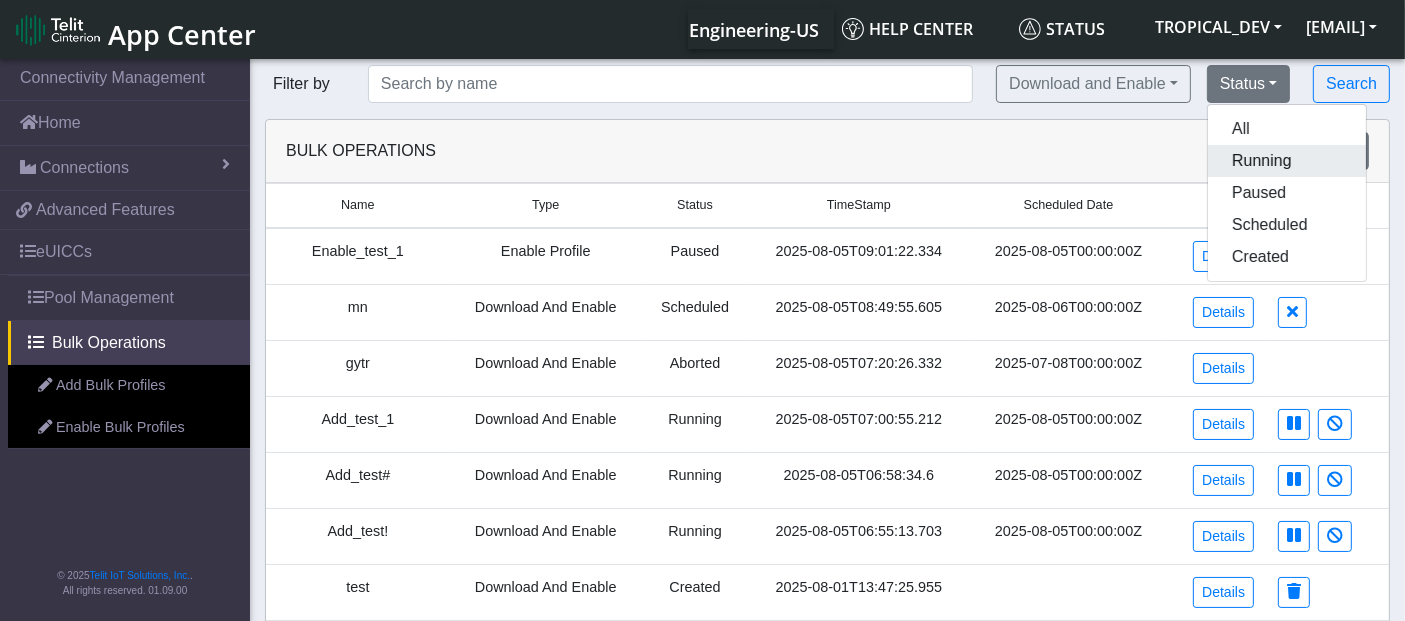 click on "Running" 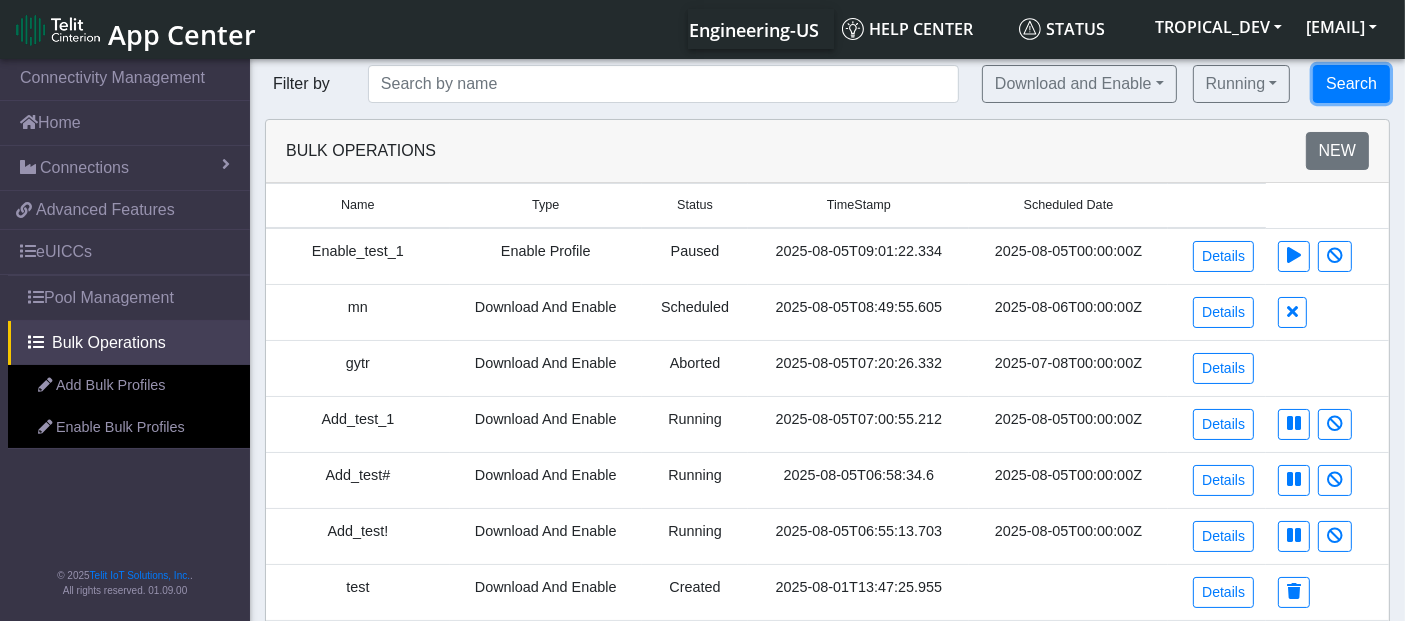 click on "Search" 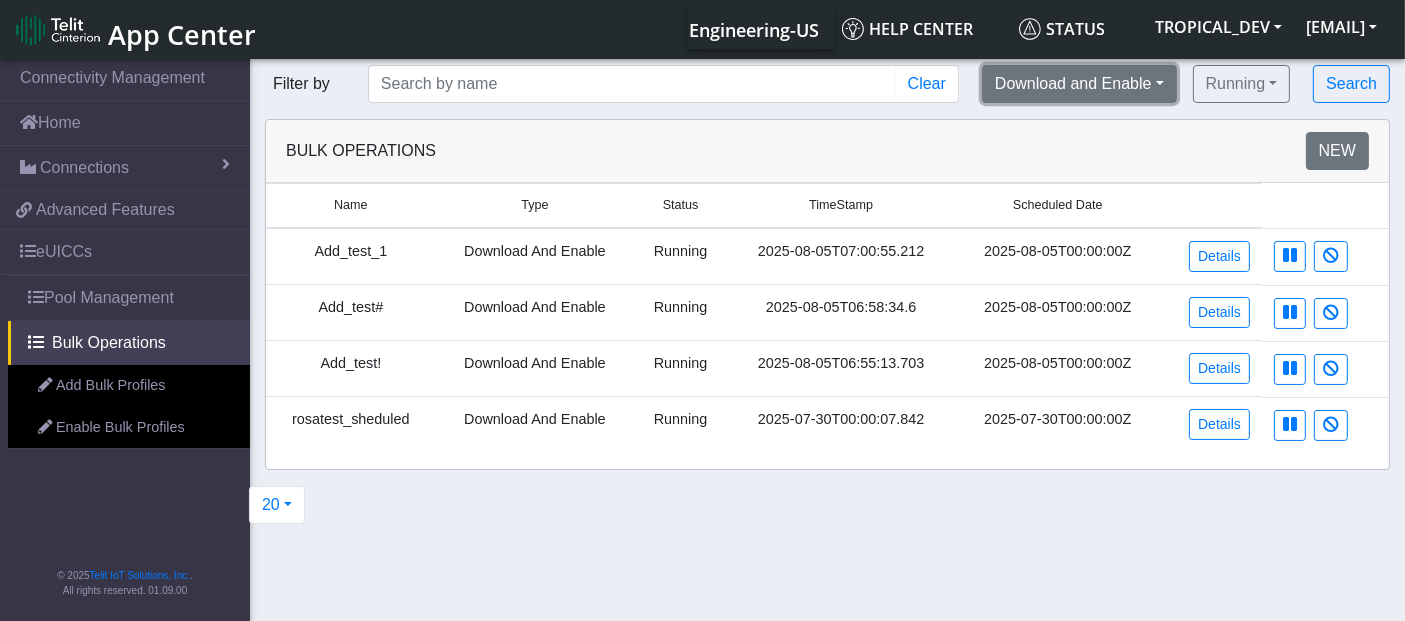 click on "Download and Enable" 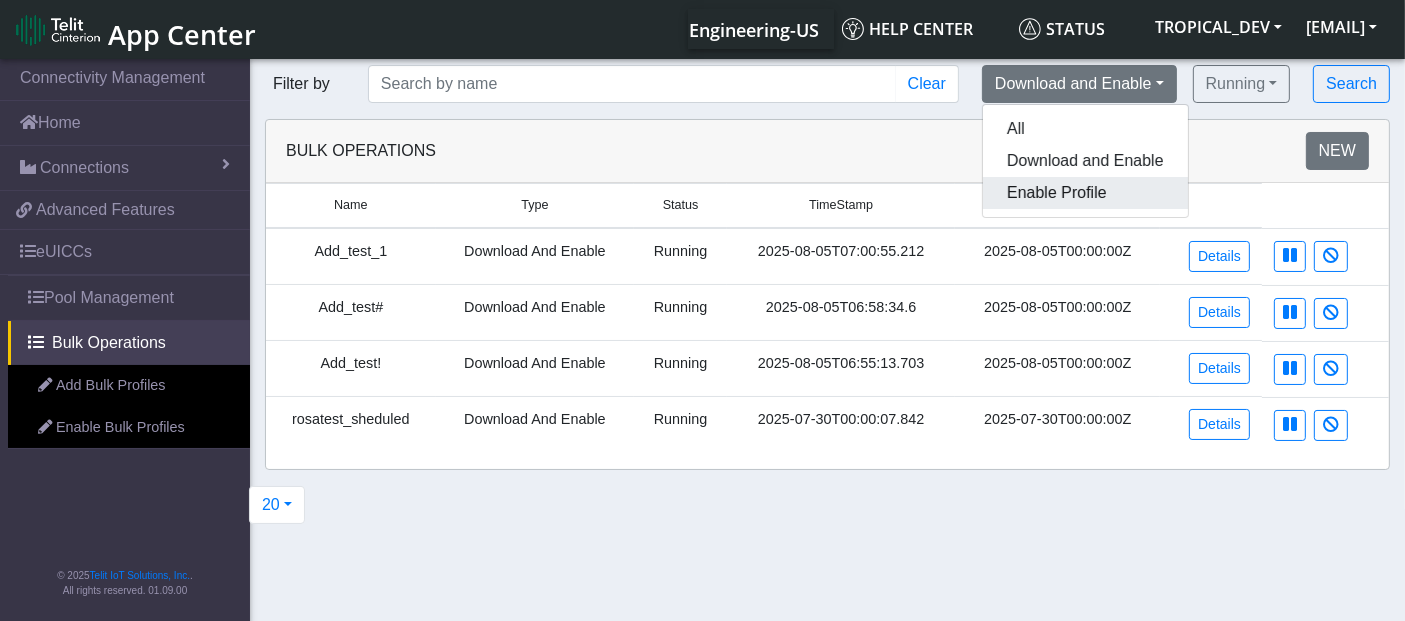 click on "Enable Profile" 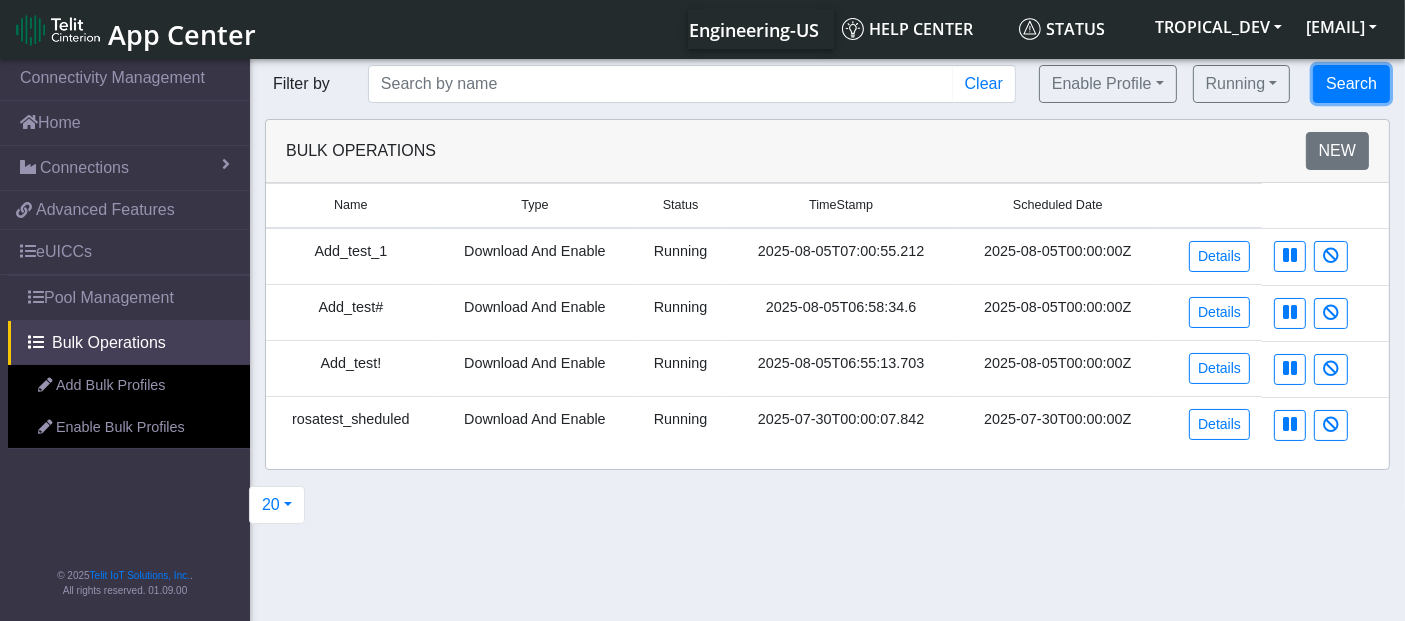 click on "Search" 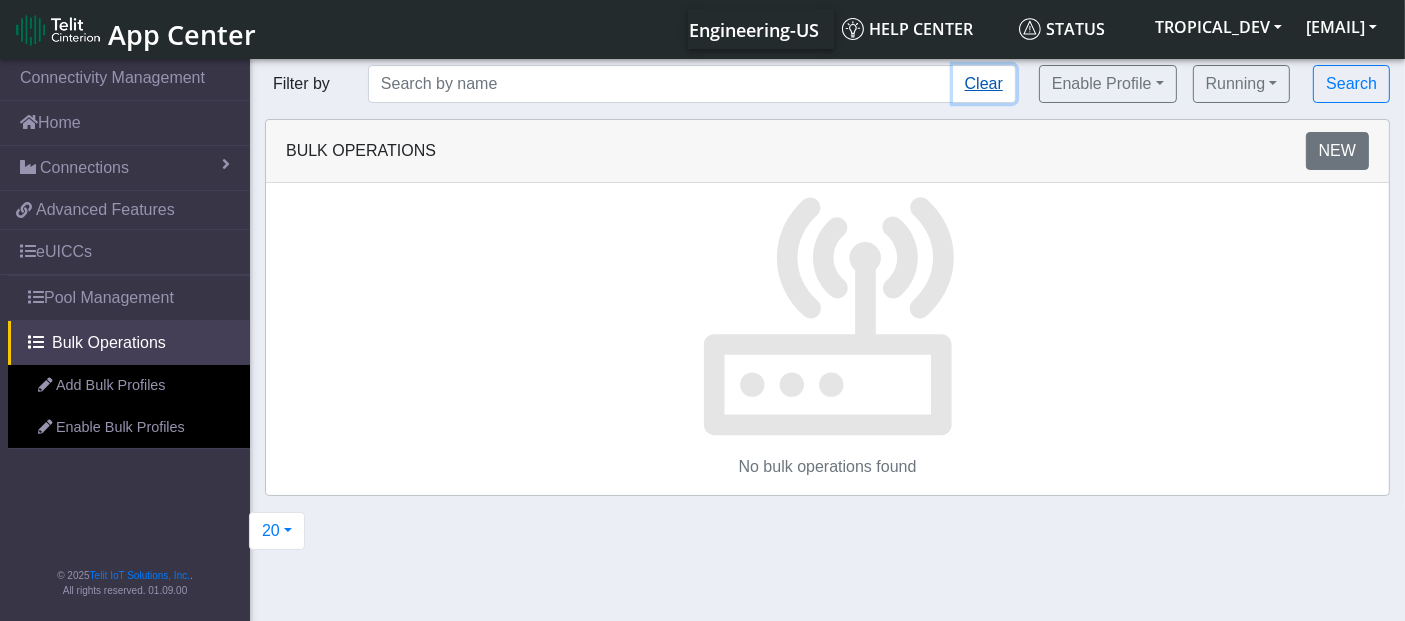 click on "Clear" at bounding box center [984, 84] 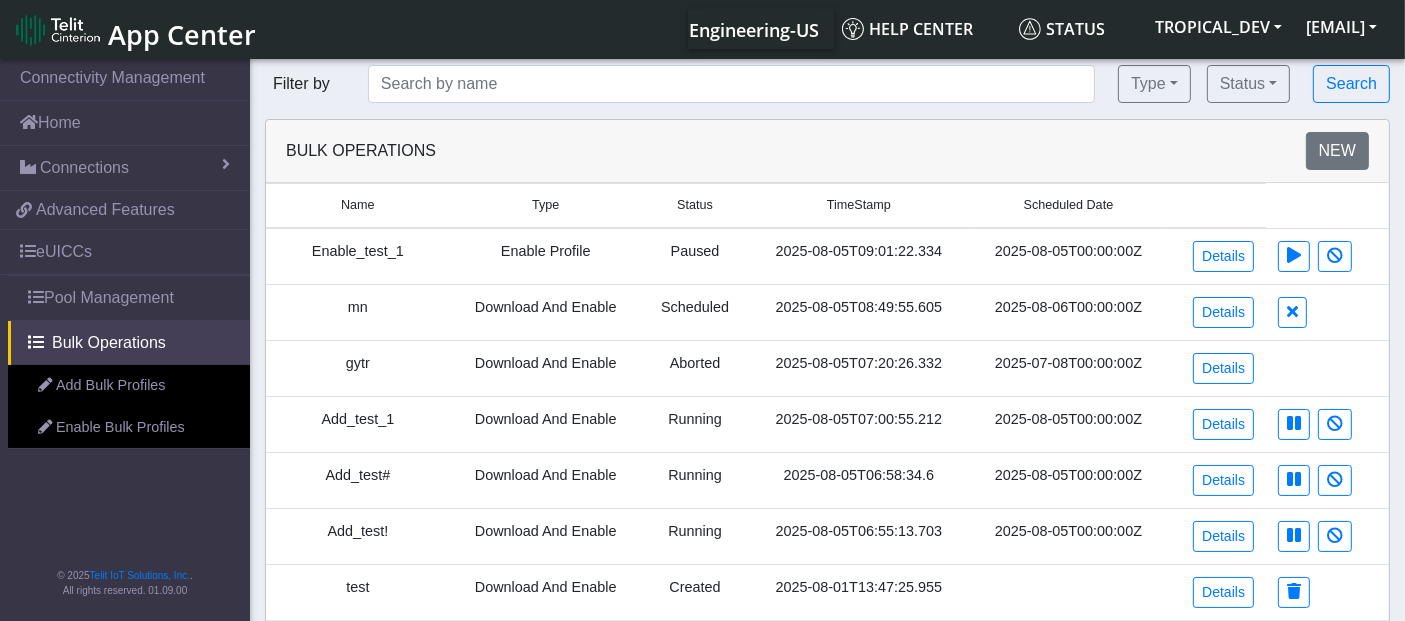 drag, startPoint x: 296, startPoint y: 154, endPoint x: 486, endPoint y: 154, distance: 190 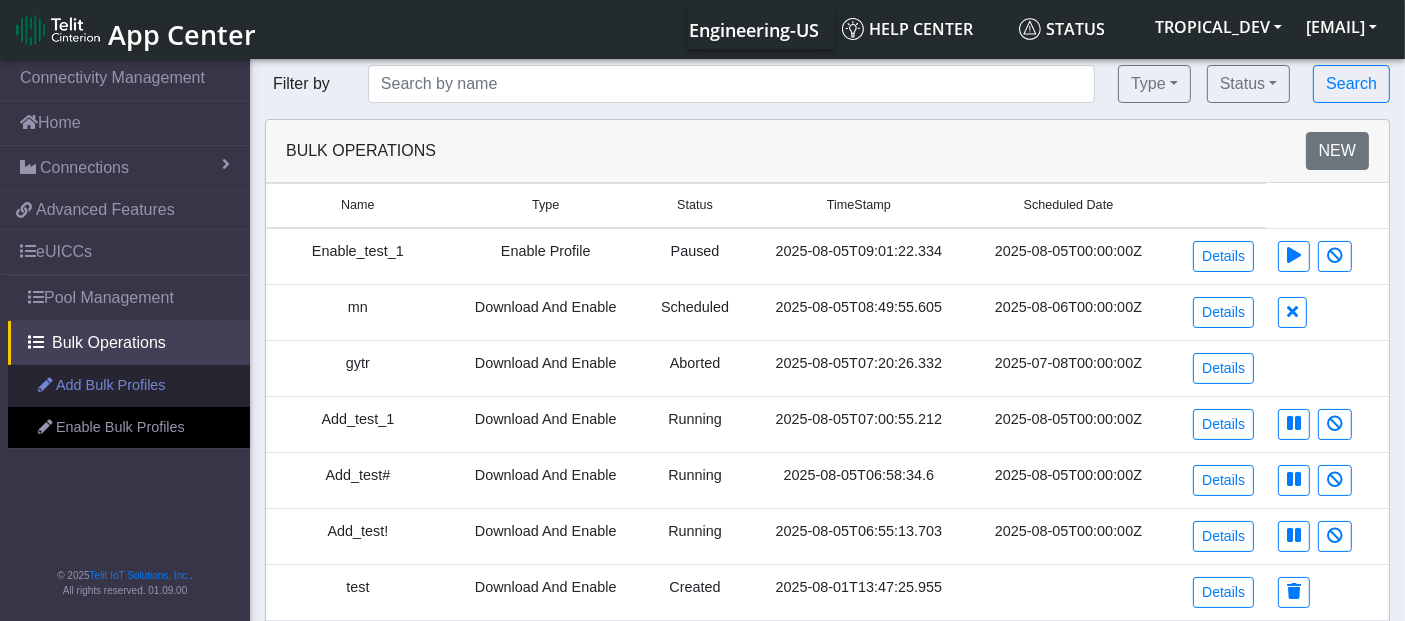 click on "Add Bulk Profiles" at bounding box center (129, 386) 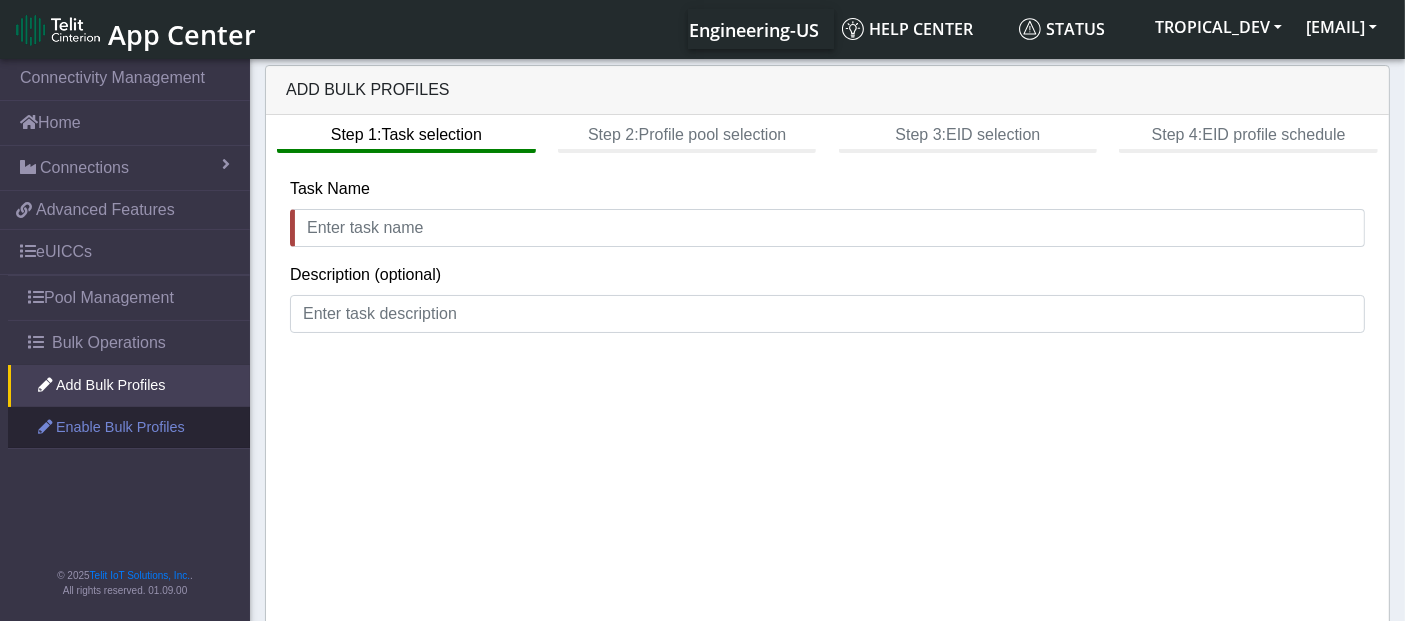 click on "Enable Bulk Profiles" at bounding box center (129, 428) 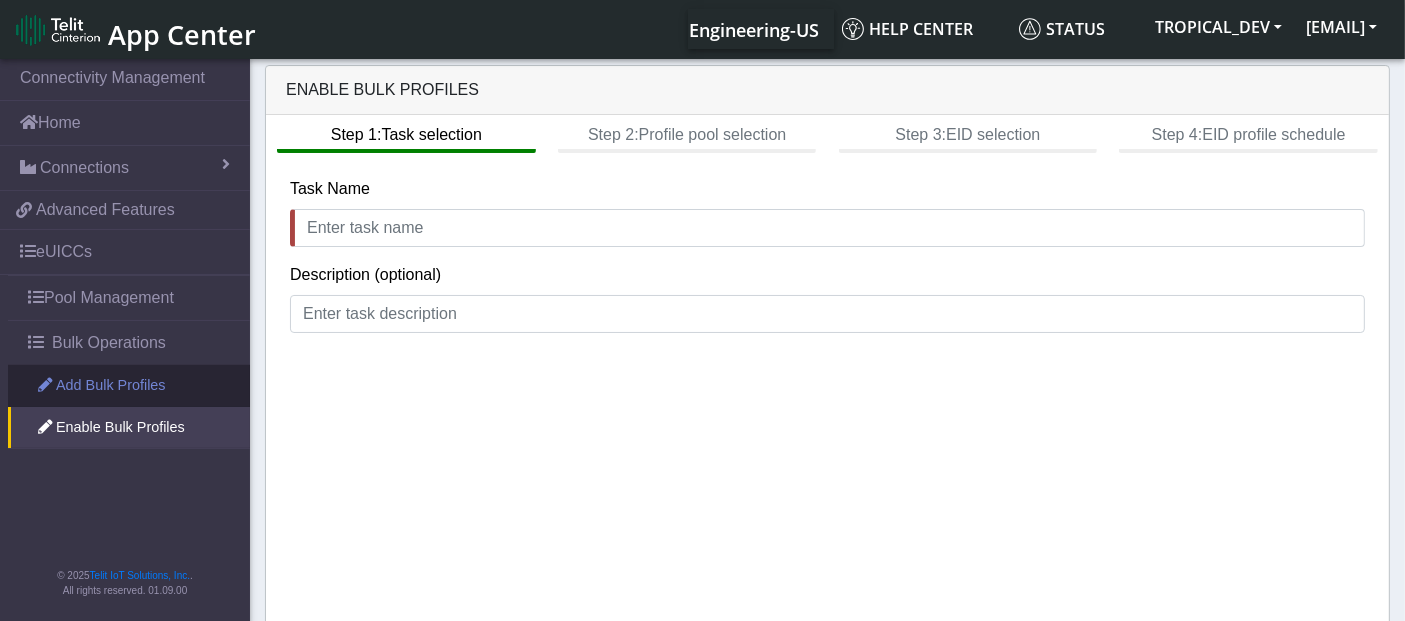 click on "Add Bulk Profiles" at bounding box center (129, 386) 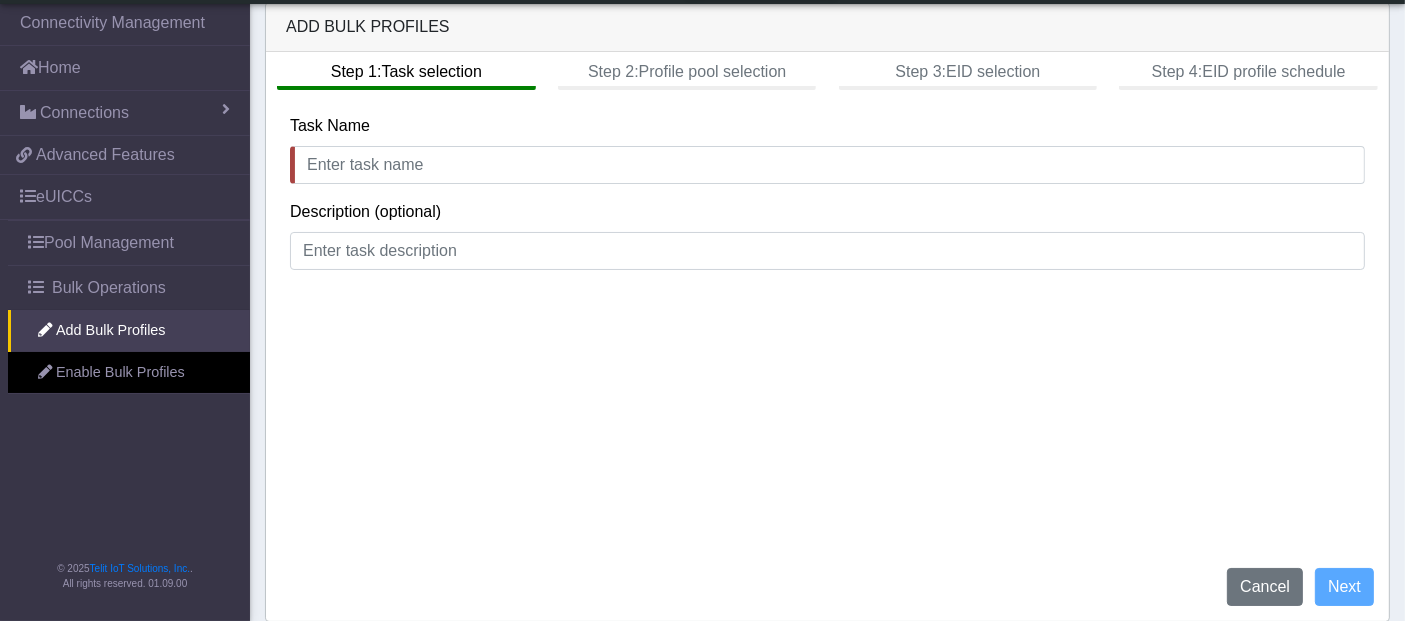 scroll, scrollTop: 0, scrollLeft: 0, axis: both 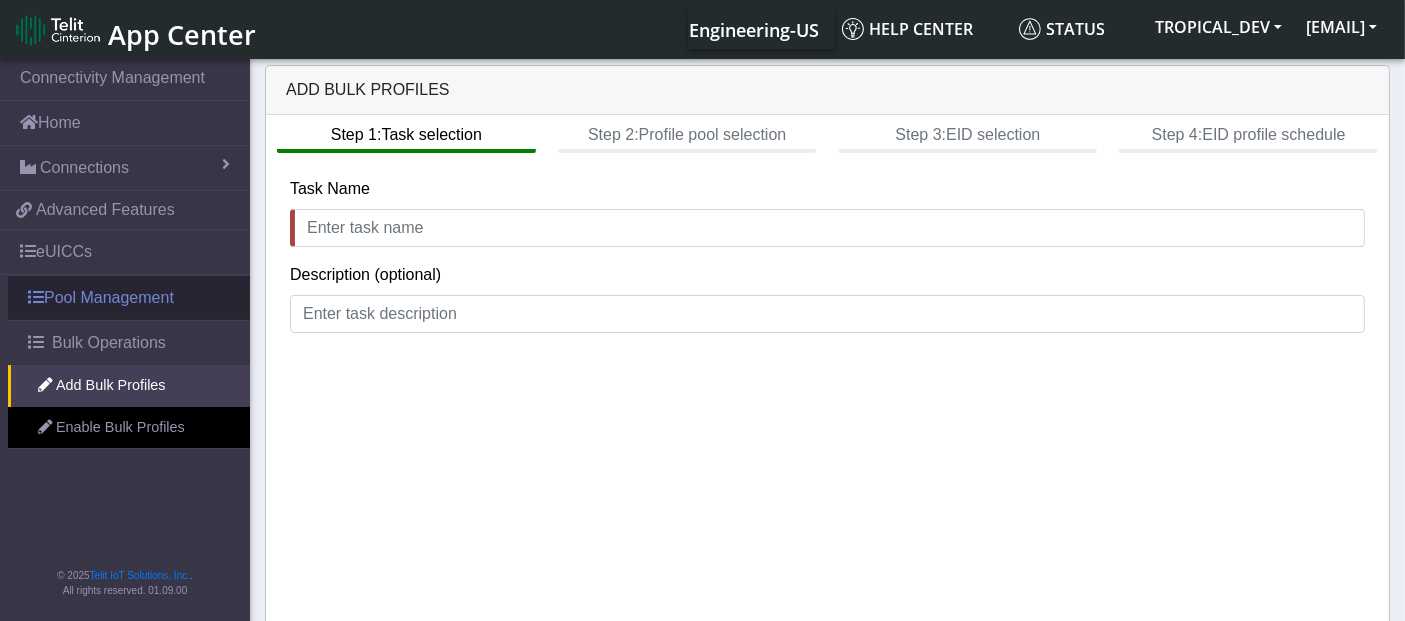 click on "Pool Management" at bounding box center [129, 298] 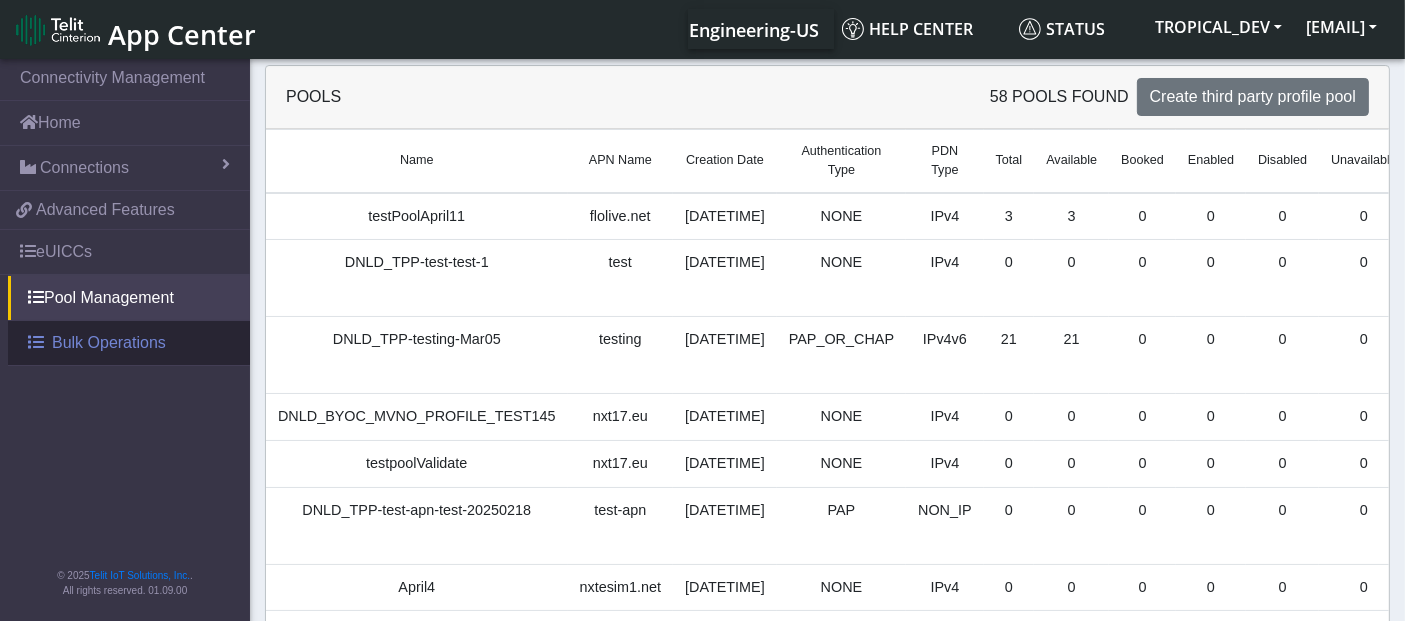 click on "Bulk Operations" at bounding box center [109, 343] 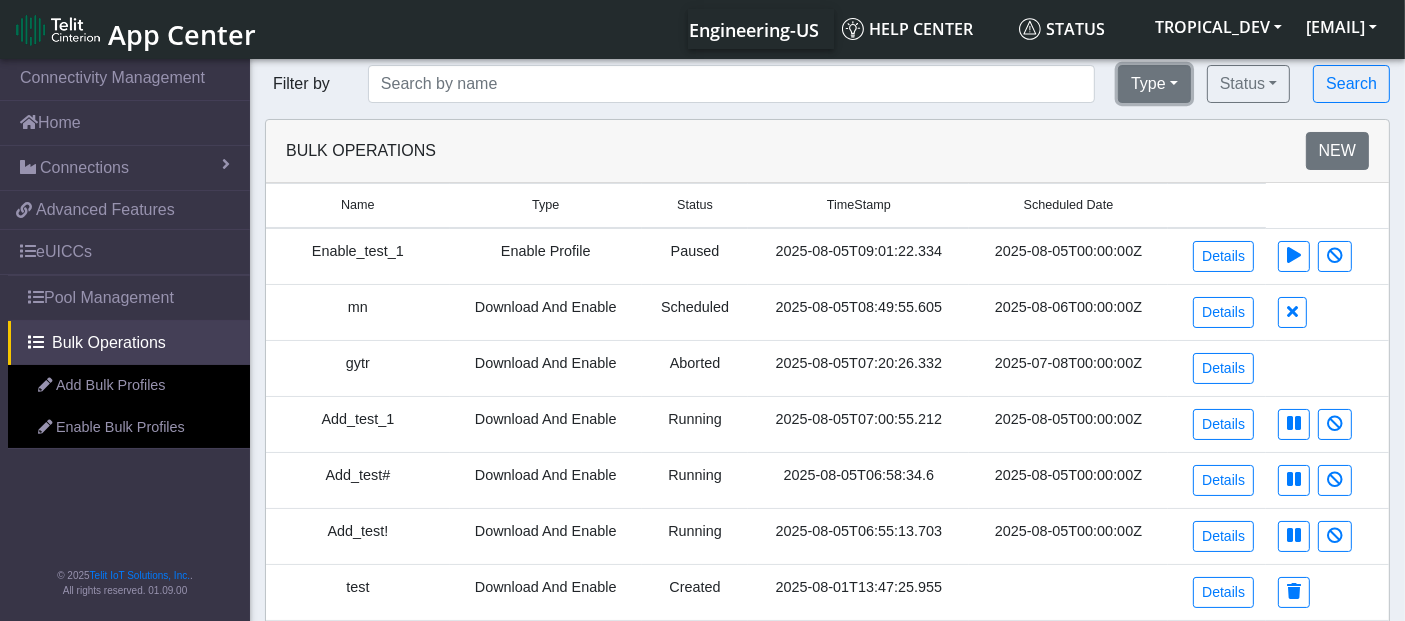 click on "Type" 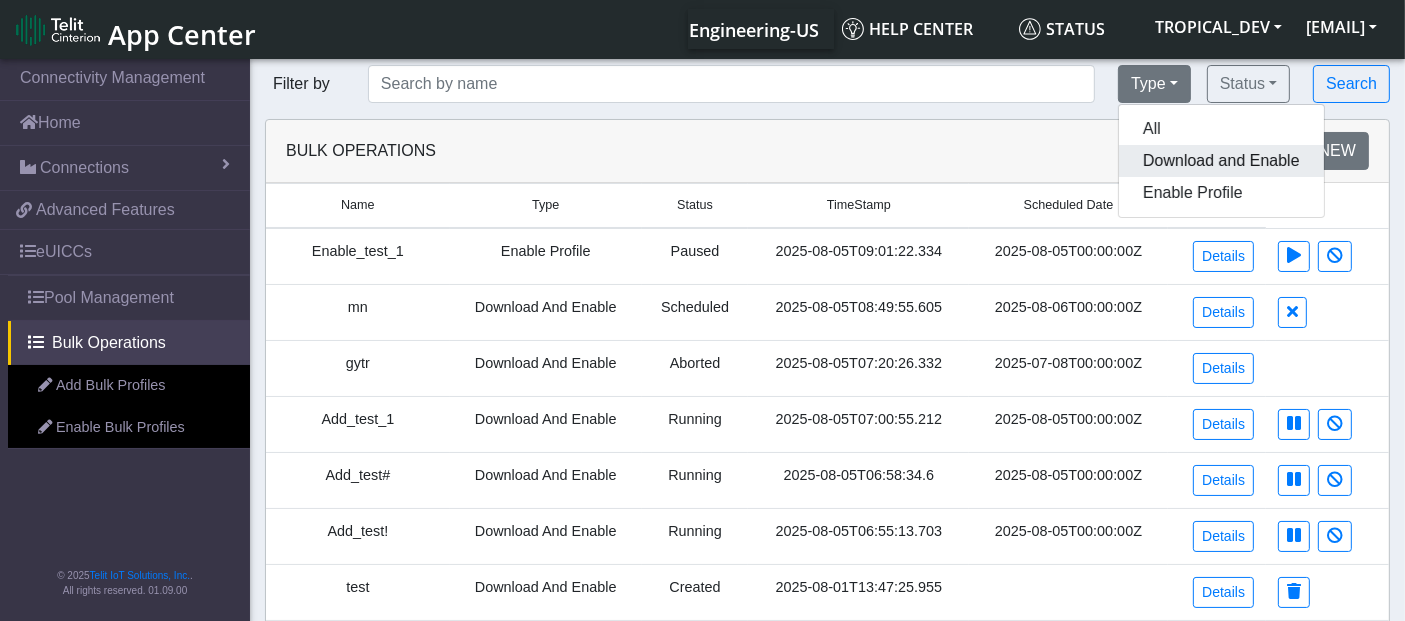 click on "Download and Enable" 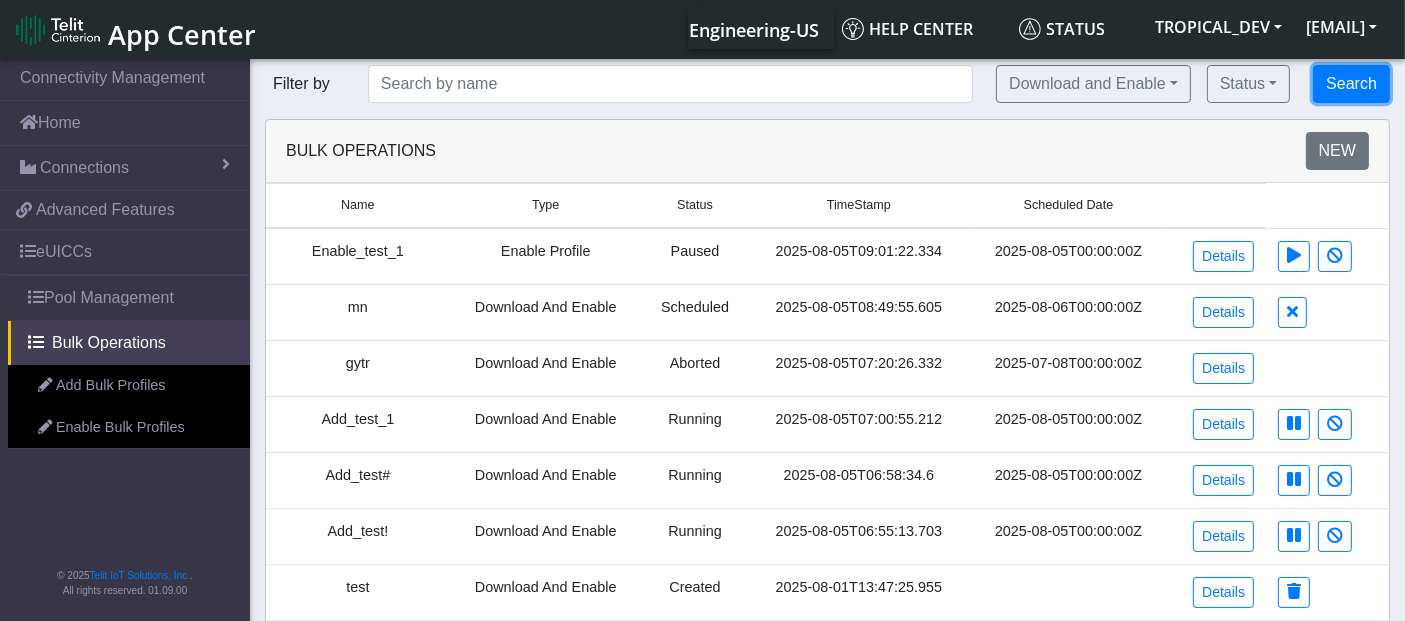 click on "Search" 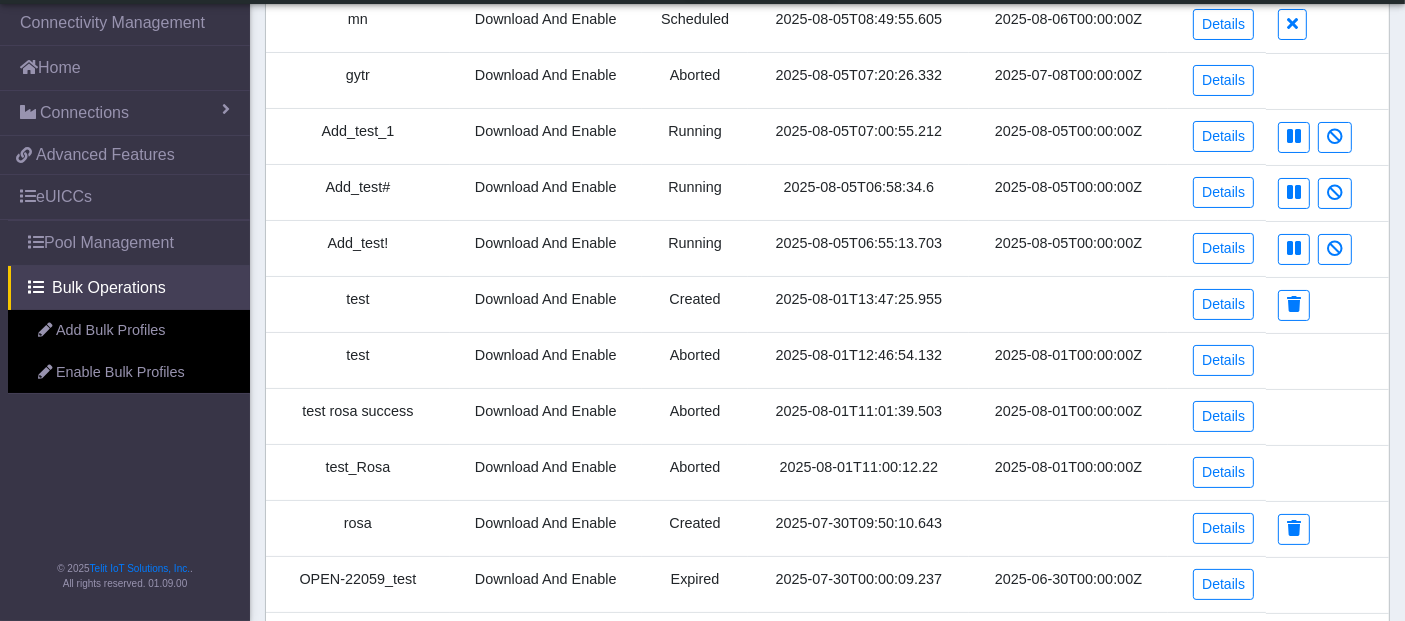scroll, scrollTop: 333, scrollLeft: 0, axis: vertical 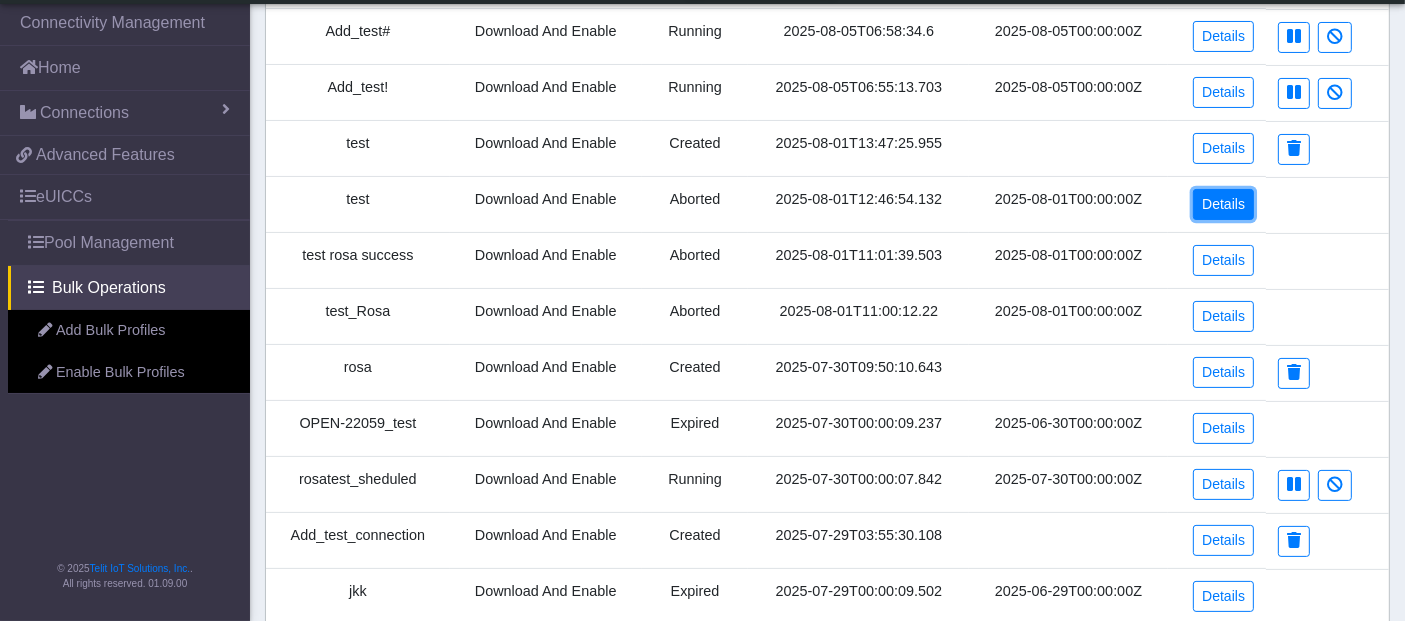 click on "Details" at bounding box center (1223, 204) 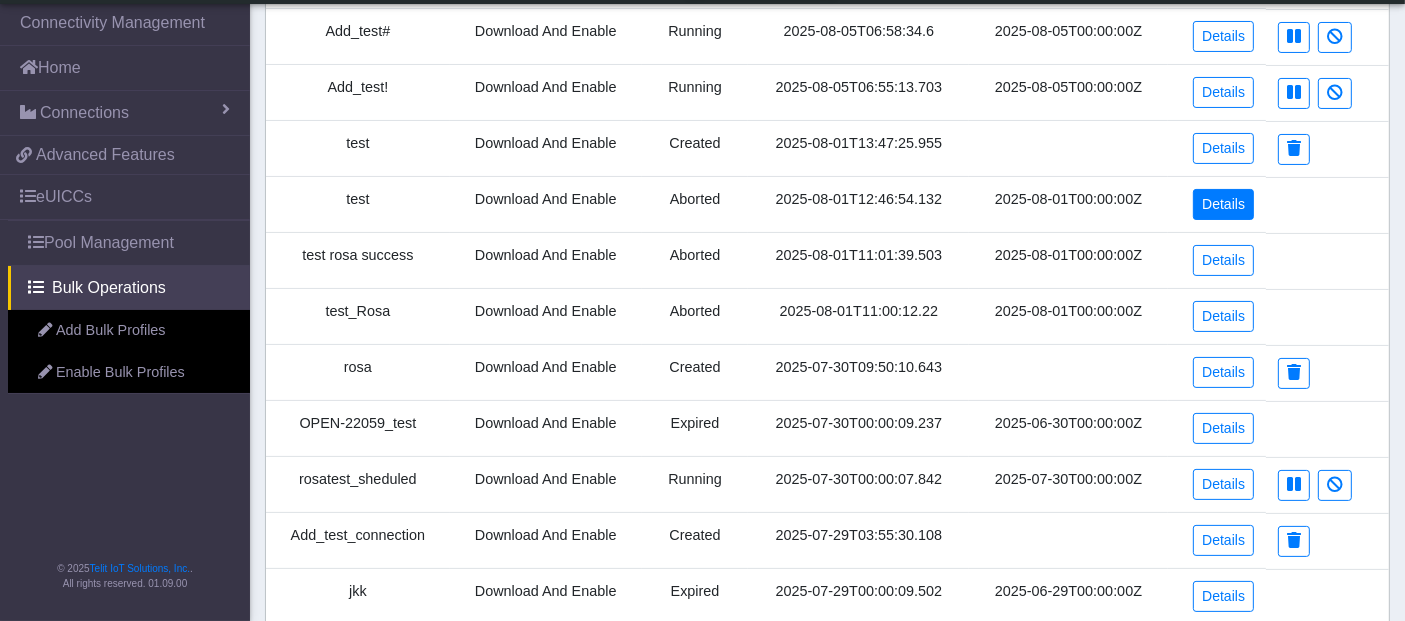scroll, scrollTop: 0, scrollLeft: 0, axis: both 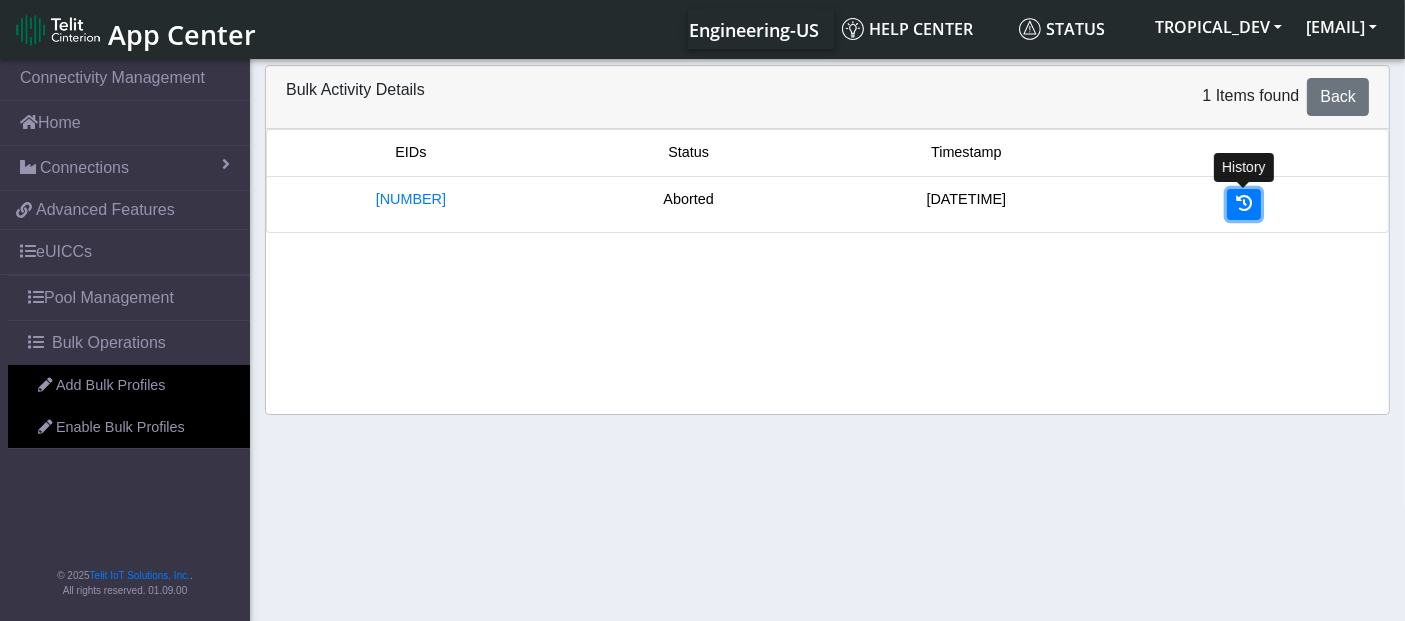 click at bounding box center [1244, 203] 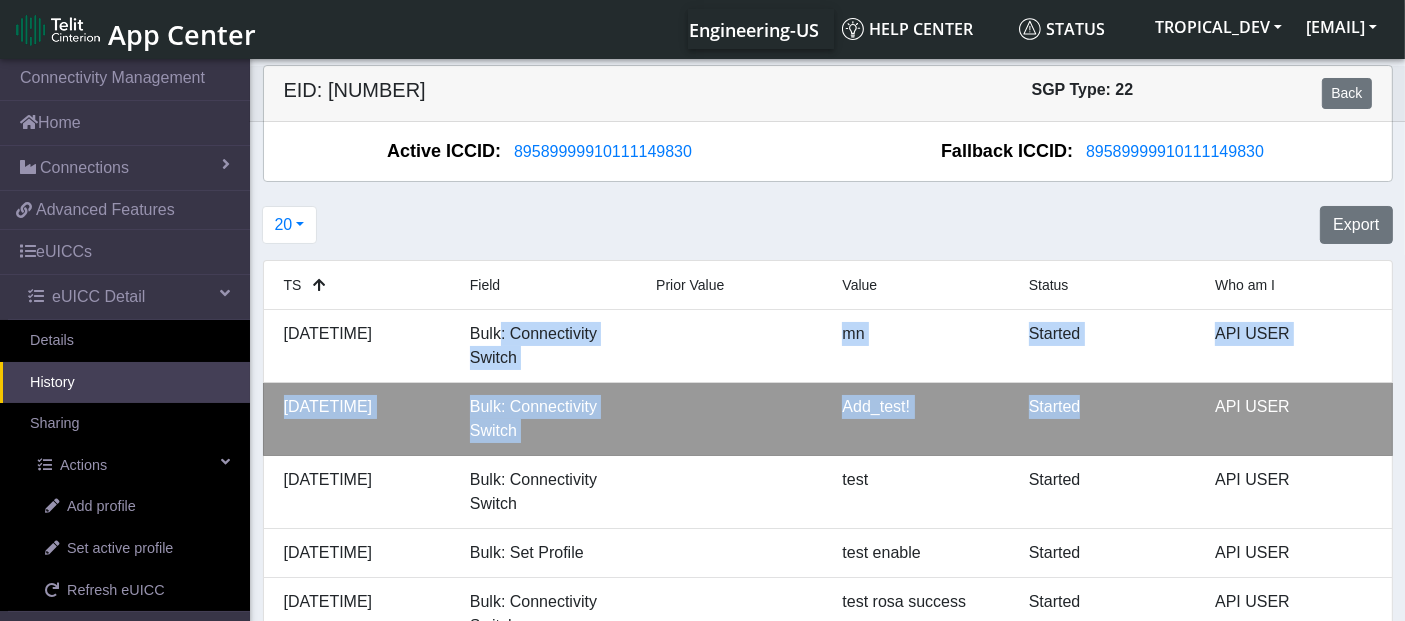 drag, startPoint x: 500, startPoint y: 335, endPoint x: 1081, endPoint y: 418, distance: 586.8986 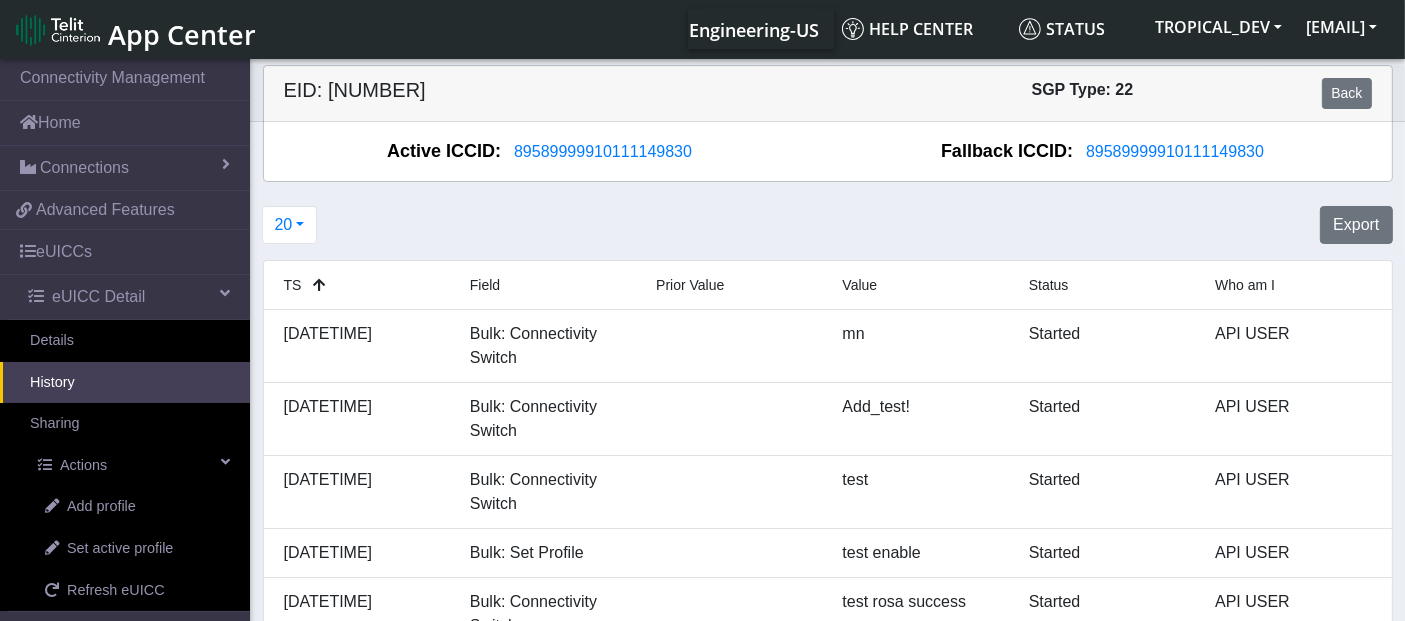 click on "Field" 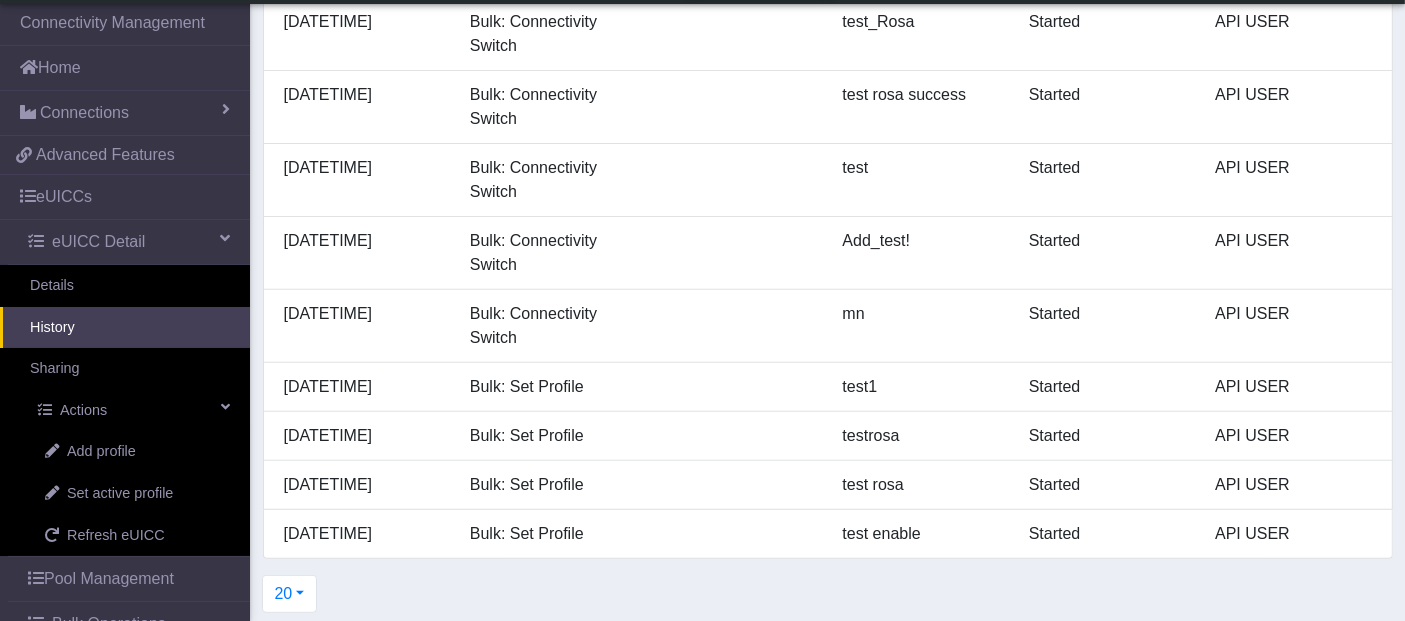 scroll, scrollTop: 783, scrollLeft: 0, axis: vertical 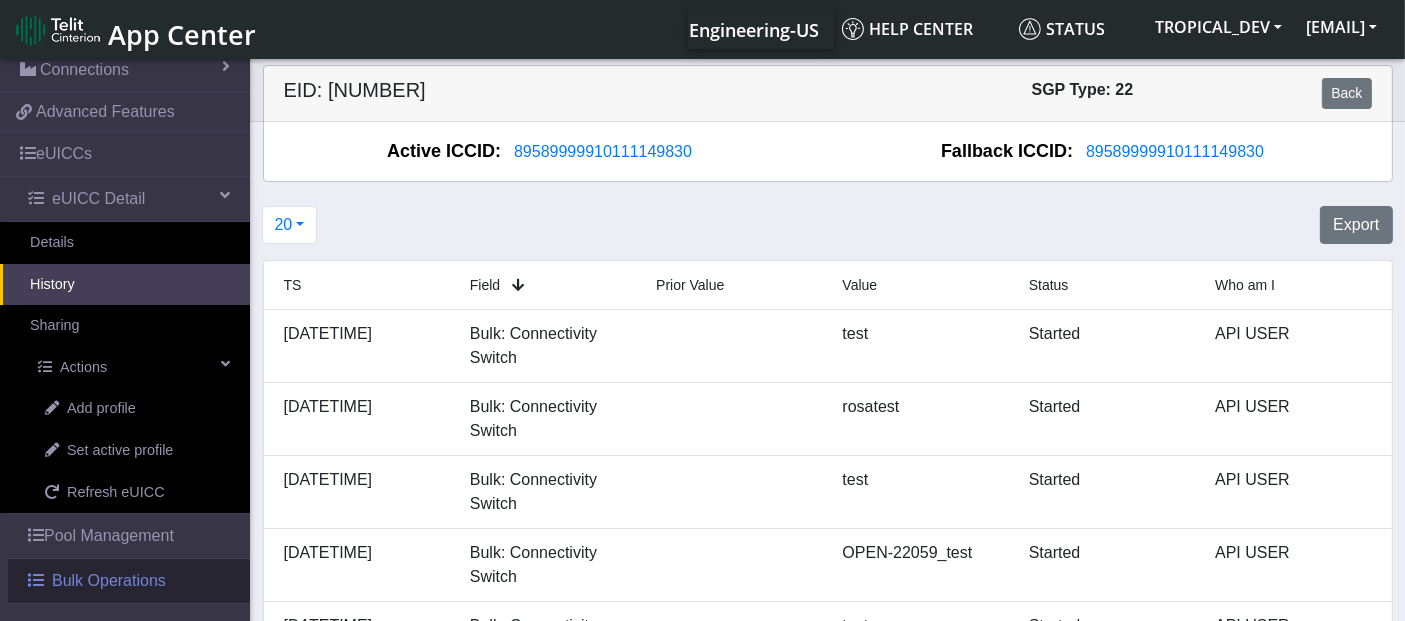 click on "Bulk Operations" at bounding box center (109, 581) 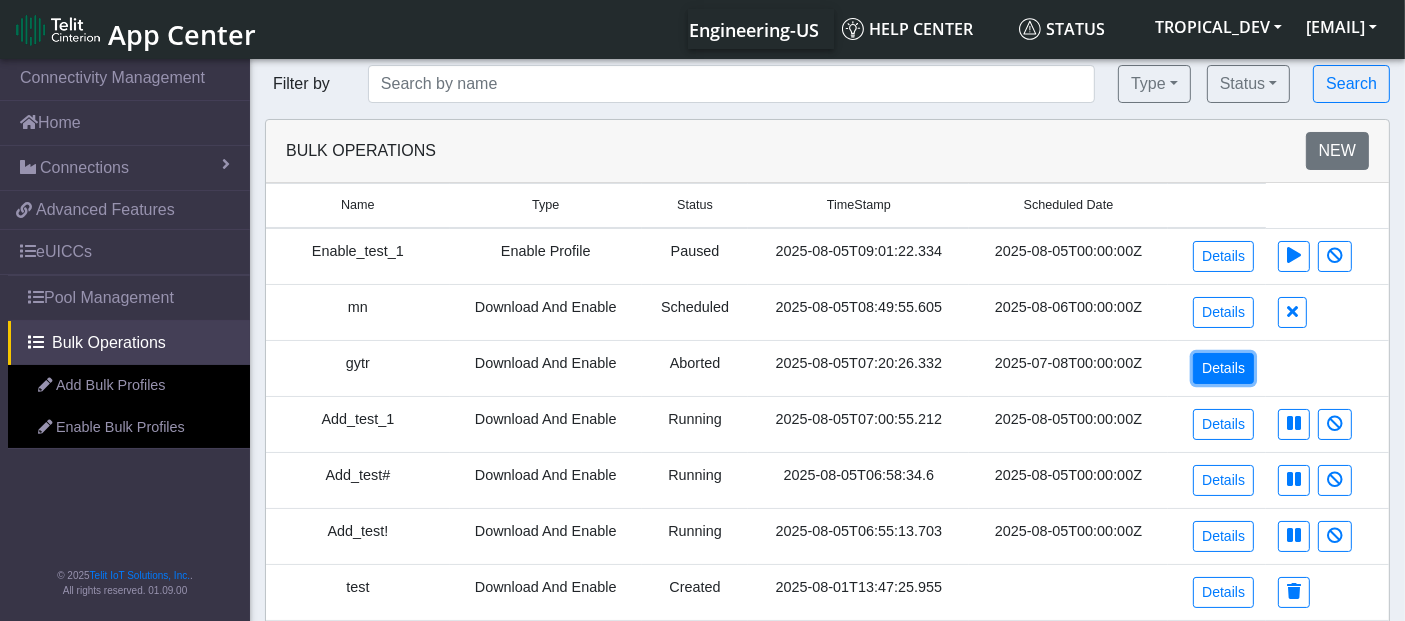 click on "Details" at bounding box center [1223, 368] 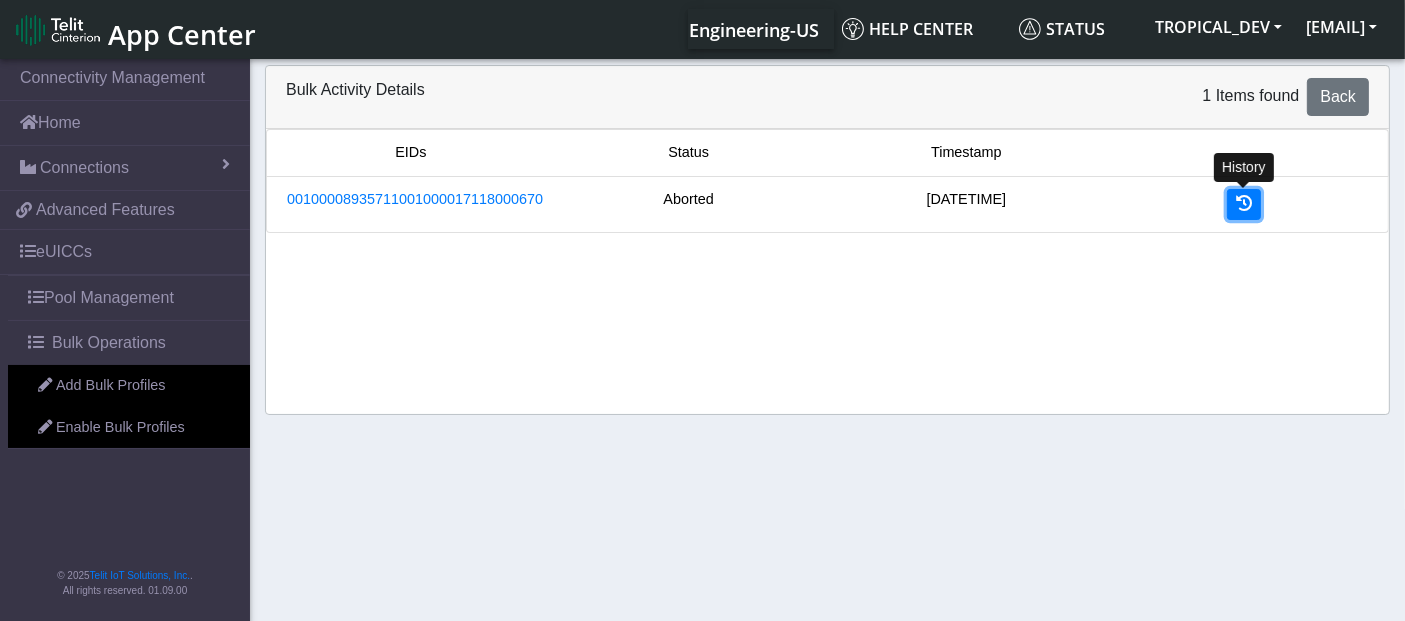 click at bounding box center (1244, 203) 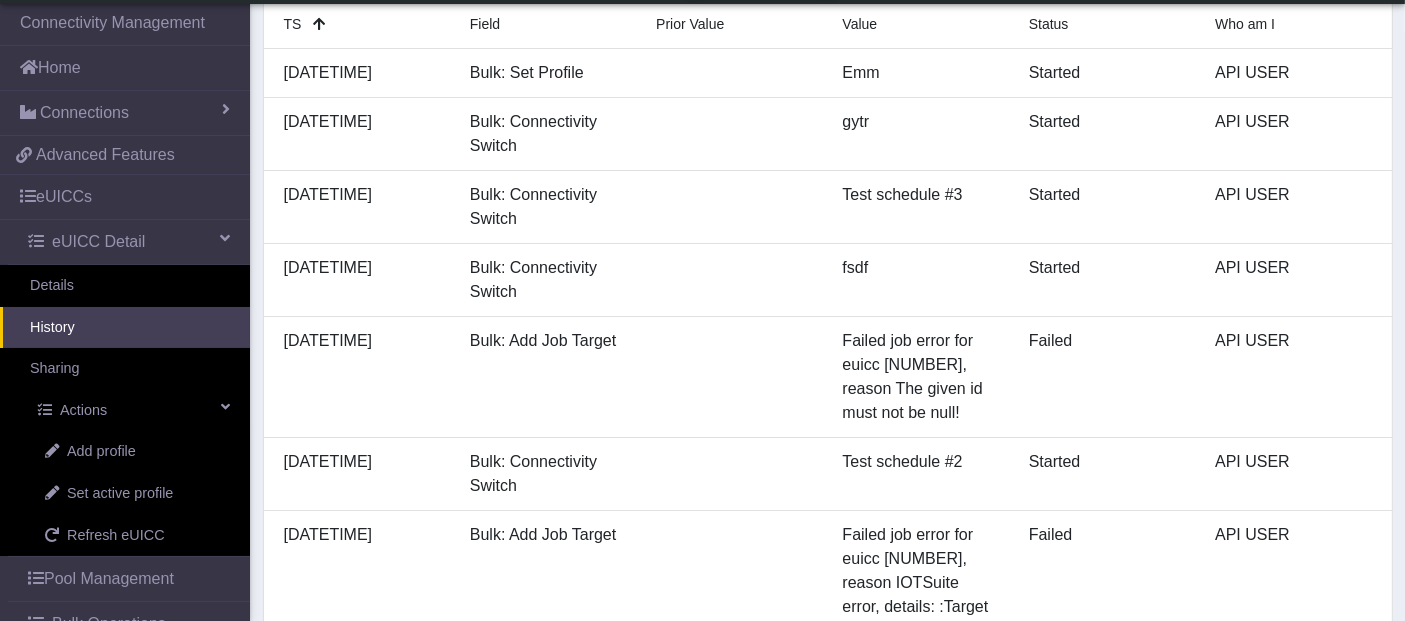 scroll, scrollTop: 0, scrollLeft: 0, axis: both 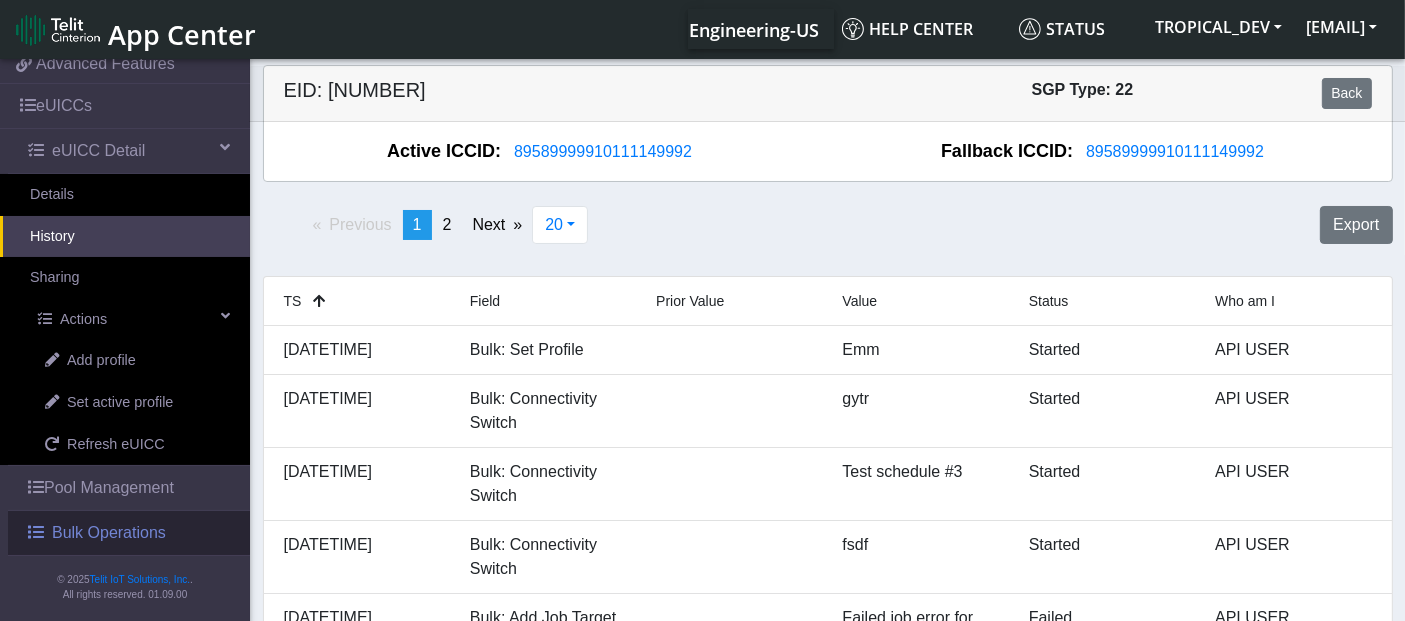 click on "Bulk Operations" at bounding box center [109, 533] 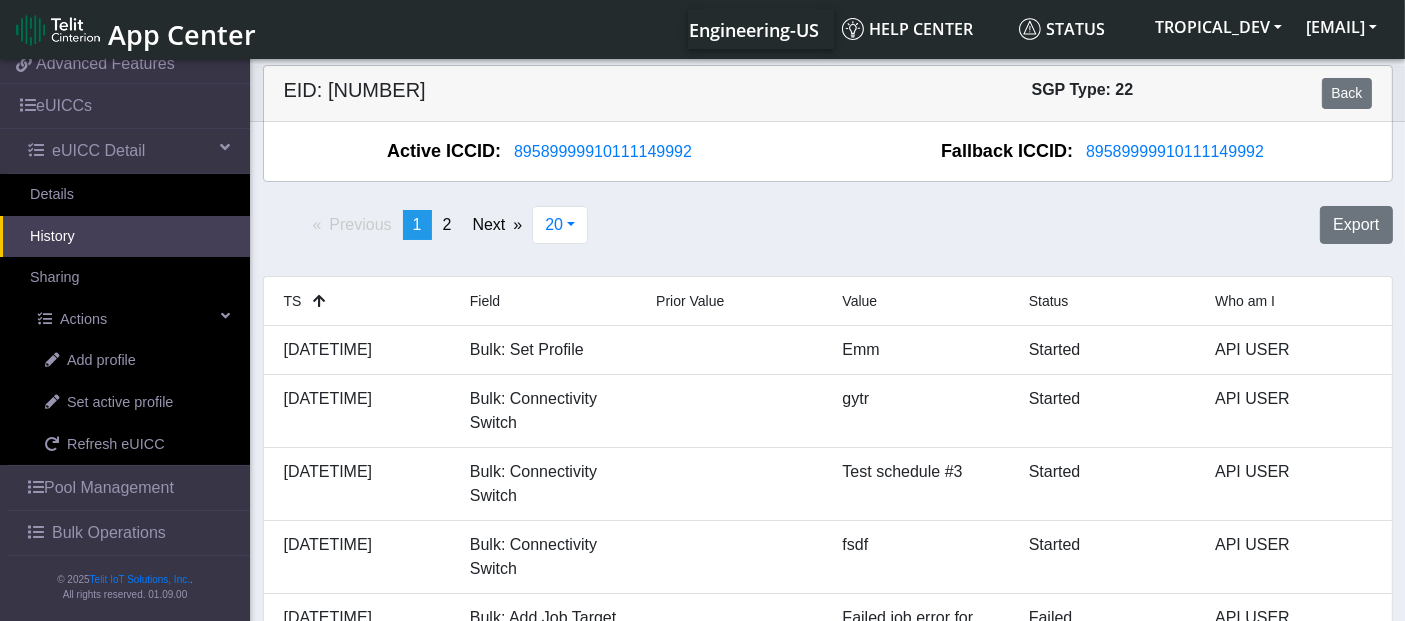 scroll, scrollTop: 0, scrollLeft: 0, axis: both 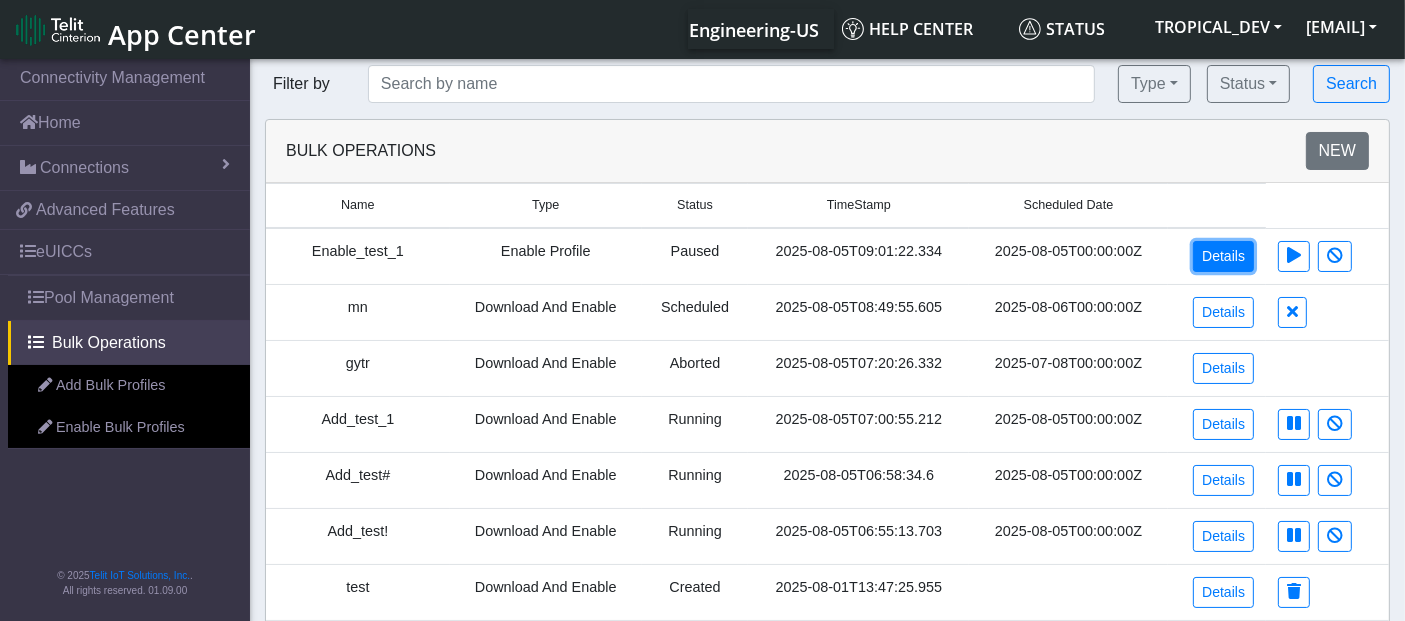 click on "Details" at bounding box center [1223, 256] 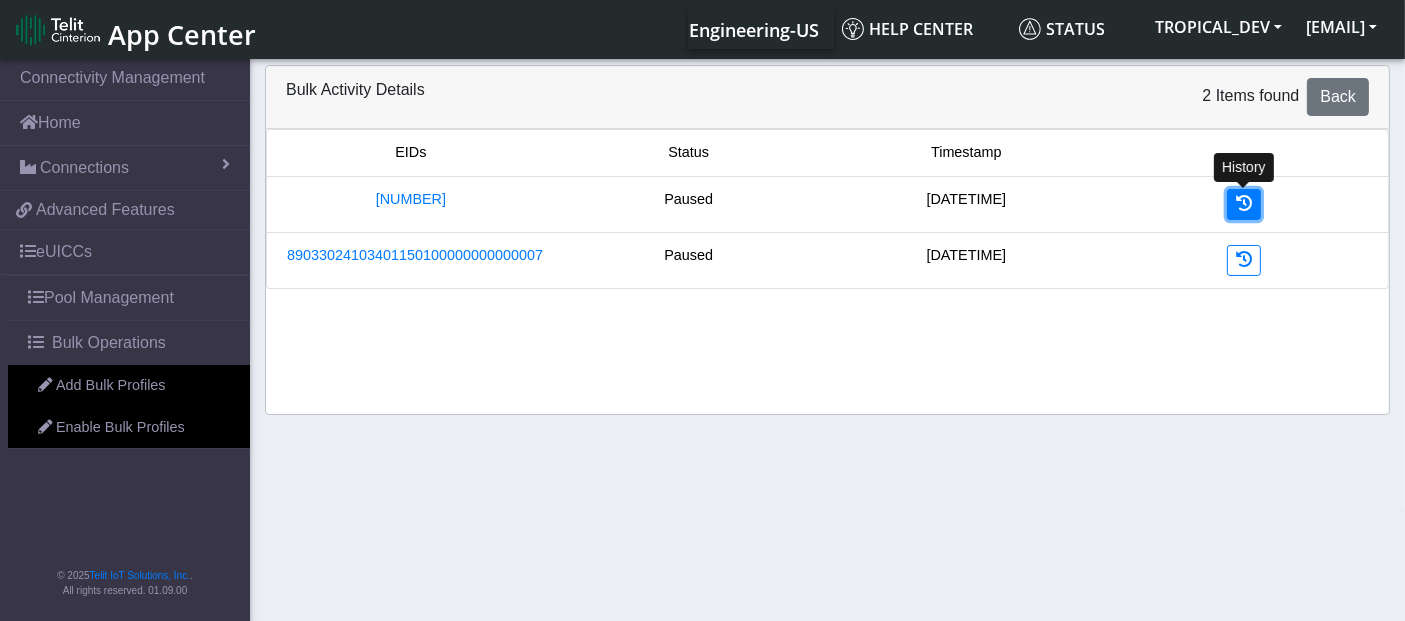 click at bounding box center (1244, 203) 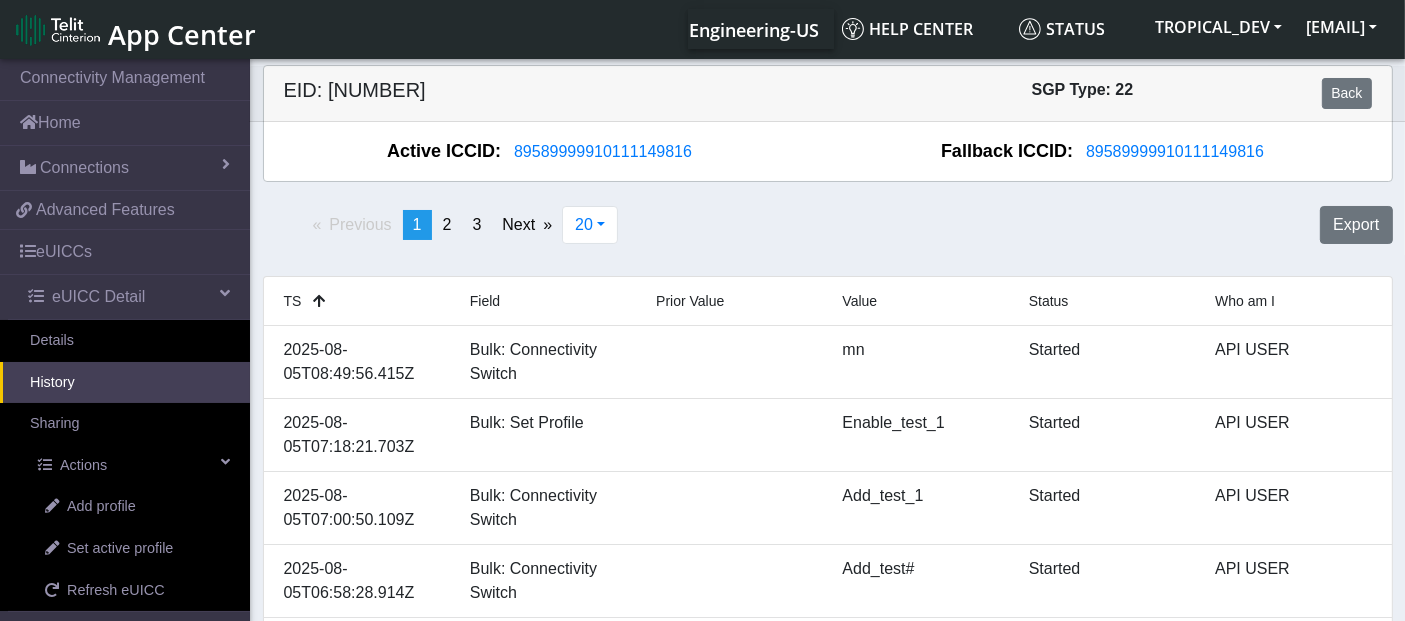 scroll, scrollTop: 0, scrollLeft: 0, axis: both 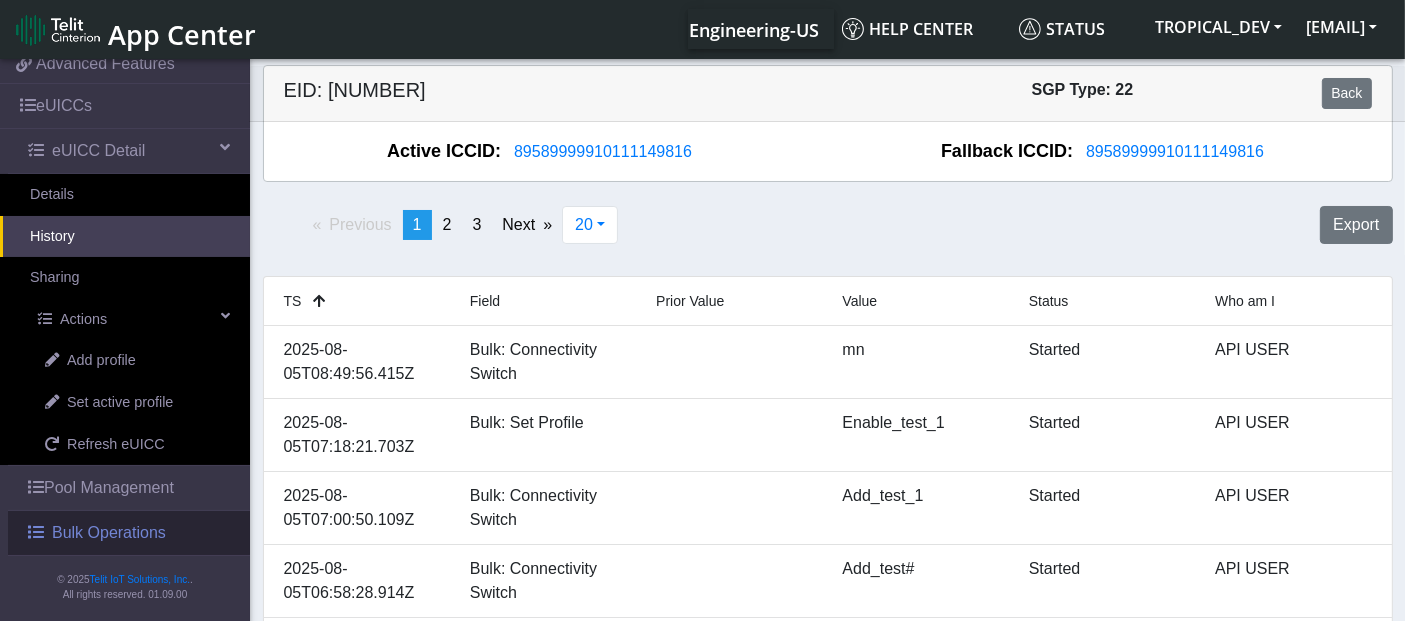 click on "Bulk Operations" at bounding box center [109, 533] 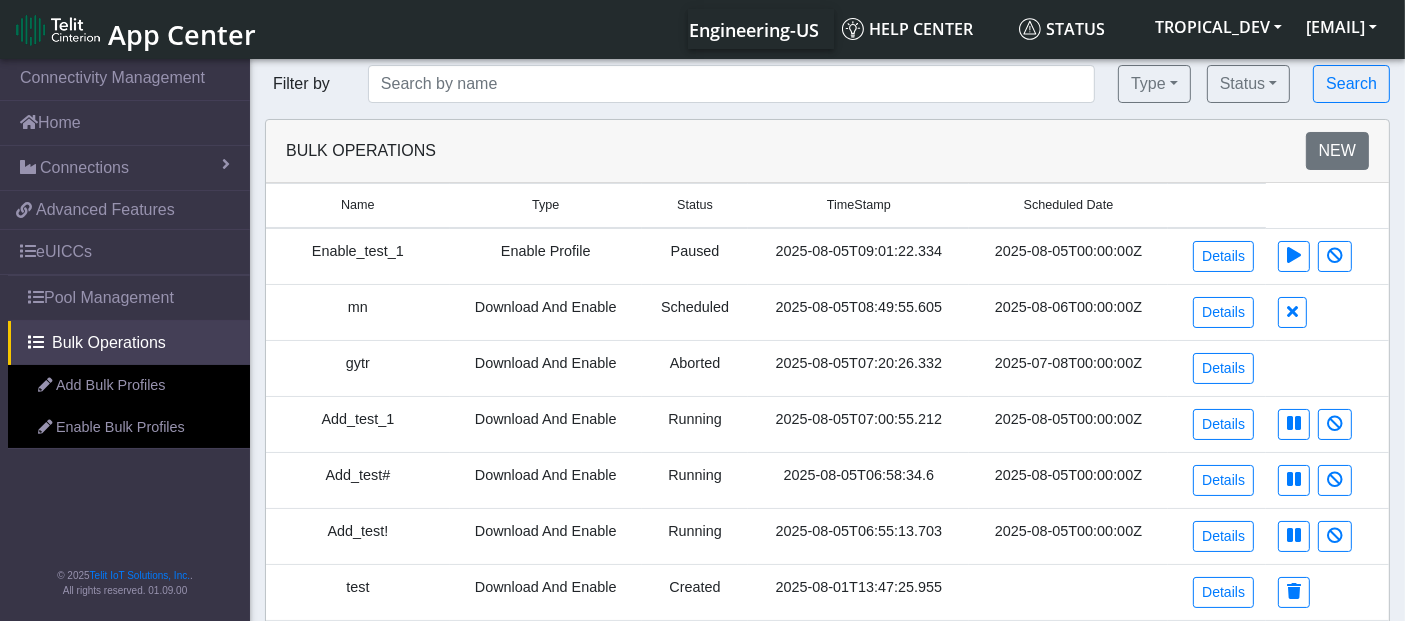 click on "Add Bulk Profiles" at bounding box center (129, 386) 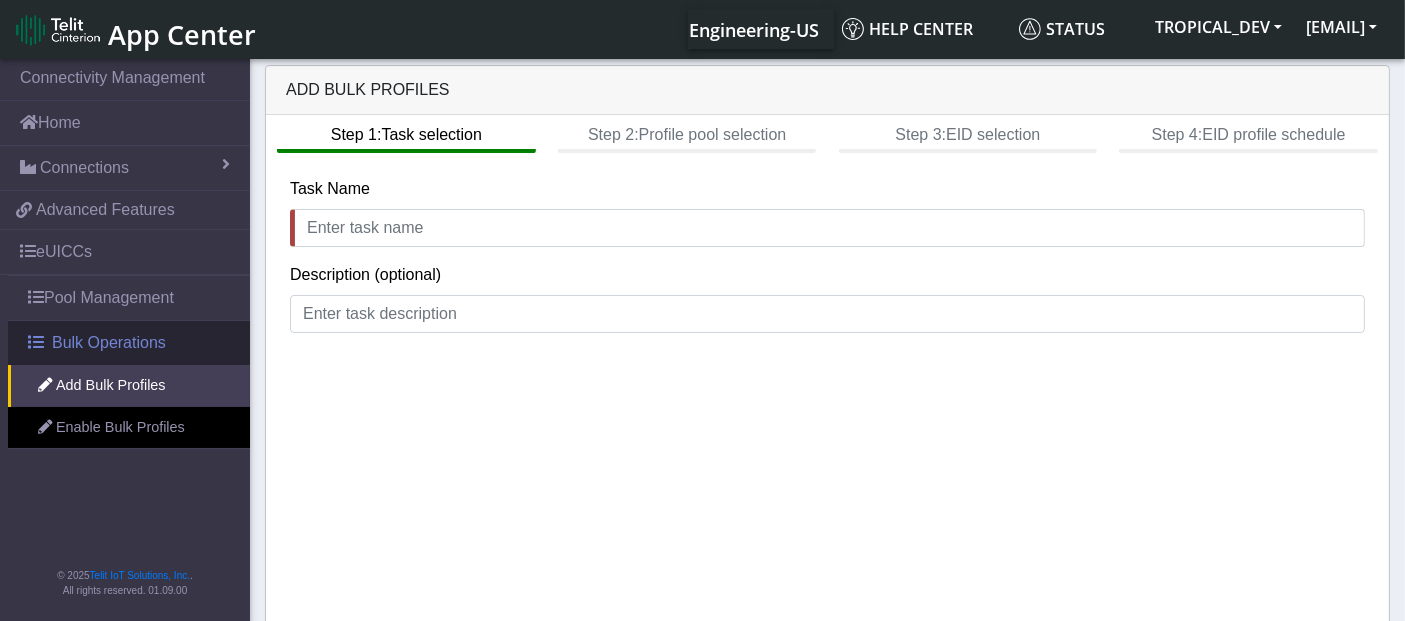 click on "Bulk Operations" at bounding box center [109, 343] 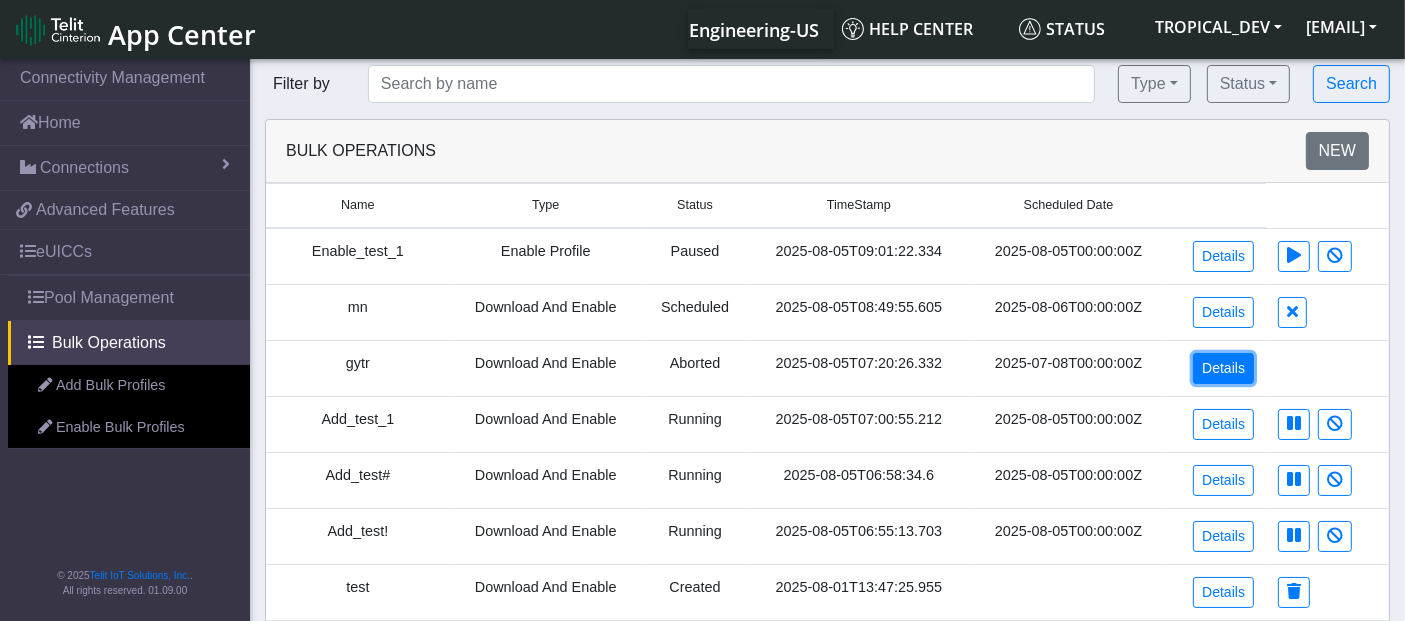 click on "Details" at bounding box center [1223, 368] 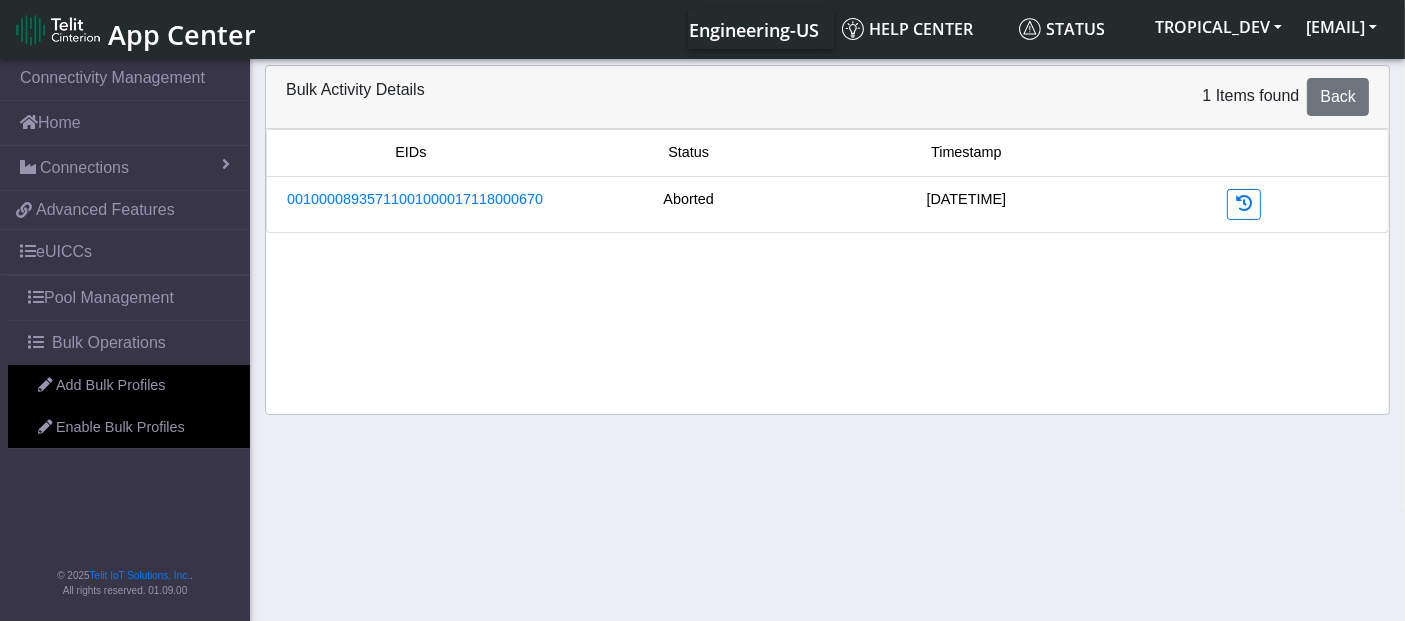 drag, startPoint x: 856, startPoint y: 209, endPoint x: 1065, endPoint y: 204, distance: 209.0598 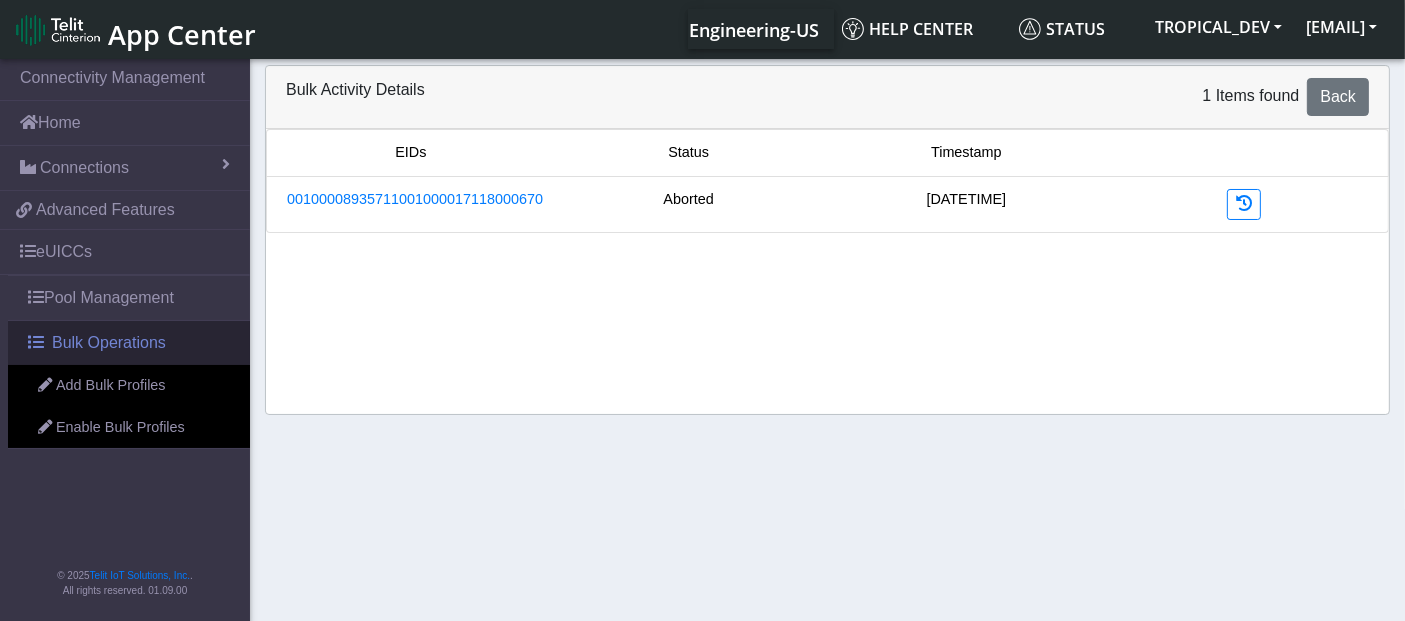 click on "Bulk Operations" at bounding box center [109, 343] 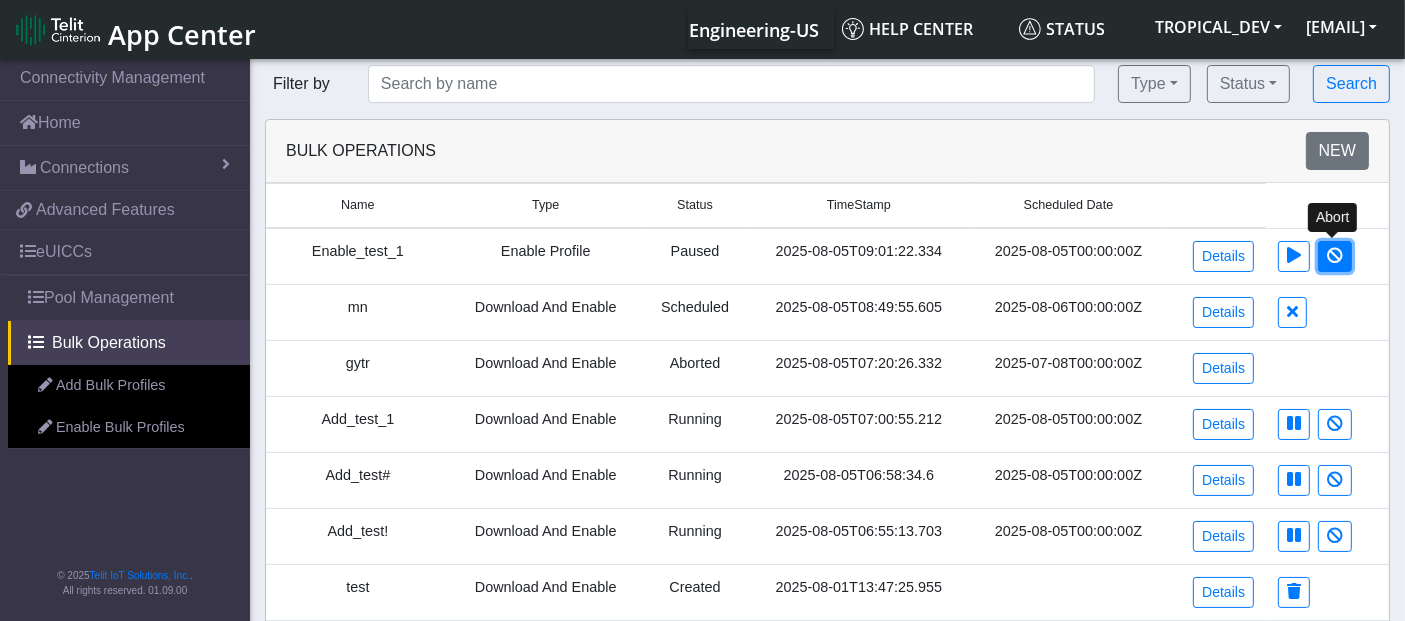 click at bounding box center [1335, 255] 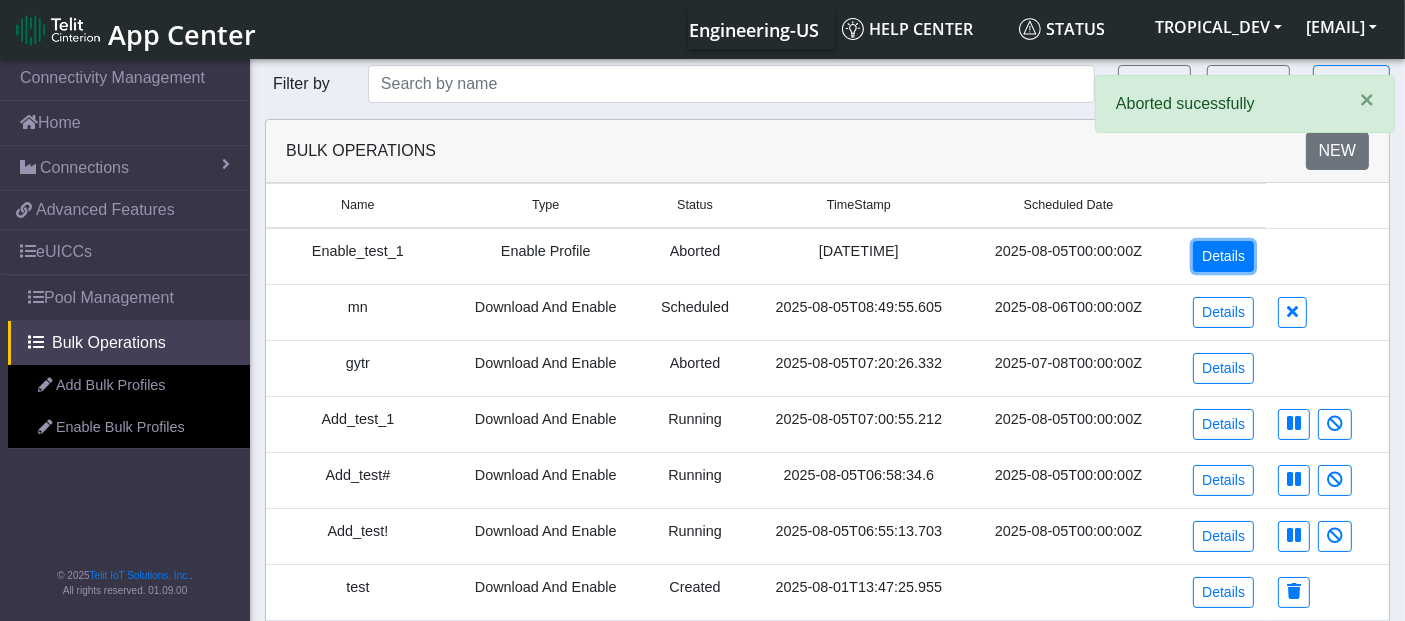 click on "Details" at bounding box center (1223, 256) 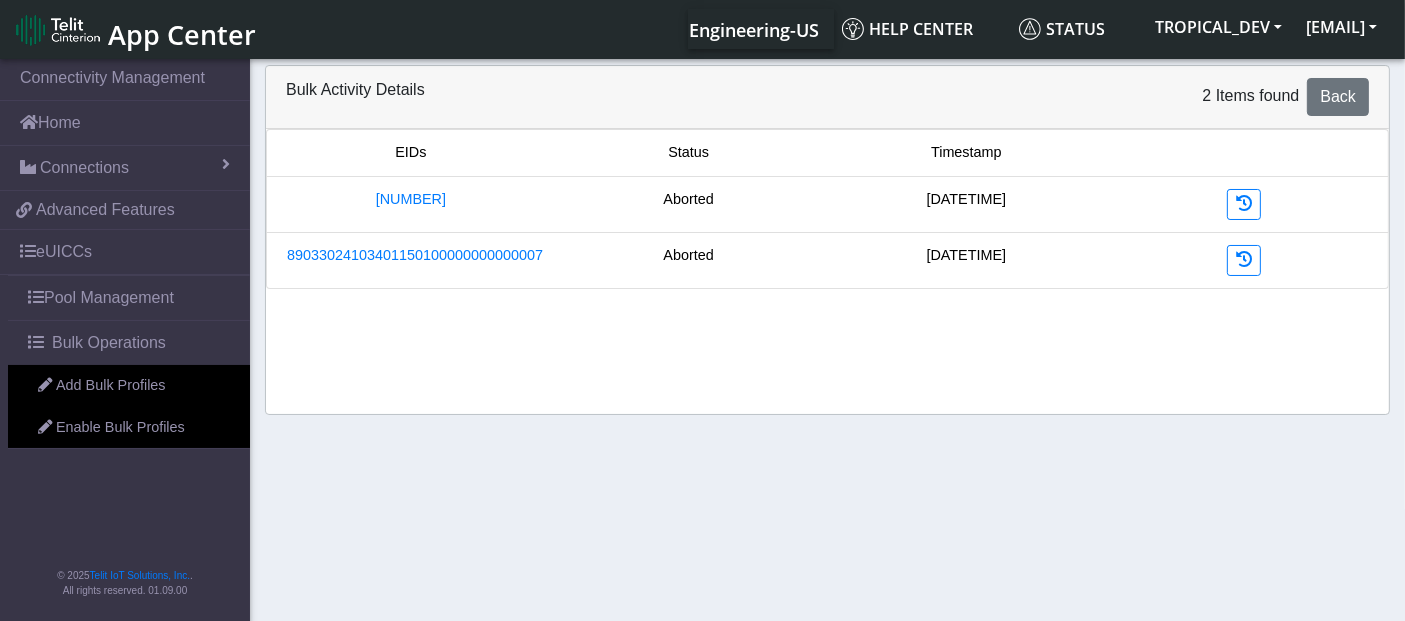 drag, startPoint x: 958, startPoint y: 201, endPoint x: 1086, endPoint y: 257, distance: 139.71399 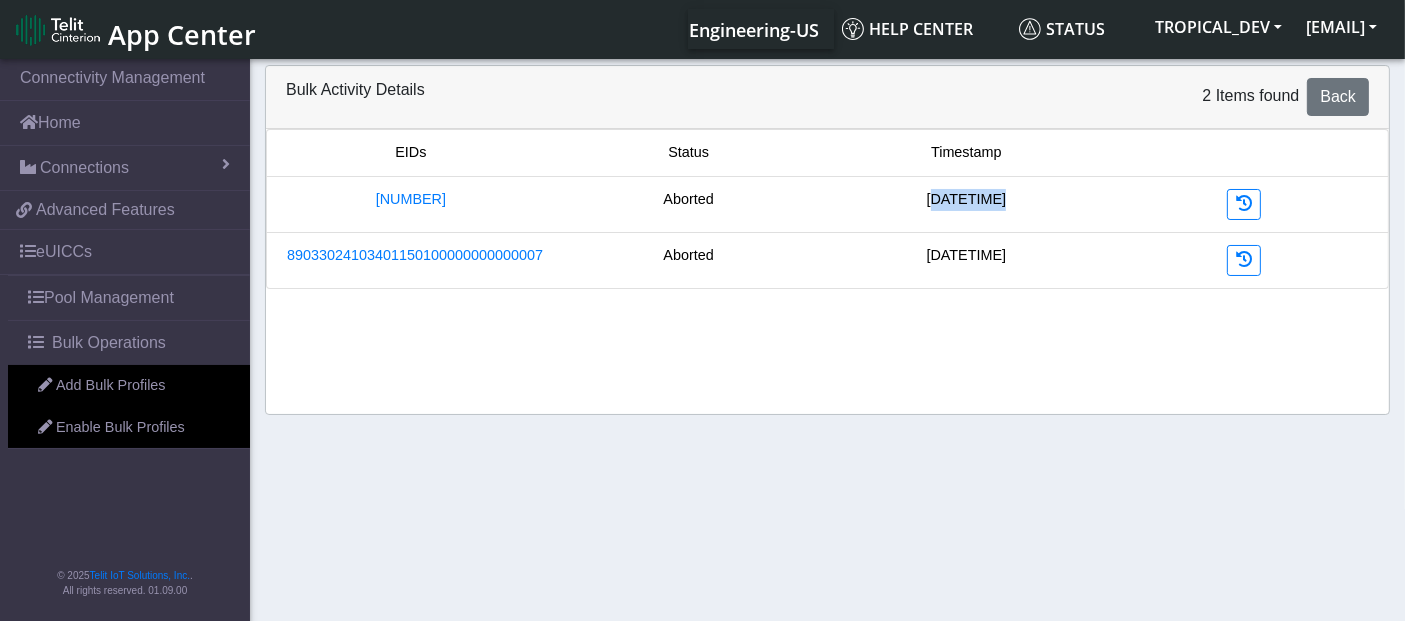 drag, startPoint x: 878, startPoint y: 200, endPoint x: 1144, endPoint y: 202, distance: 266.0075 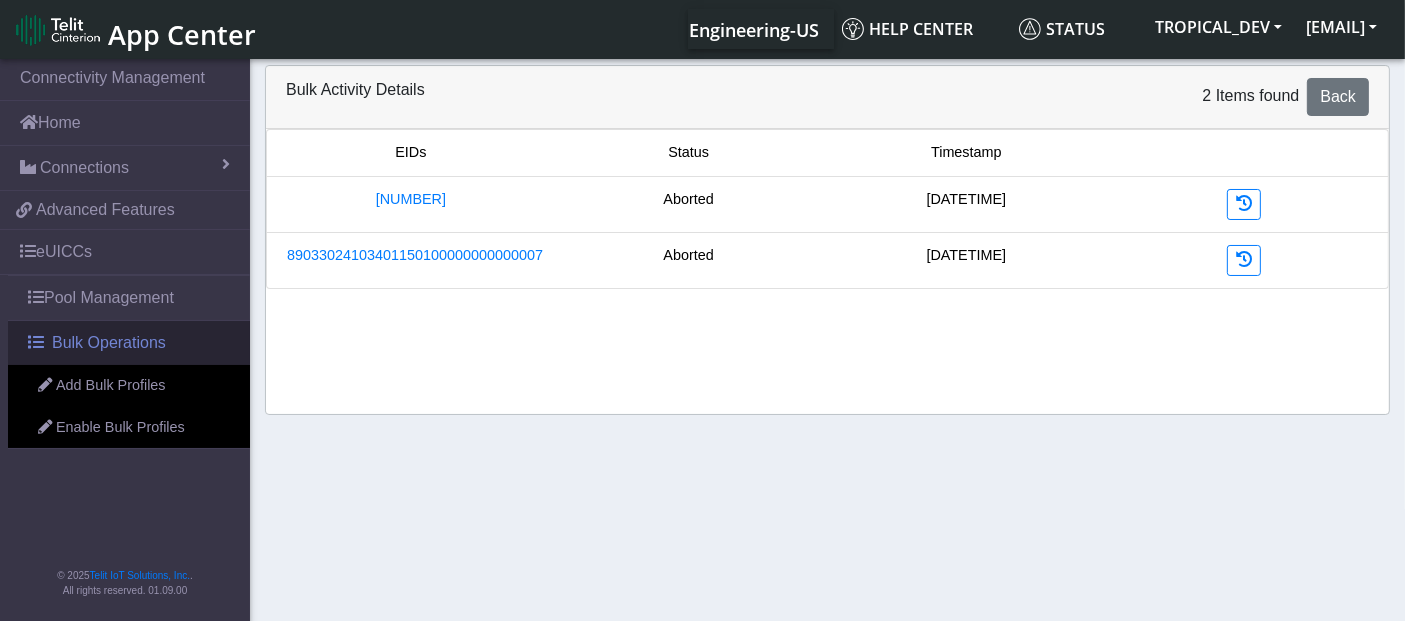 click on "Bulk Operations" at bounding box center [109, 343] 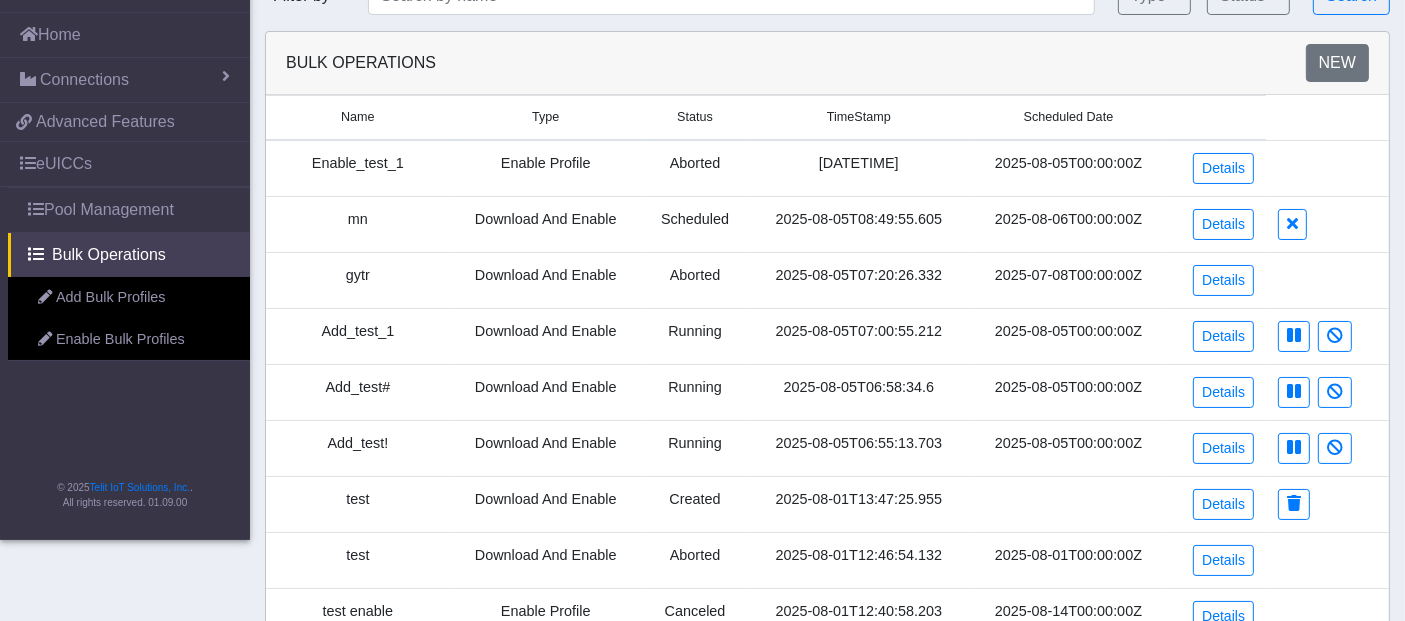 scroll, scrollTop: 0, scrollLeft: 0, axis: both 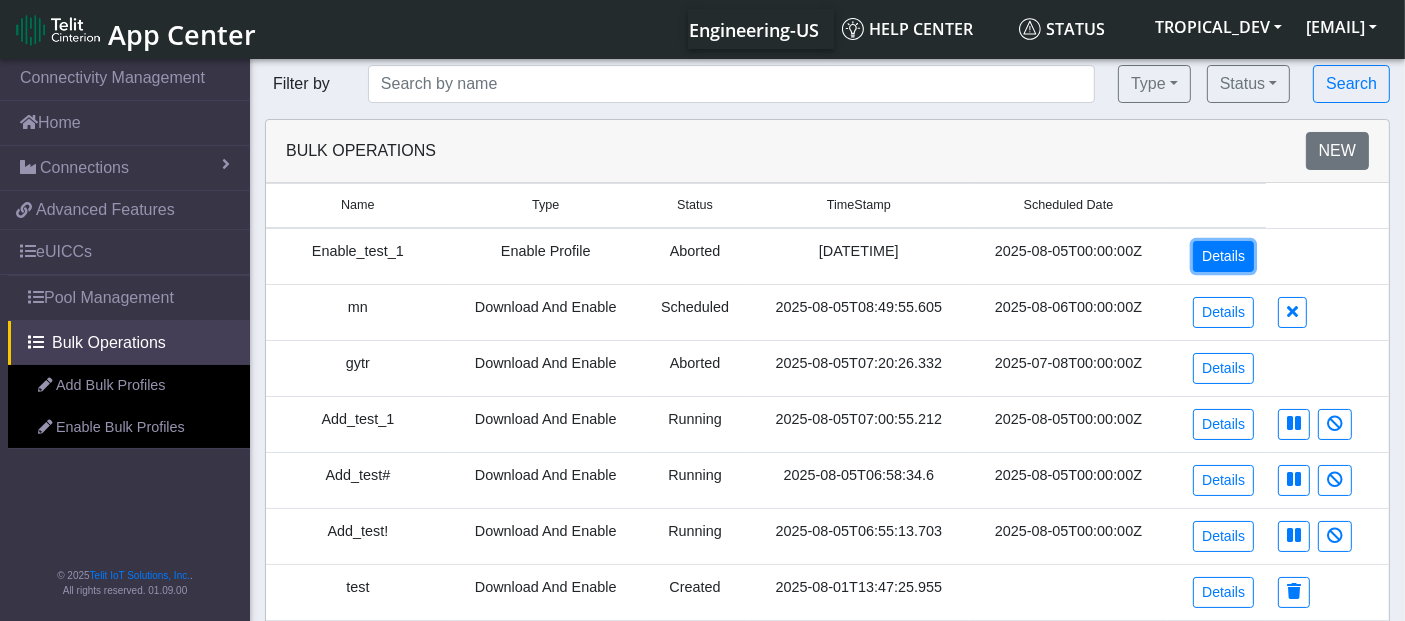click on "Details" at bounding box center [1223, 256] 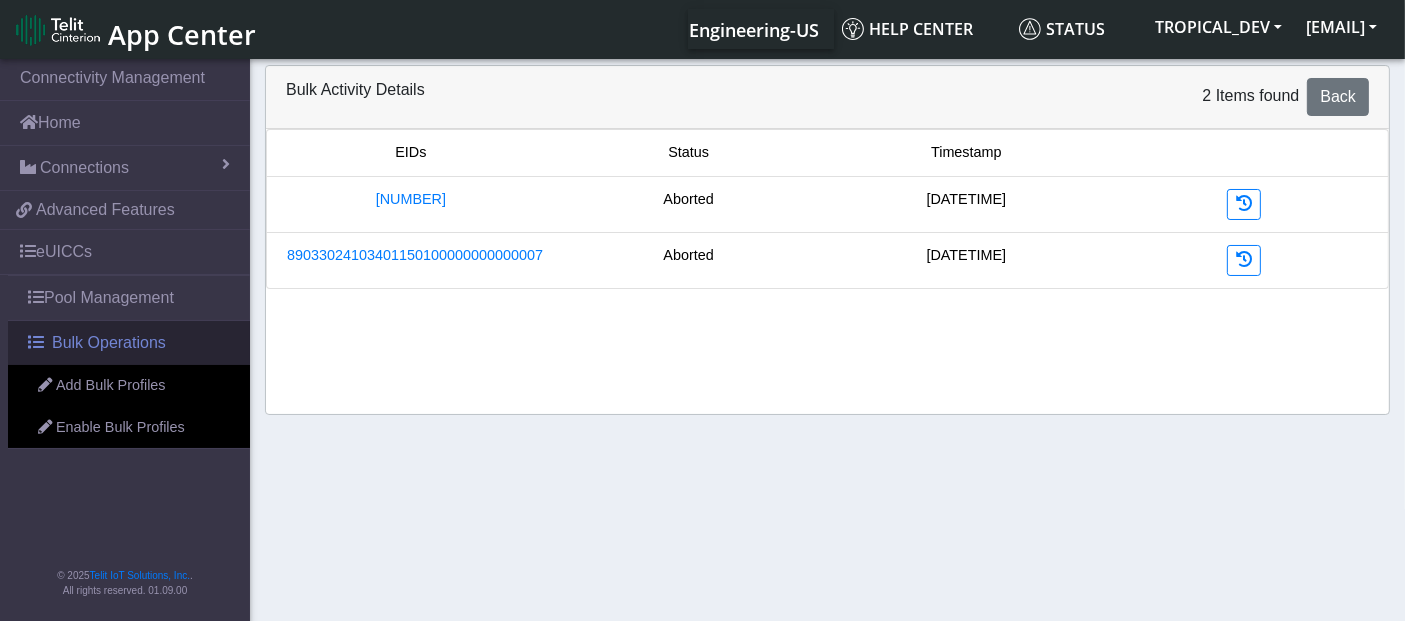 click on "Bulk Operations" at bounding box center [109, 343] 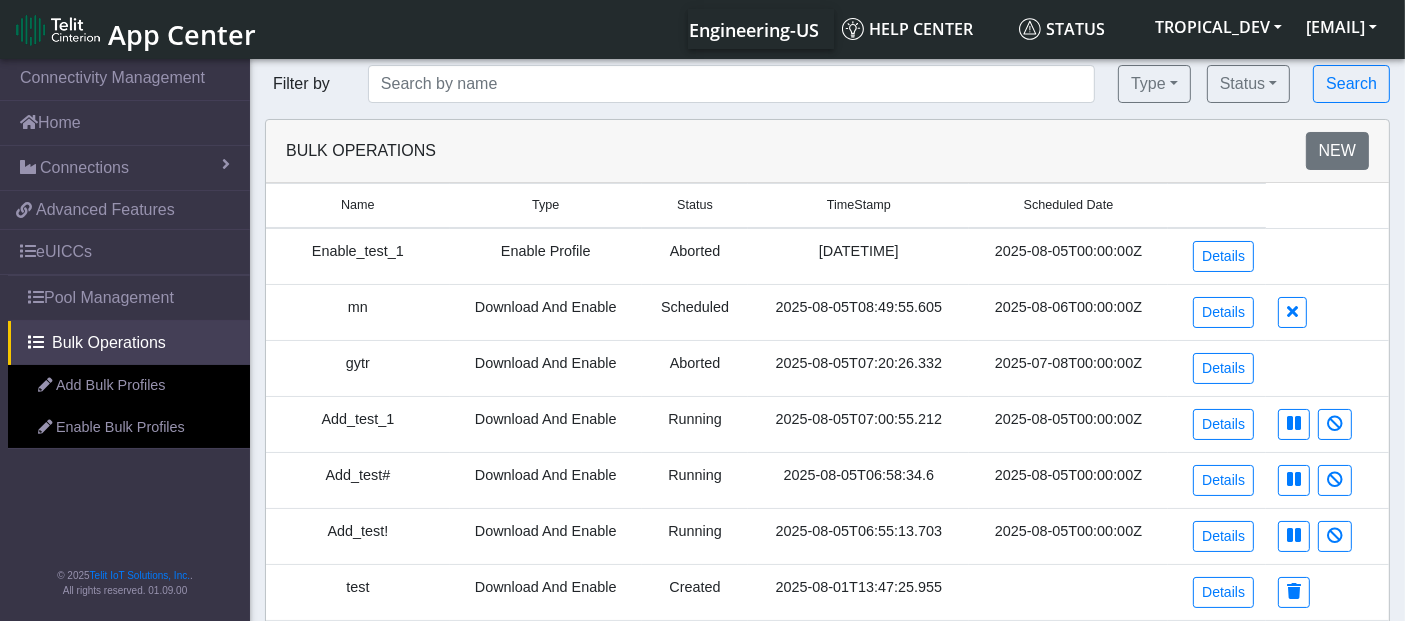 drag, startPoint x: 794, startPoint y: 249, endPoint x: 964, endPoint y: 249, distance: 170 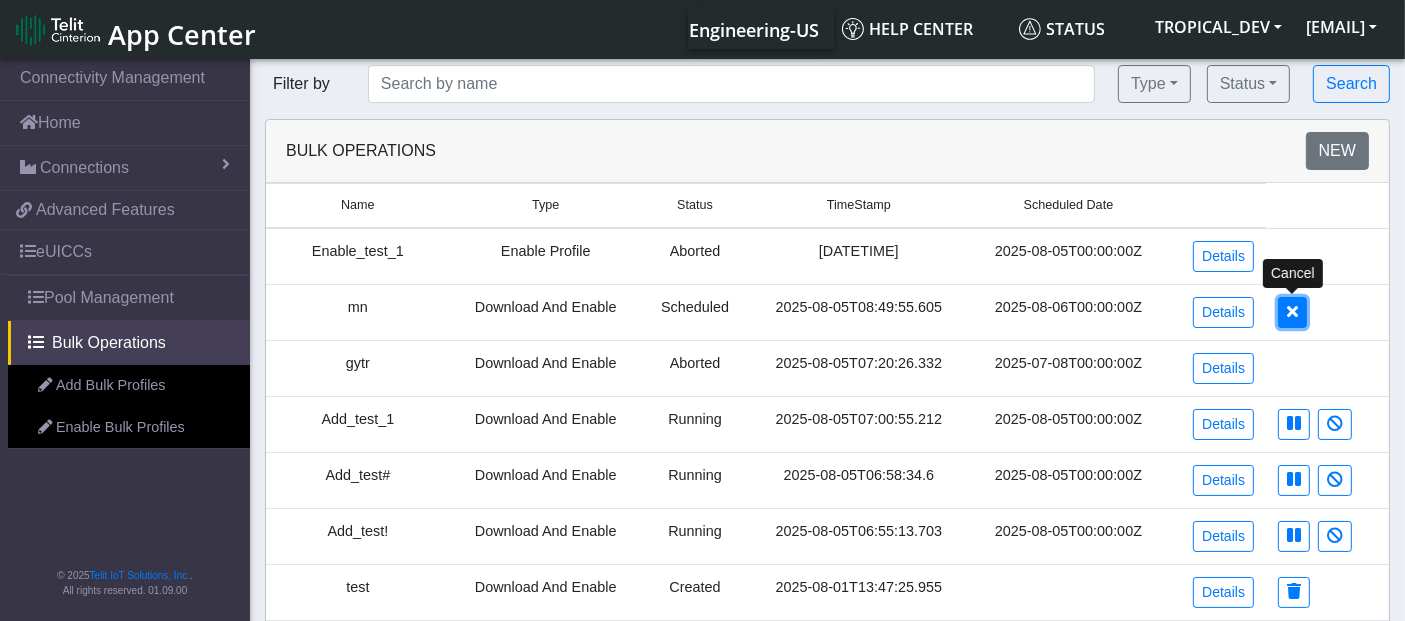 click at bounding box center [1292, 311] 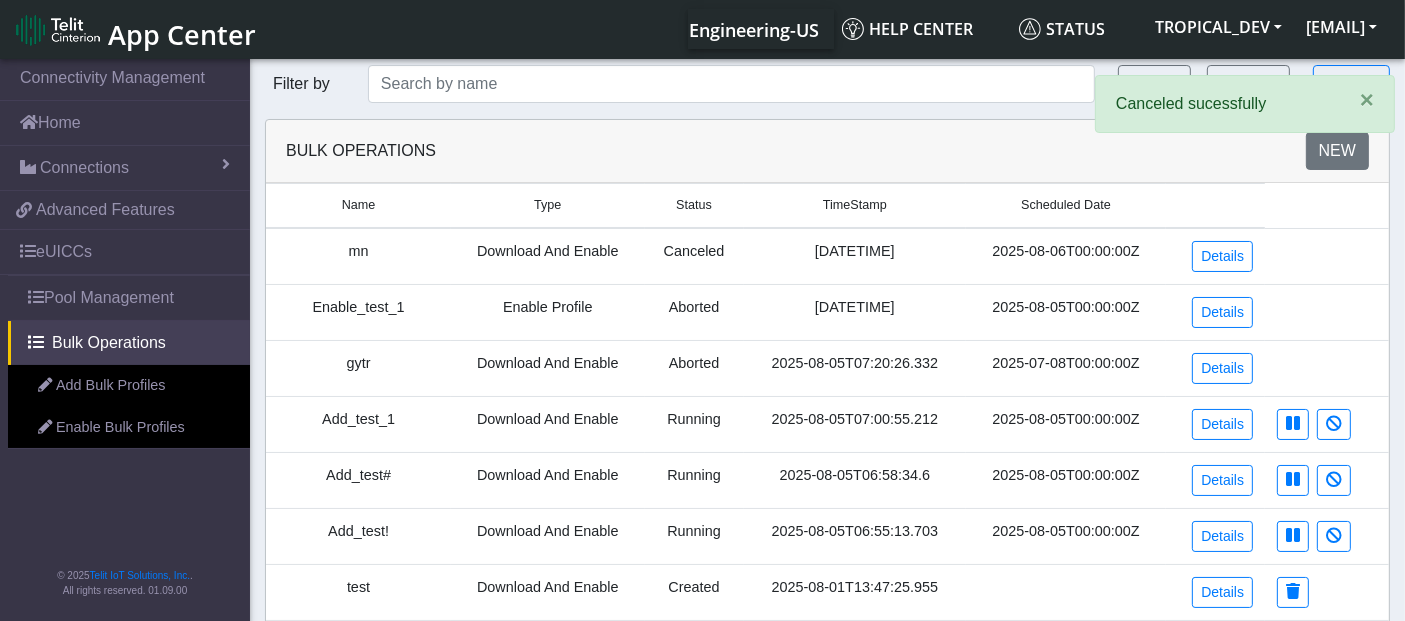 drag, startPoint x: 660, startPoint y: 253, endPoint x: 932, endPoint y: 249, distance: 272.02942 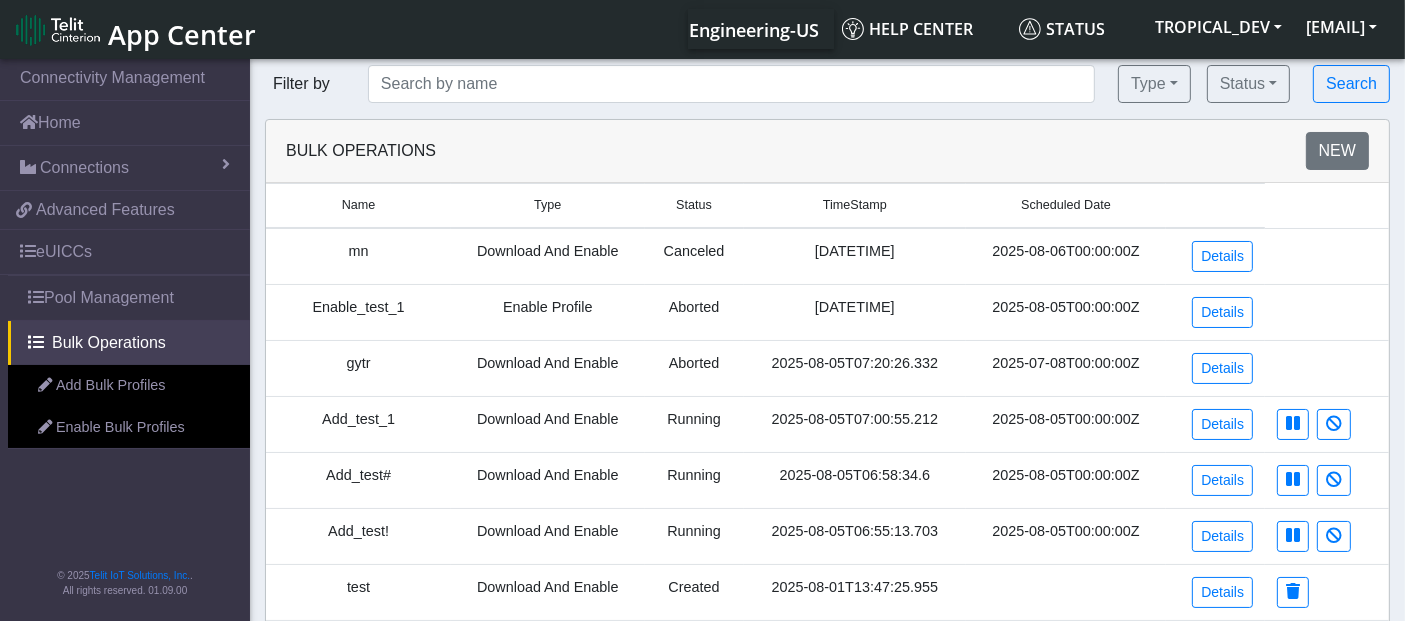 click on "[DATETIME]" at bounding box center [855, 256] 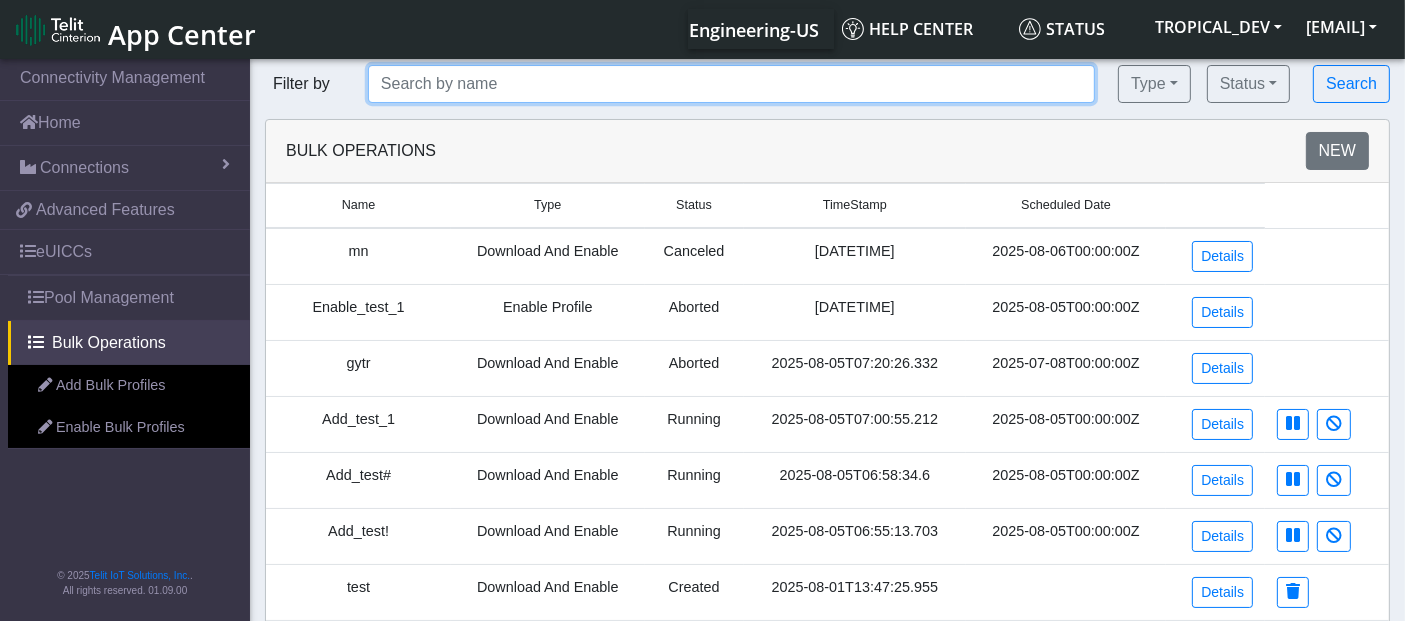 drag, startPoint x: 380, startPoint y: 79, endPoint x: 545, endPoint y: 75, distance: 165.04848 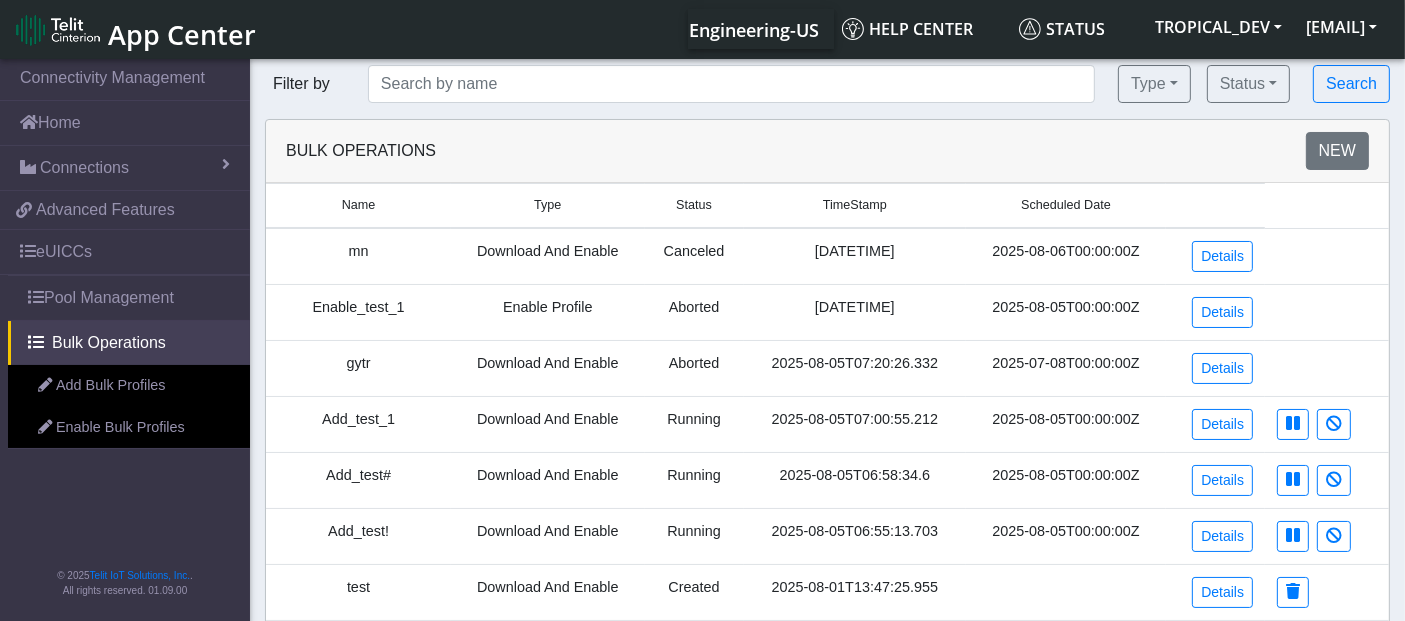 click on "Filter by" 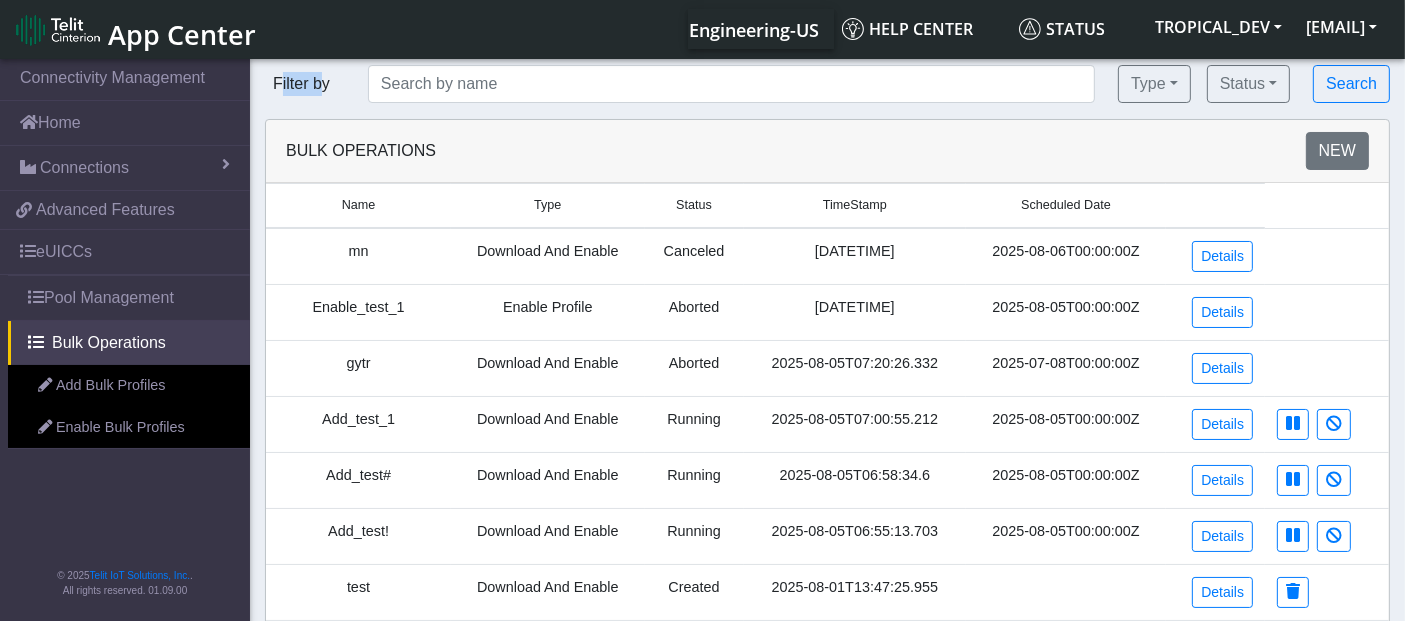click on "Filter by" 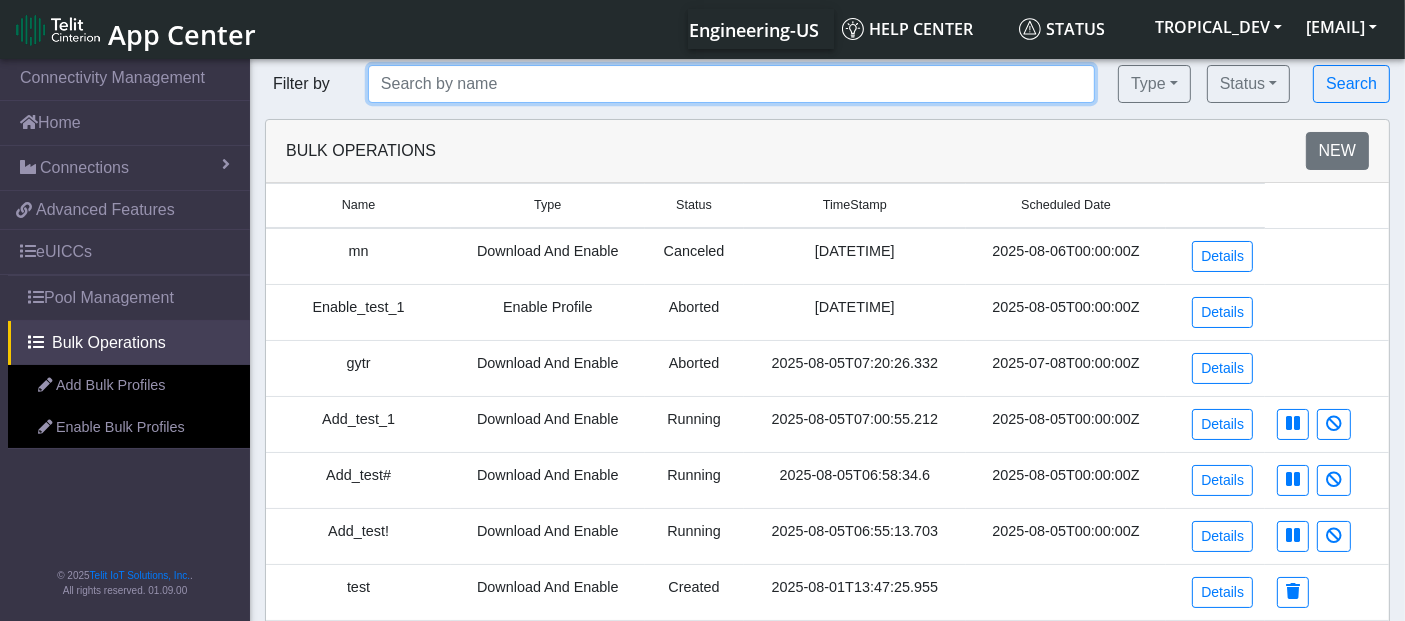 click 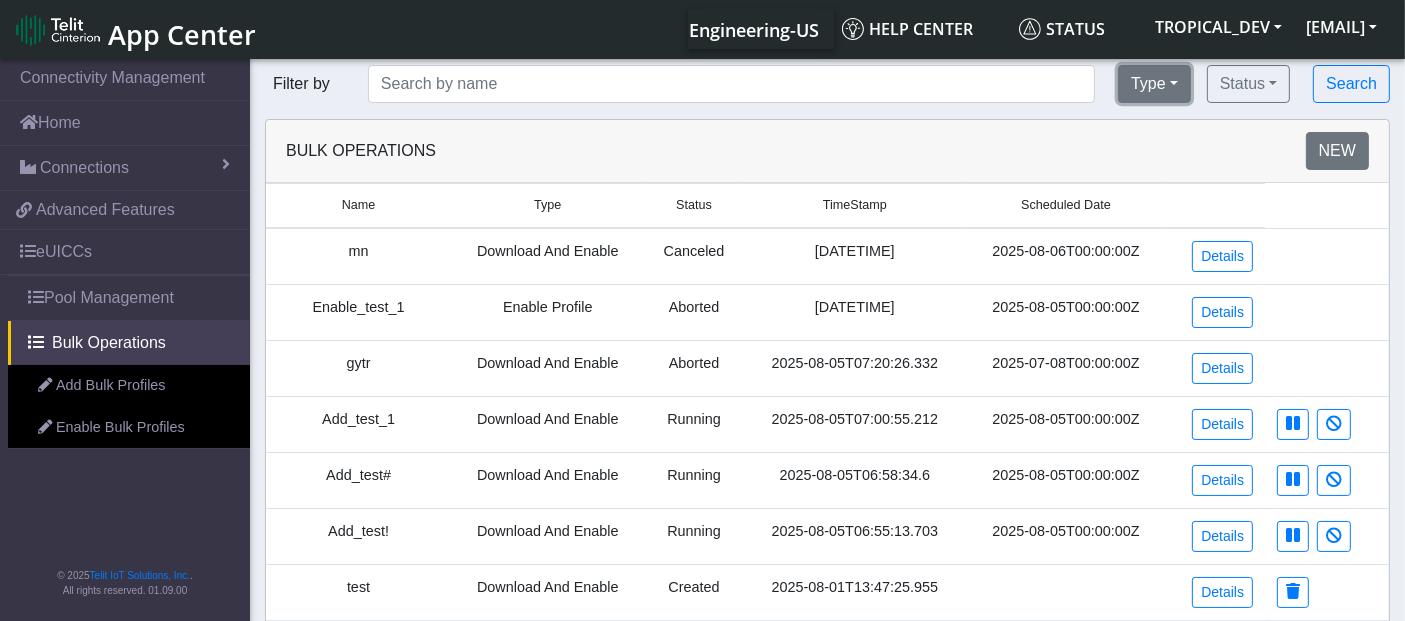 click on "Type" 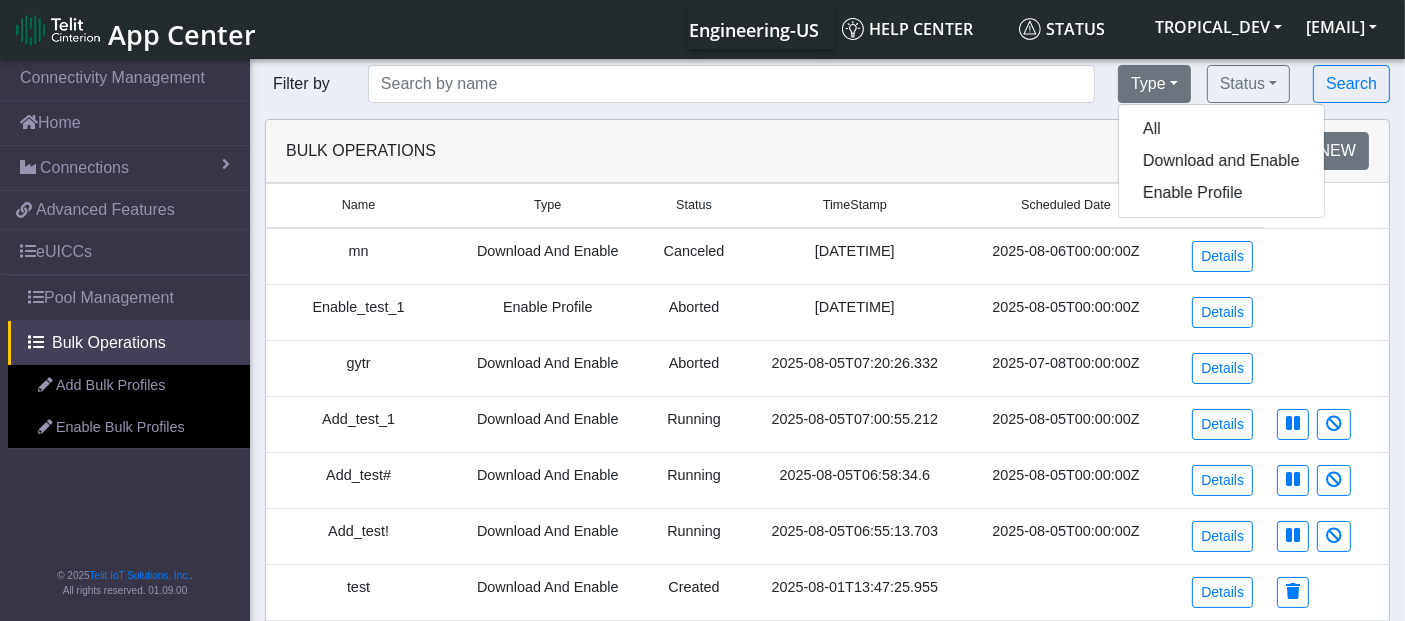 click on "New" 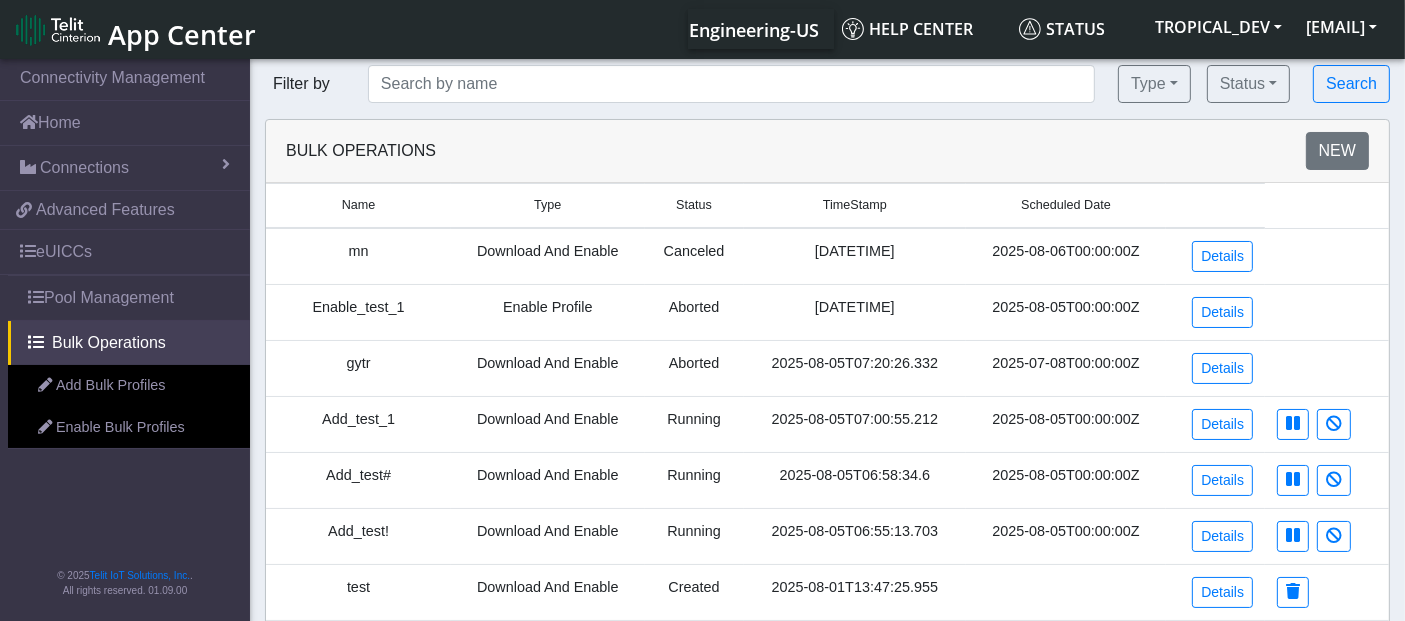 click on "gytr" at bounding box center [358, 368] 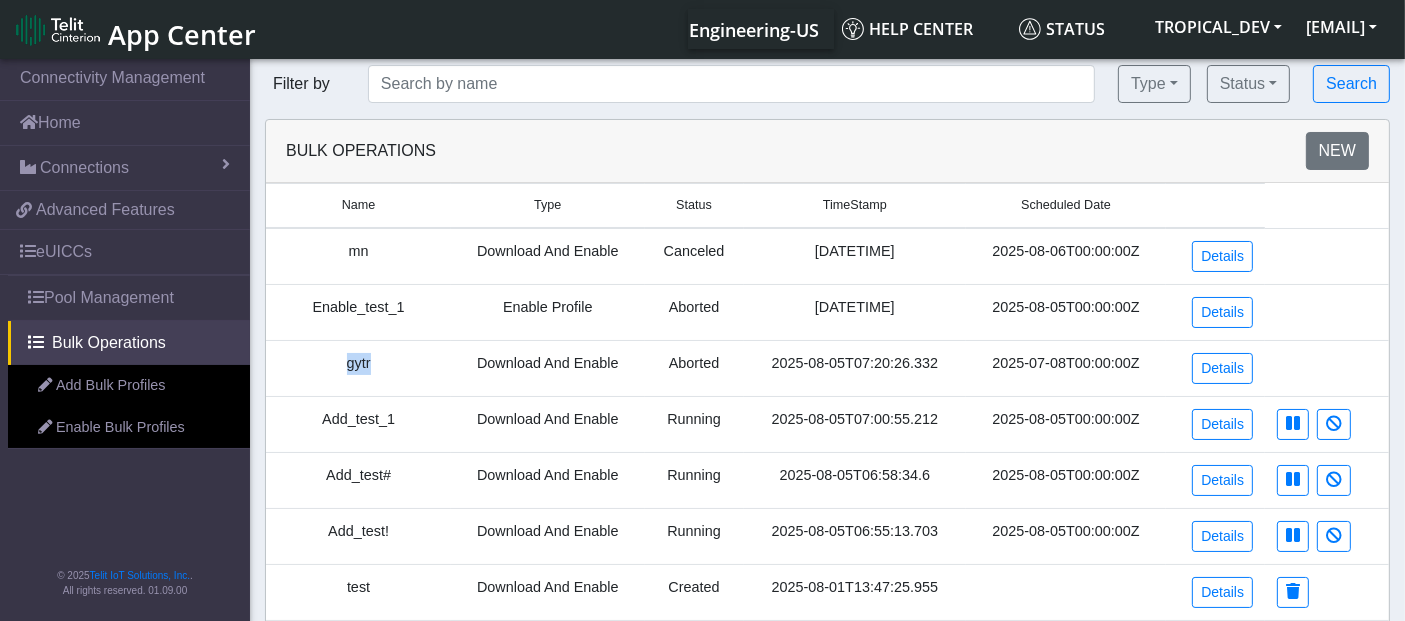 click on "gytr" at bounding box center (358, 368) 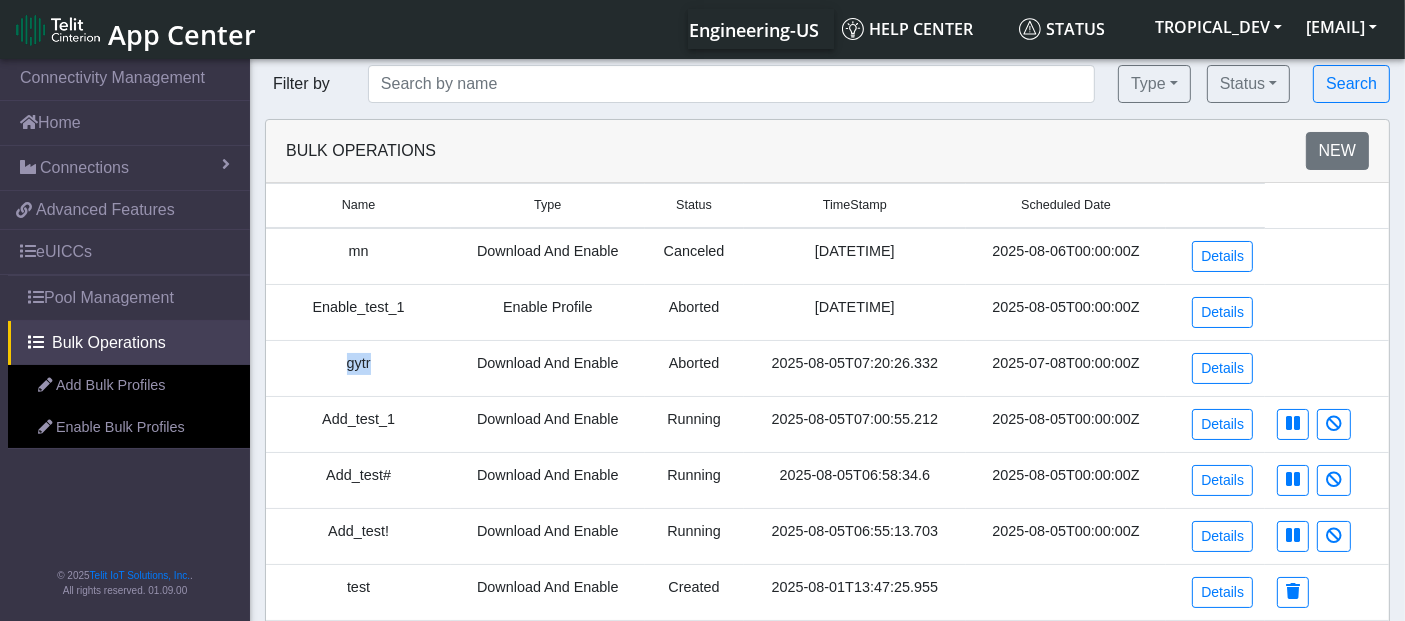 copy on "gytr" 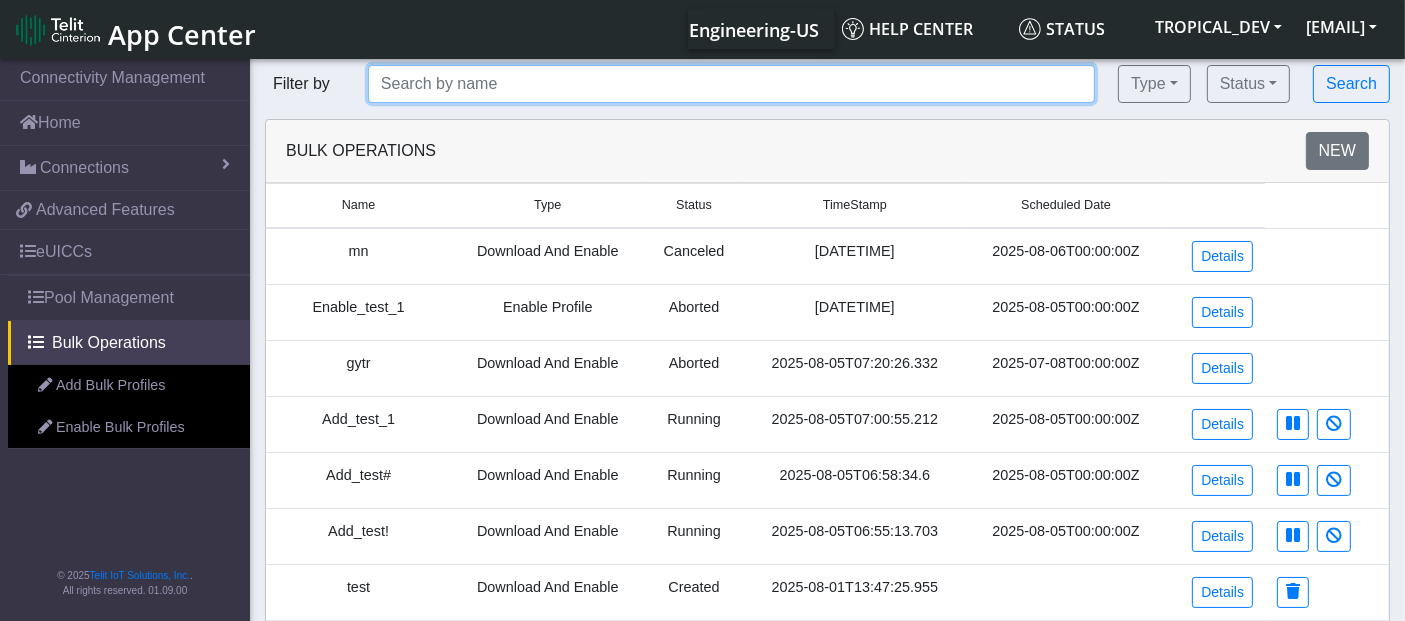 click 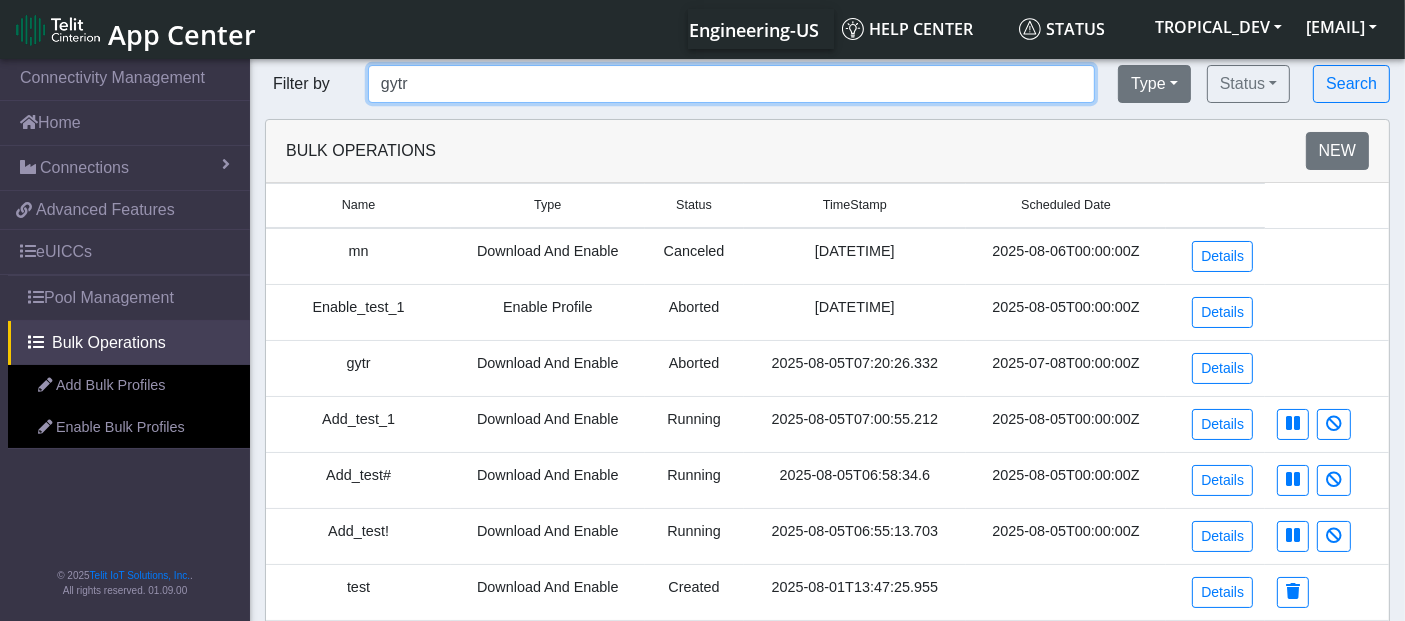 type on "gytr" 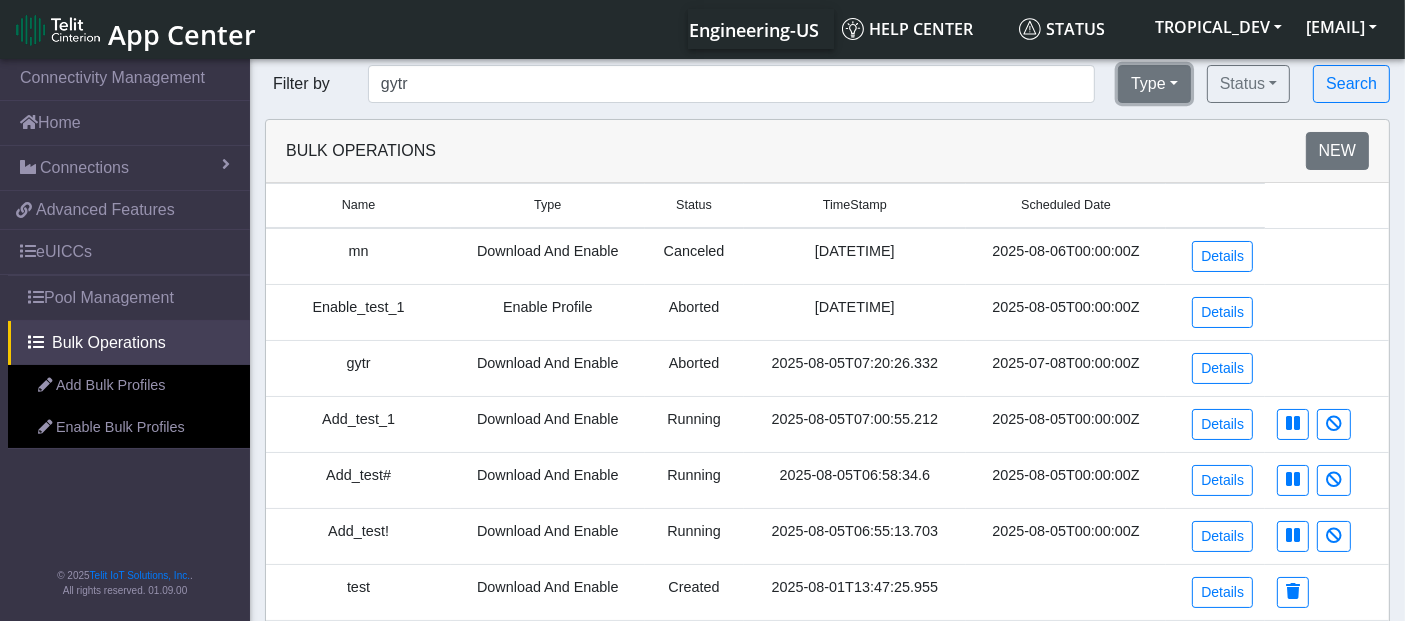 click on "Type" 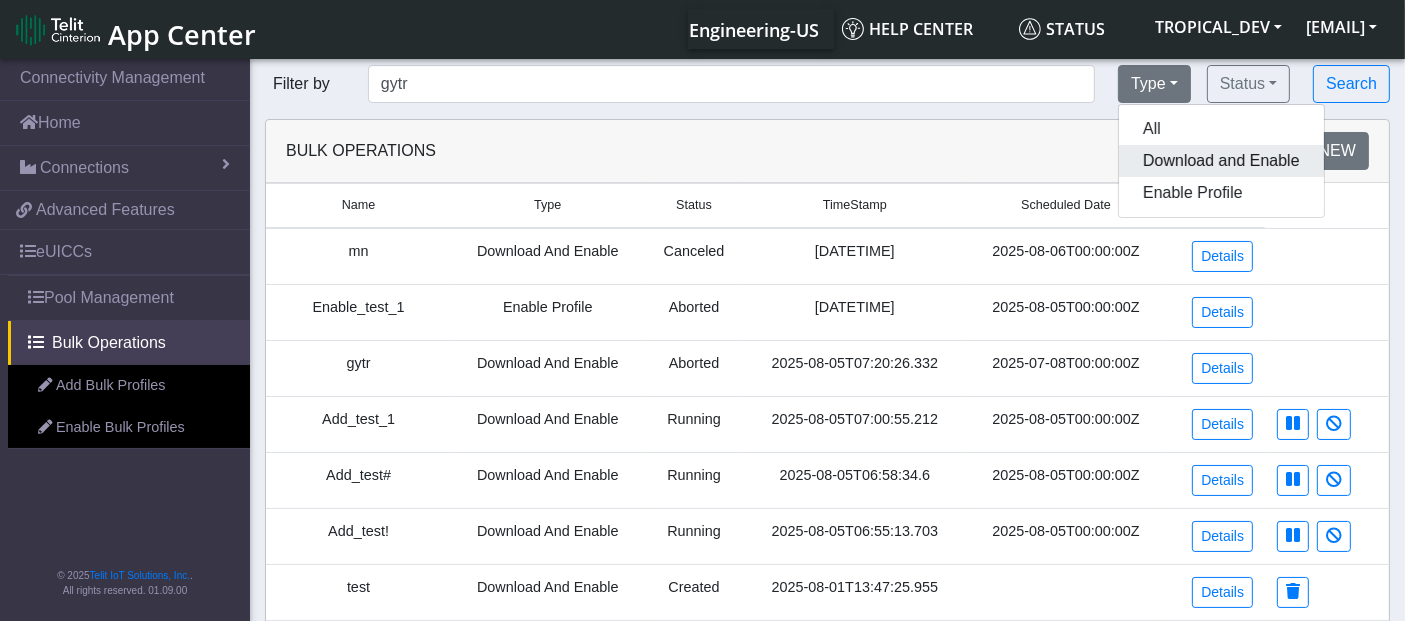 click on "Download and Enable" 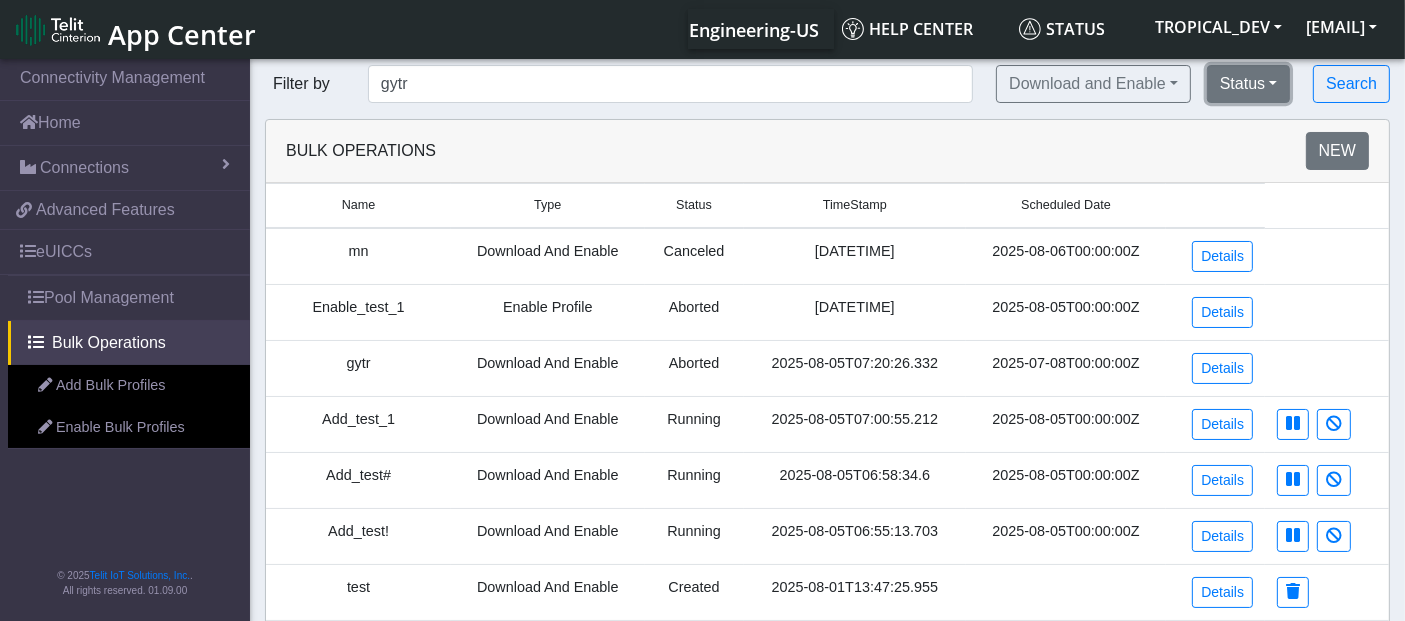 click on "Status" 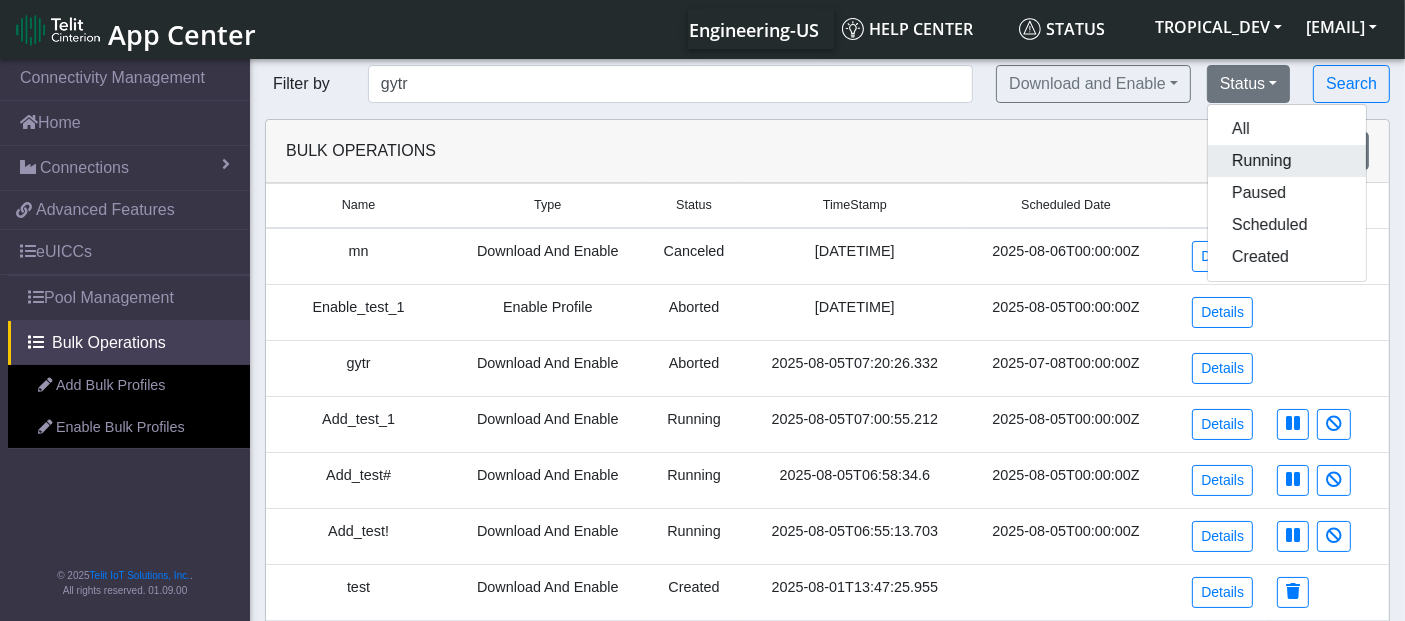 click on "Running" 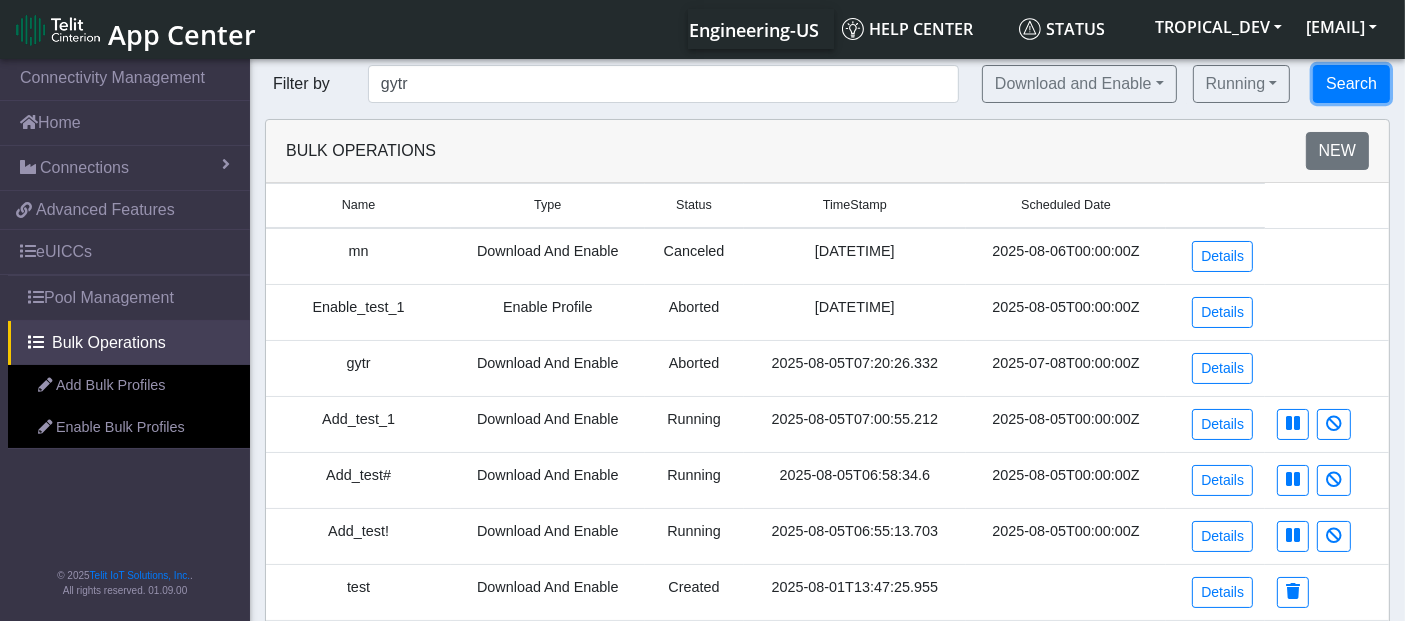 click on "Search" 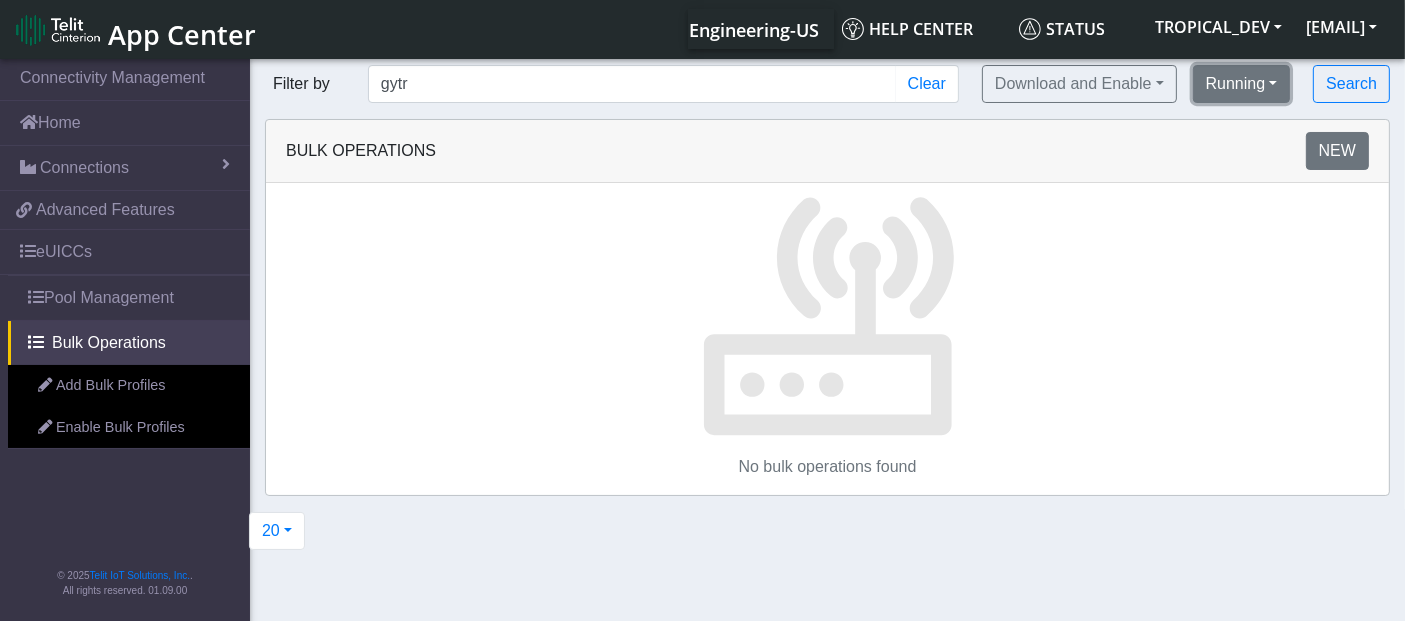 click on "Running" 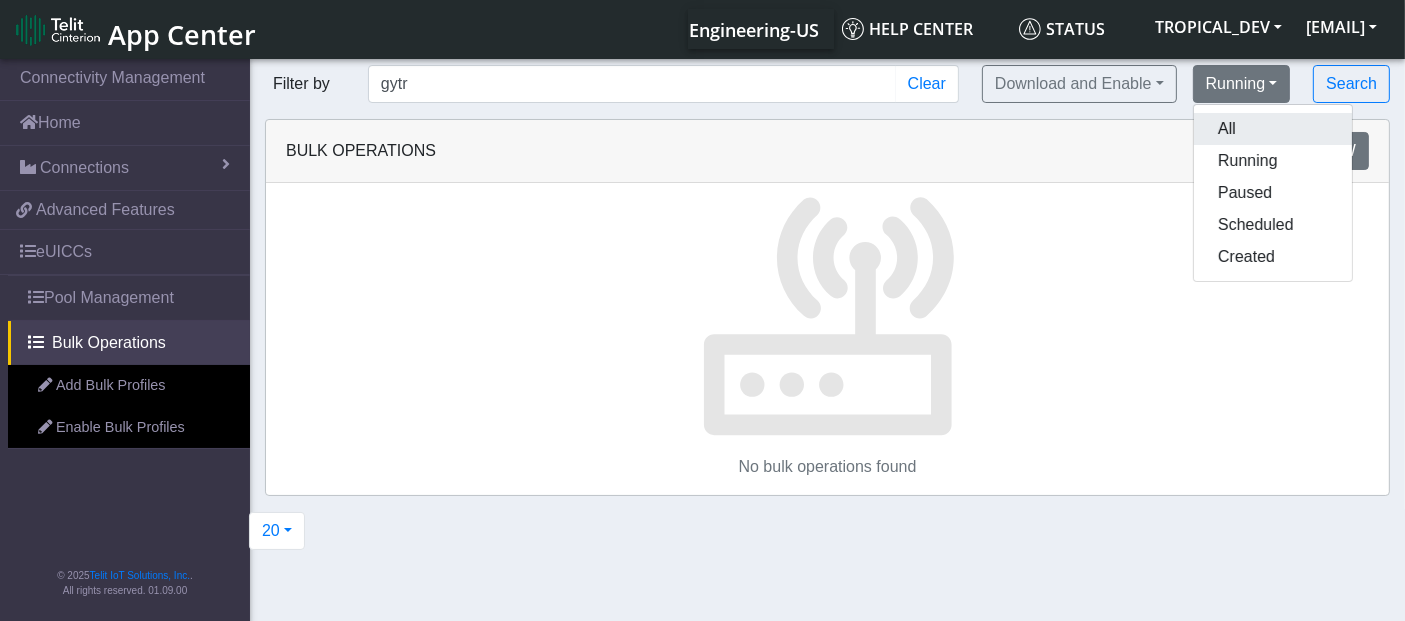 click on "All" 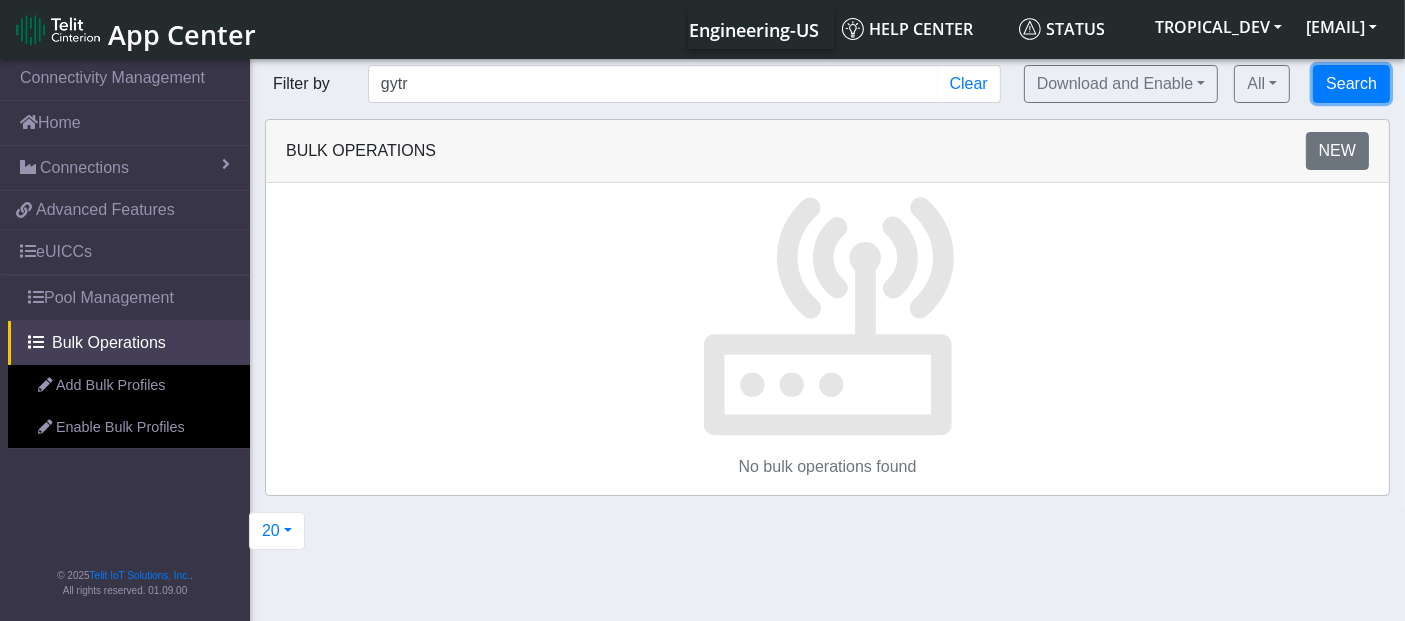 click on "Search" 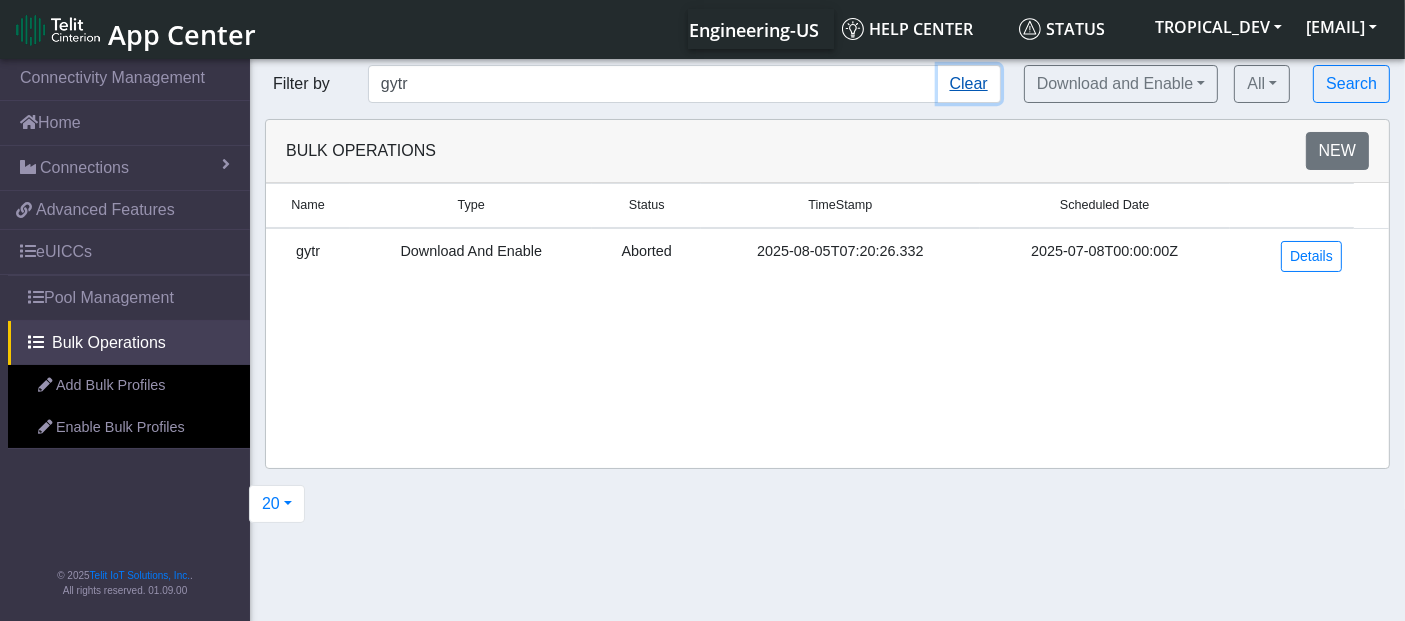 click on "Clear" at bounding box center [969, 84] 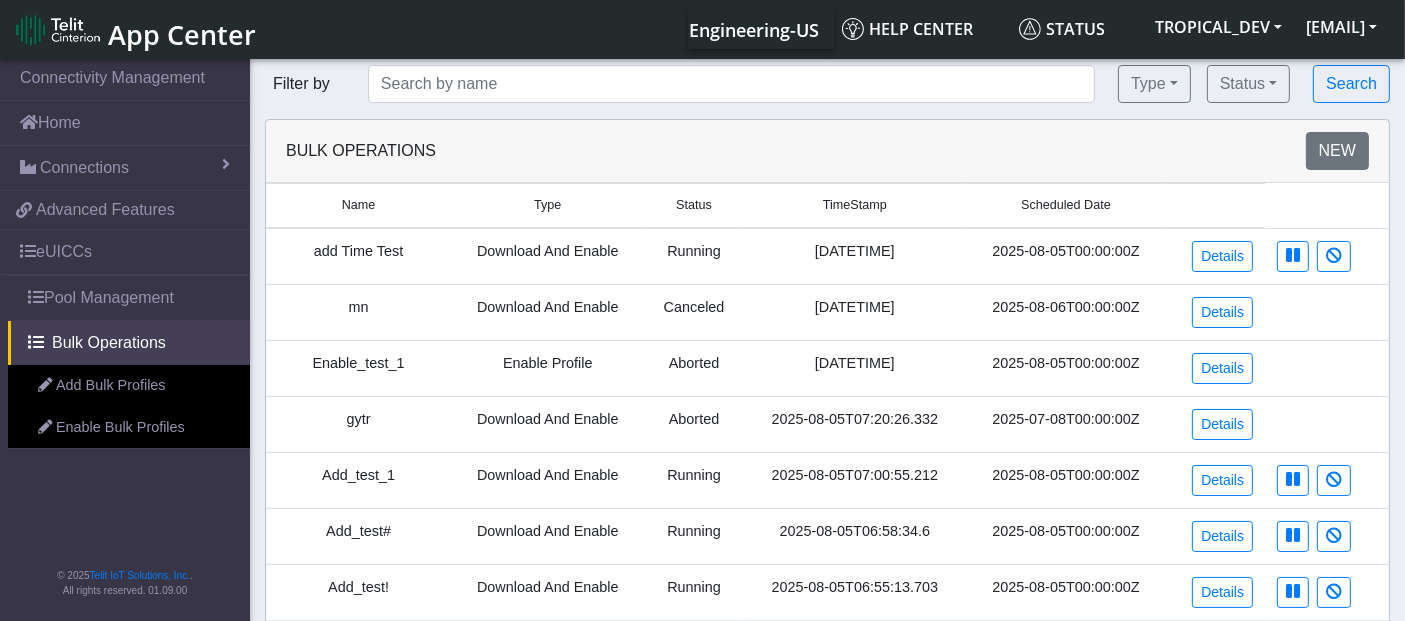 click on "Add_test_1" at bounding box center [358, 480] 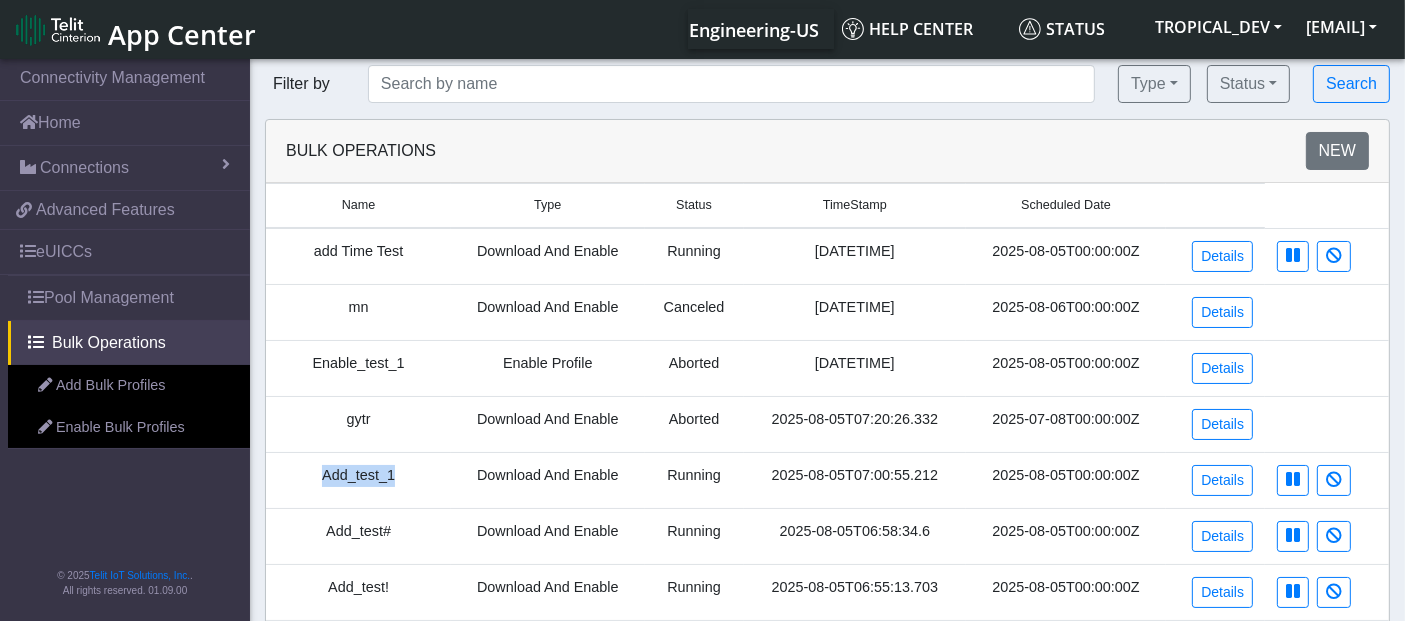 click on "Add_test_1" at bounding box center (358, 480) 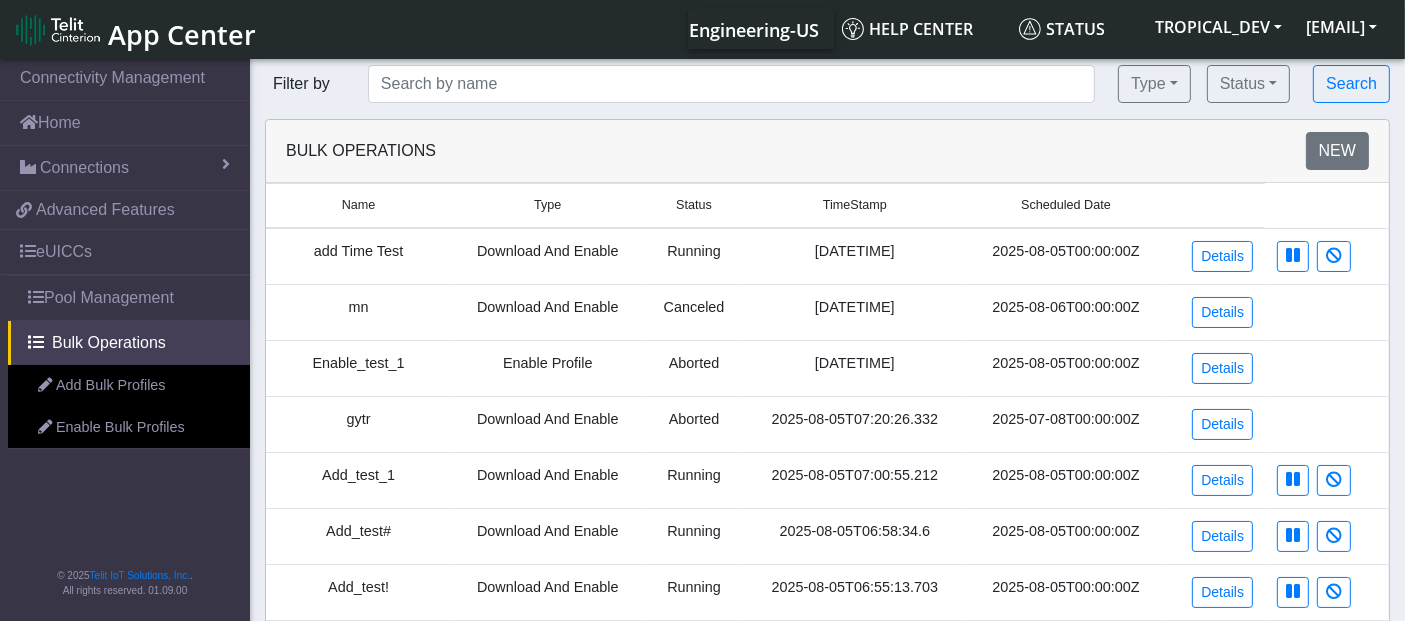 click on "mn" at bounding box center (358, 312) 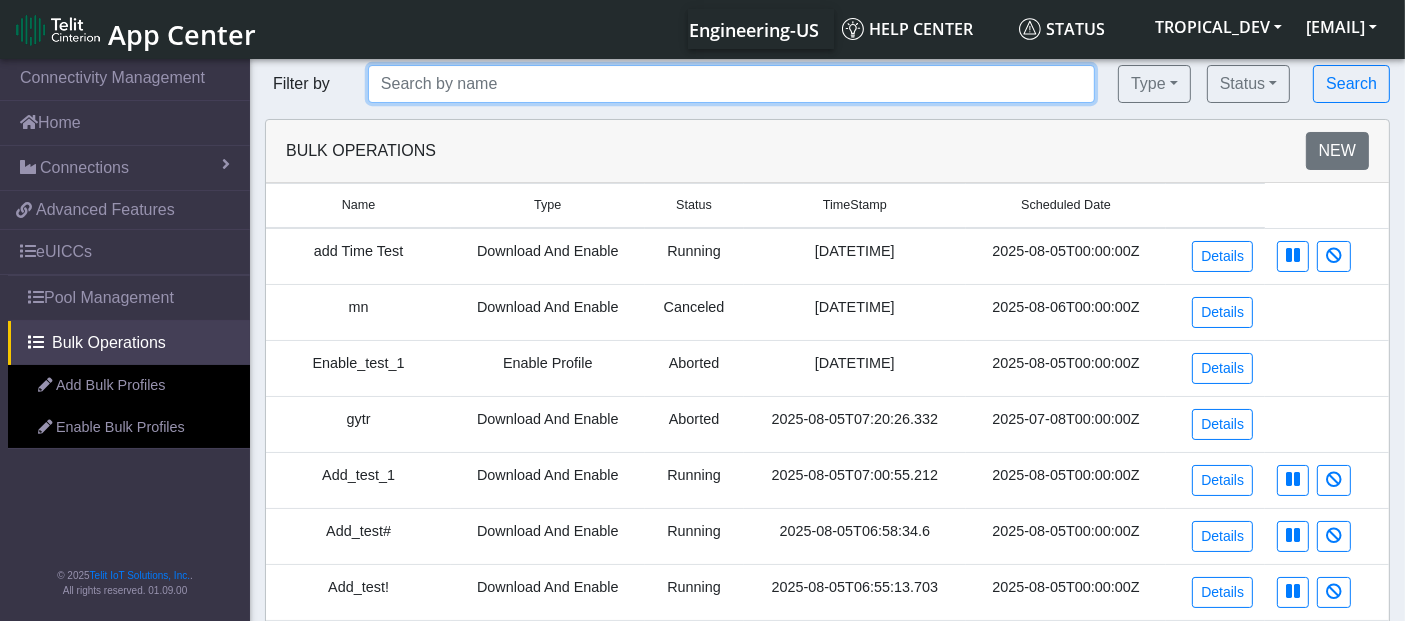 click 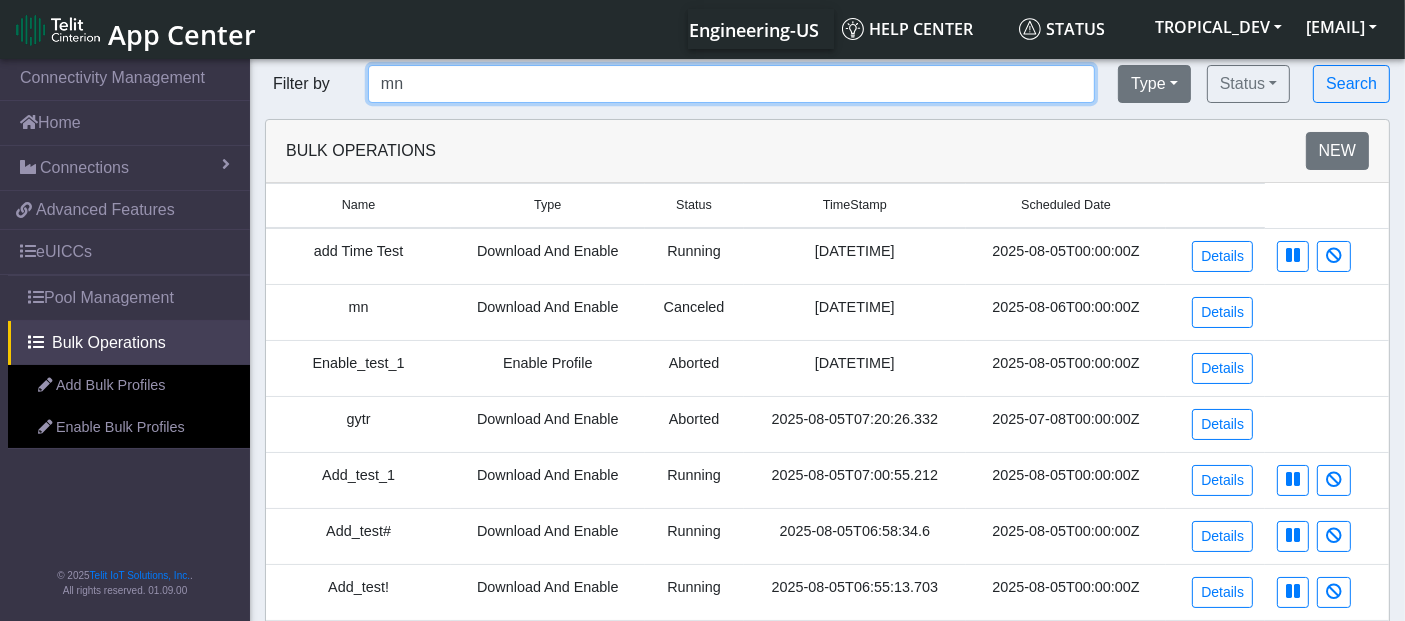 type on "mn" 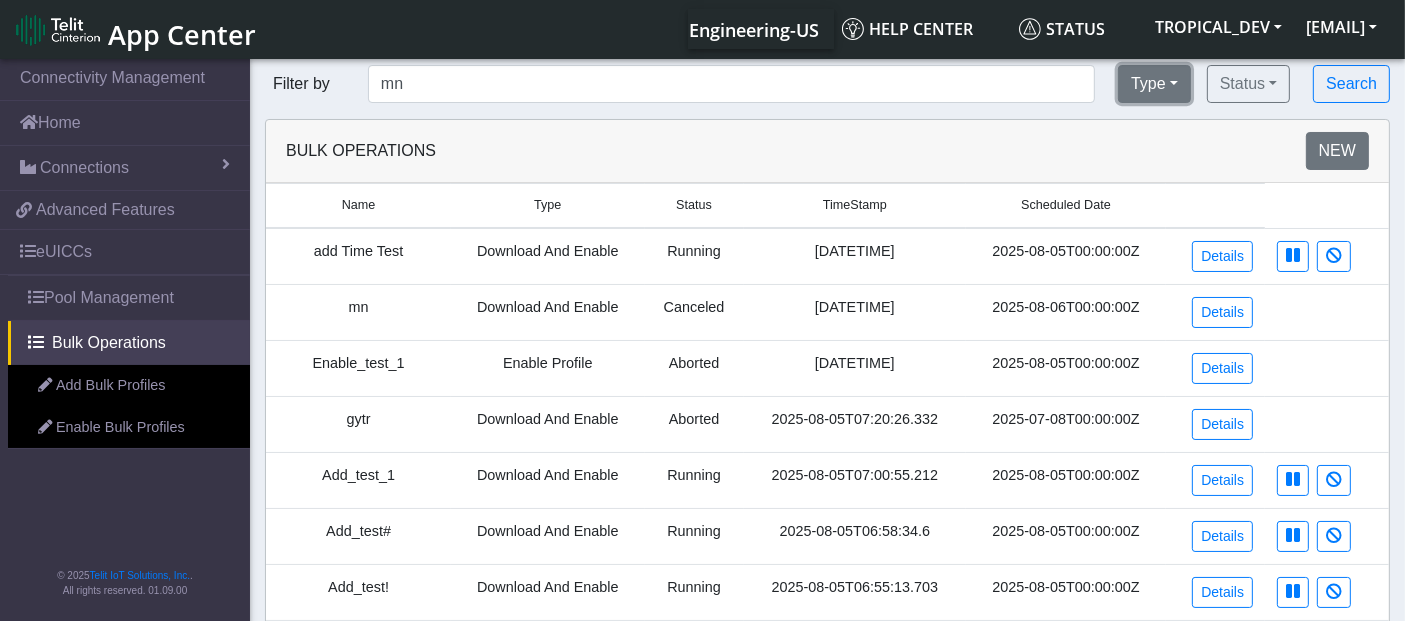 click on "Type" 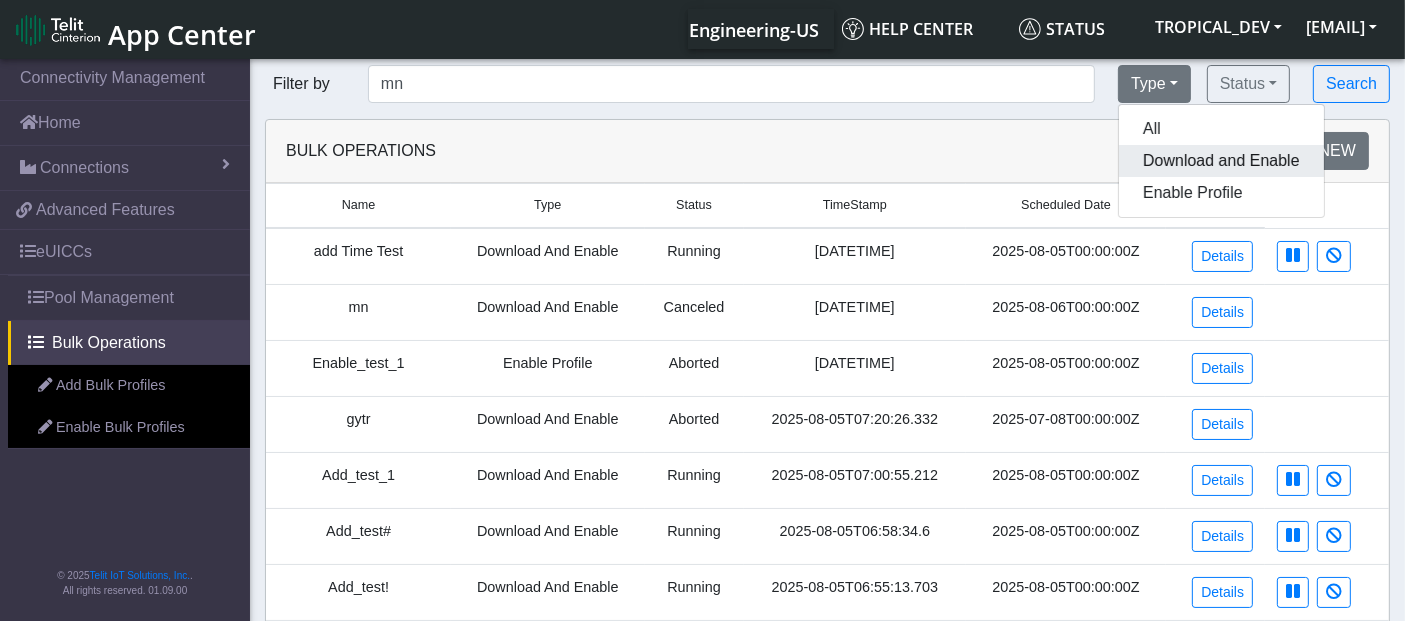 click on "Download and Enable" 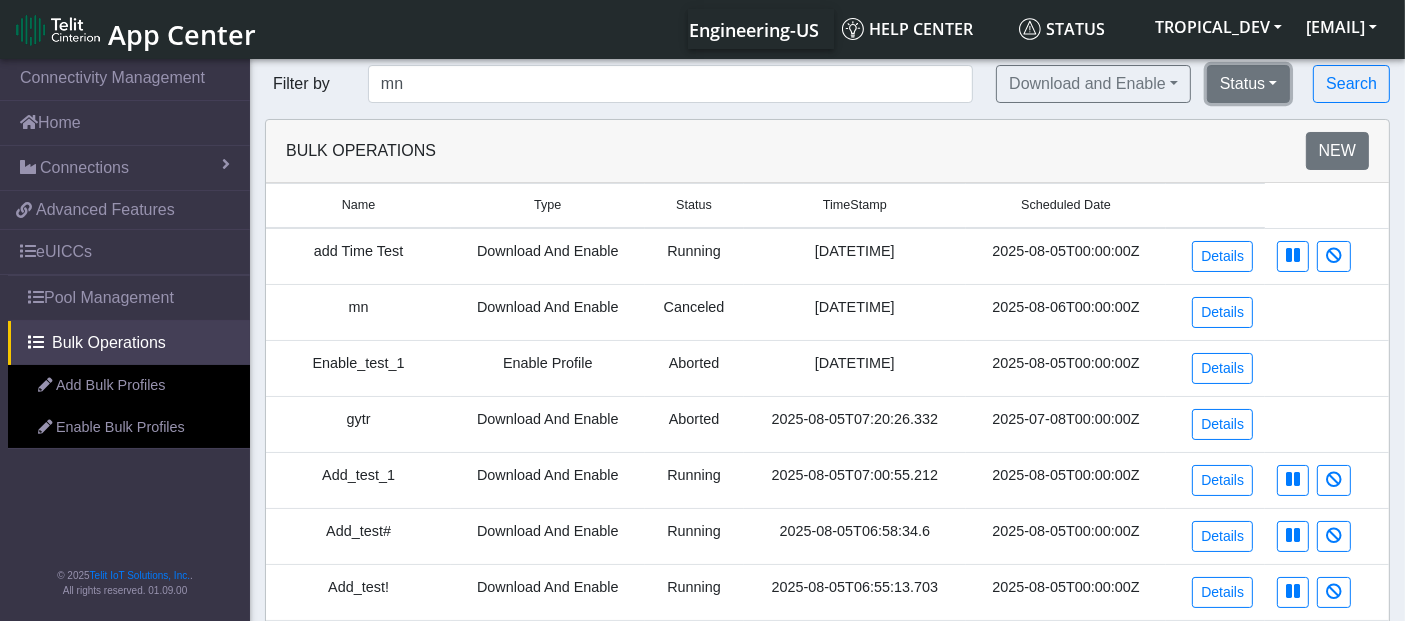 click on "Status" 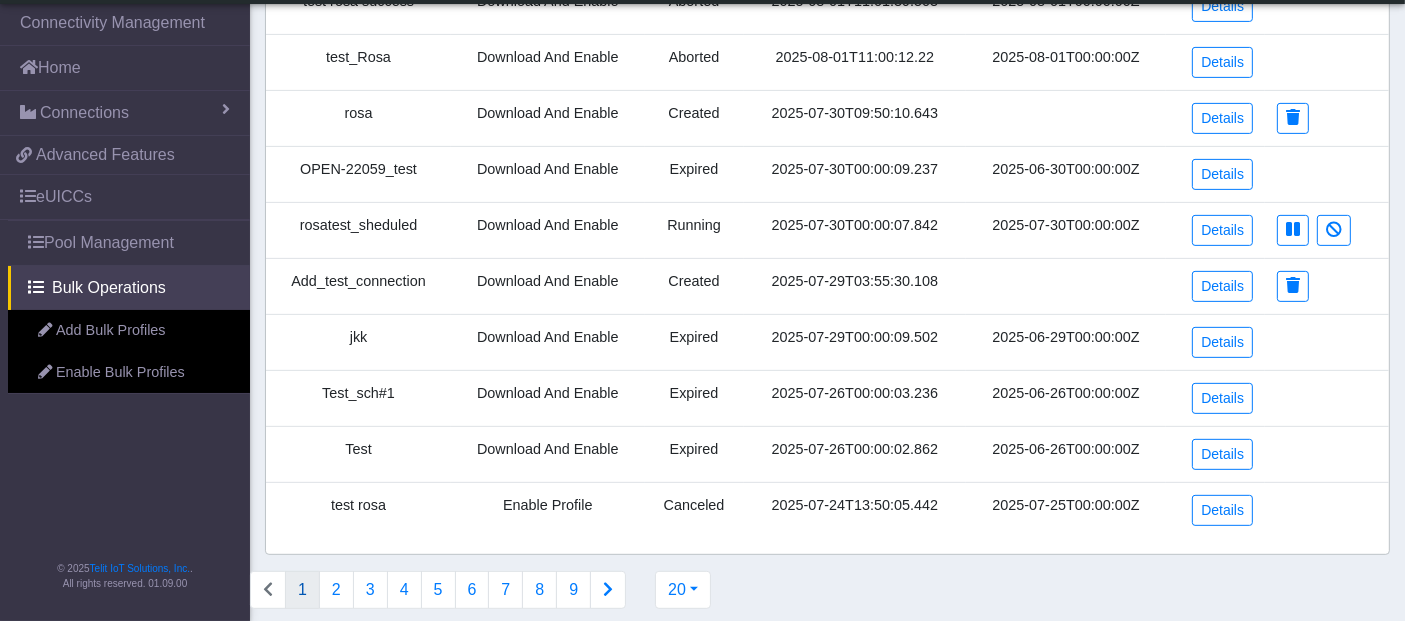 scroll, scrollTop: 311, scrollLeft: 0, axis: vertical 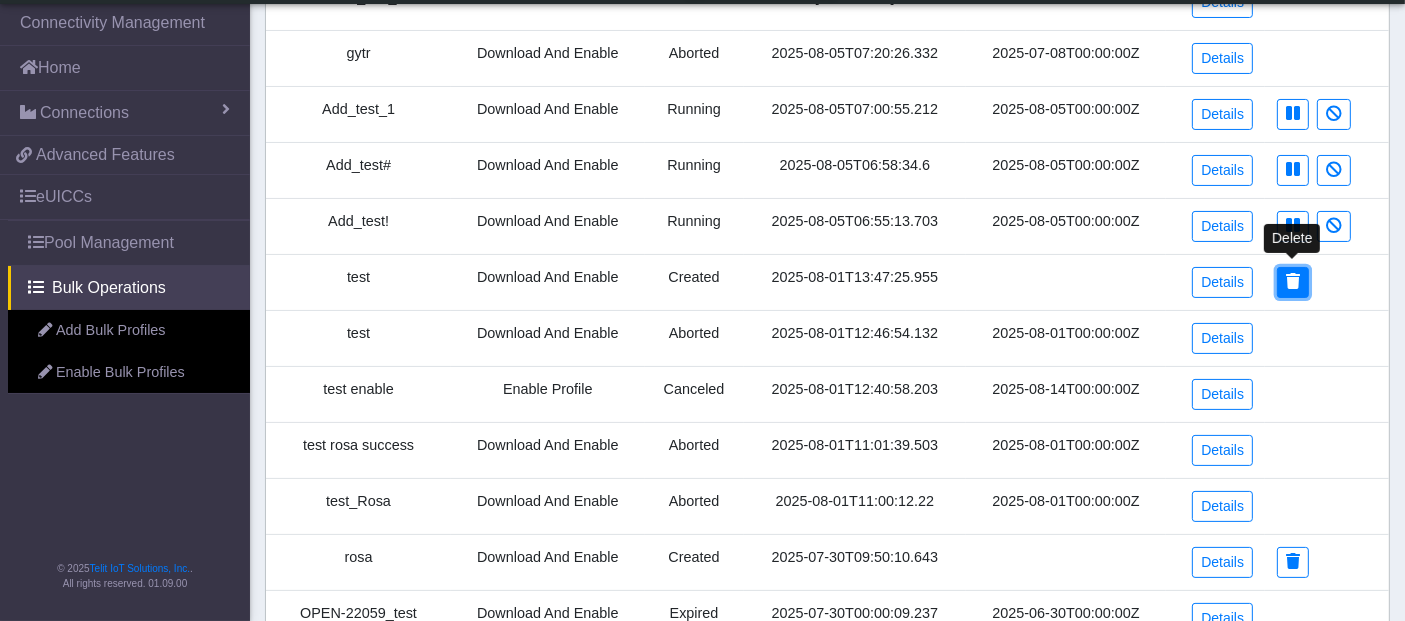 click at bounding box center (1293, 281) 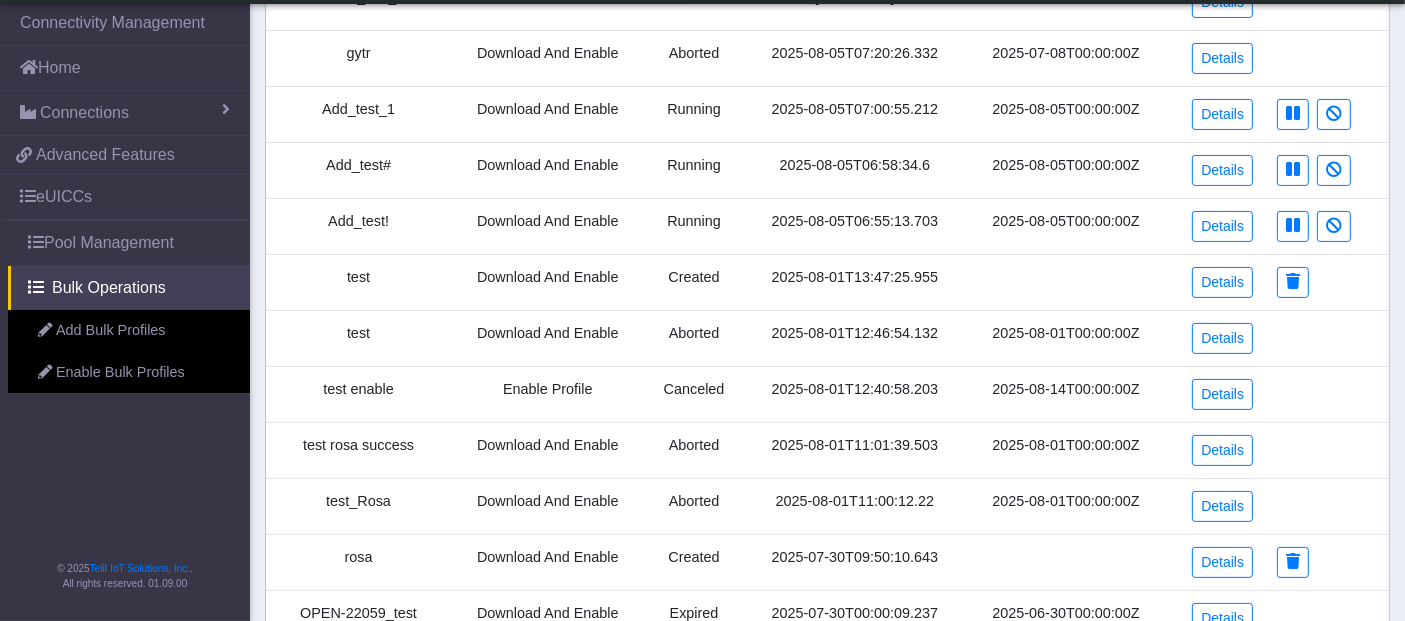 scroll, scrollTop: 0, scrollLeft: 0, axis: both 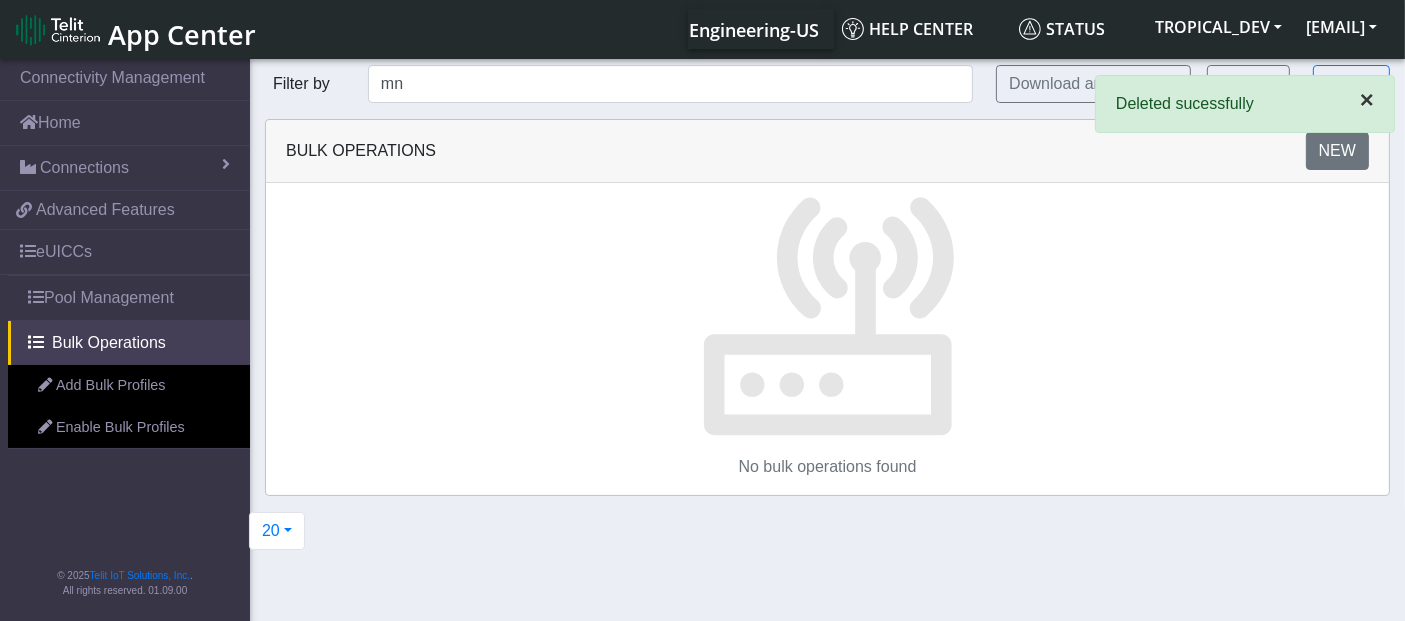 click on "×" at bounding box center [1367, 100] 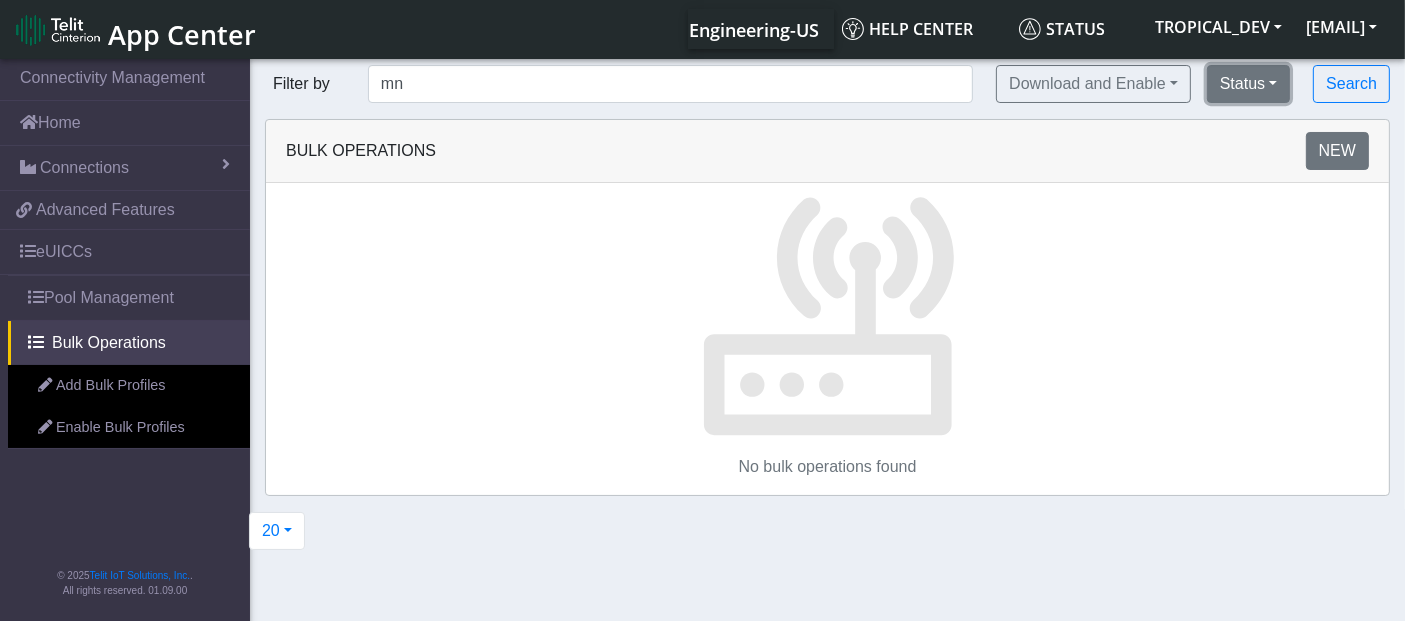click on "Status" 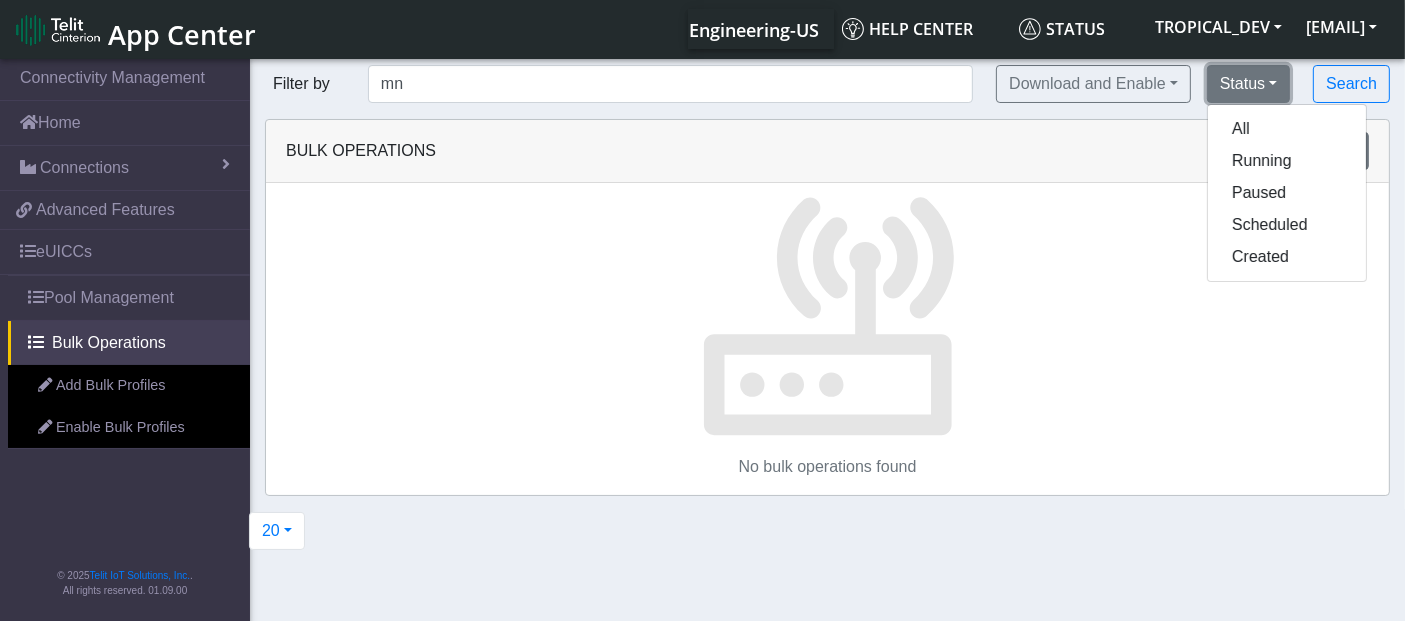 click on "Status" 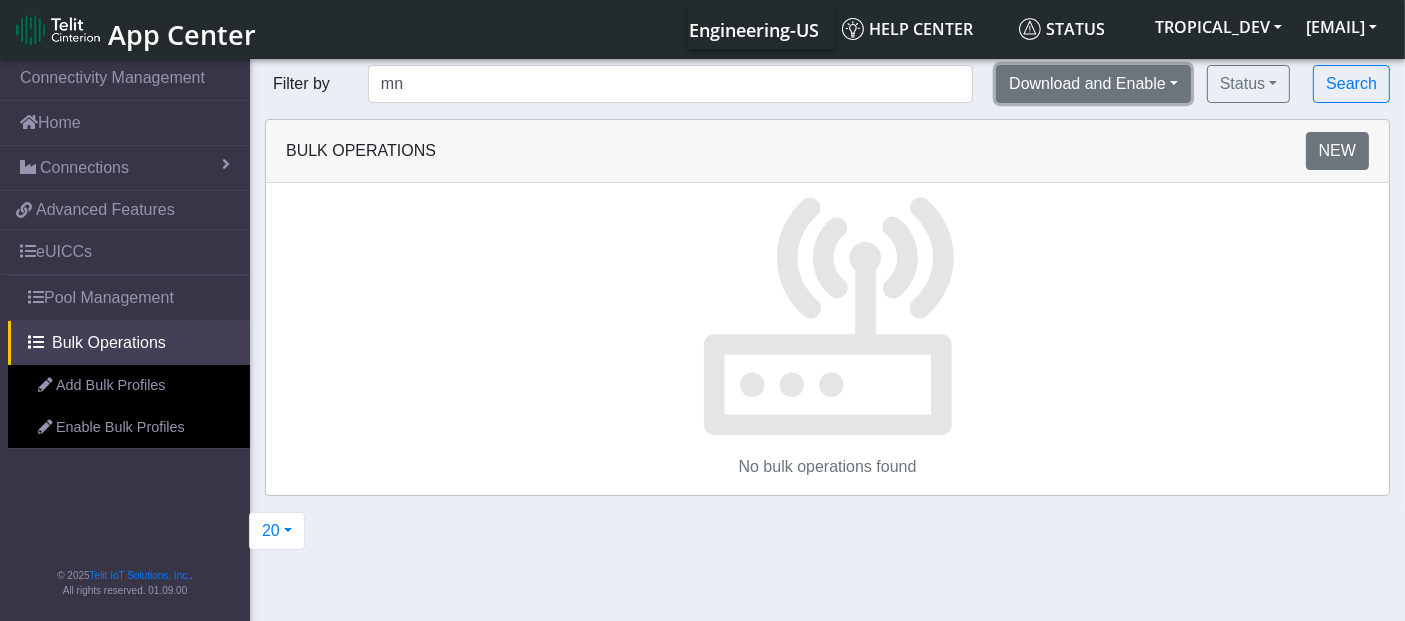click on "Download and Enable" 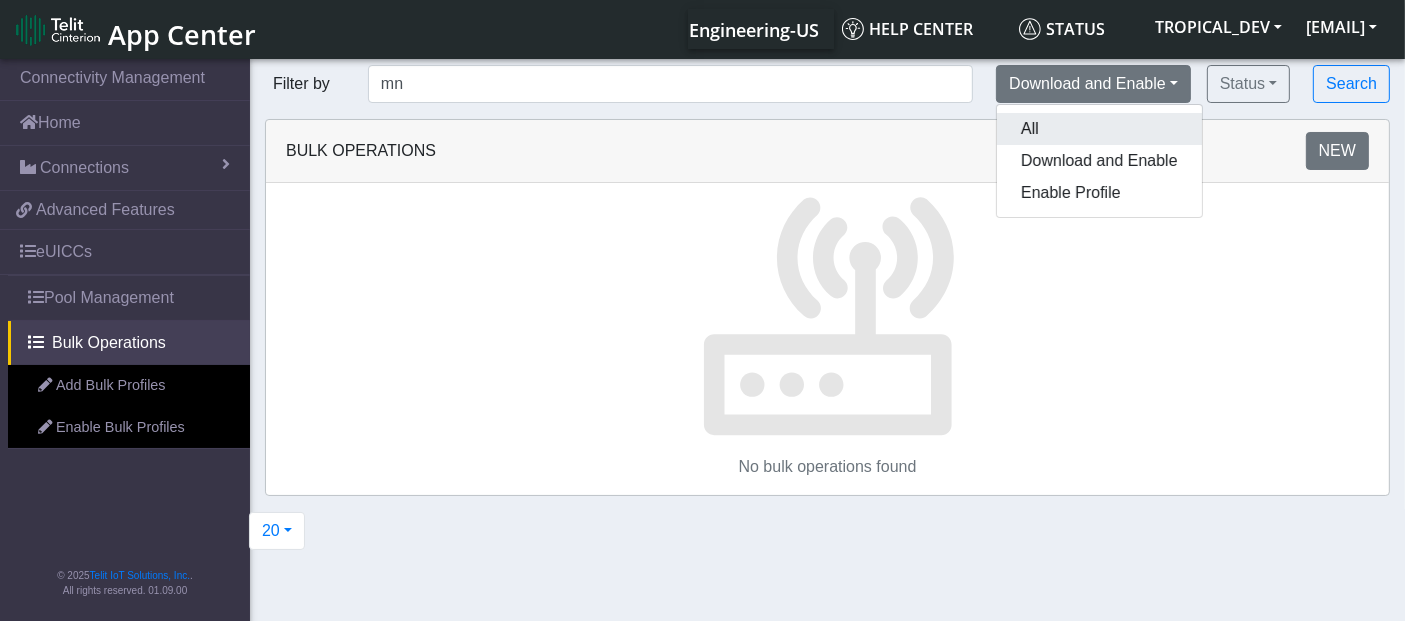 click on "All" 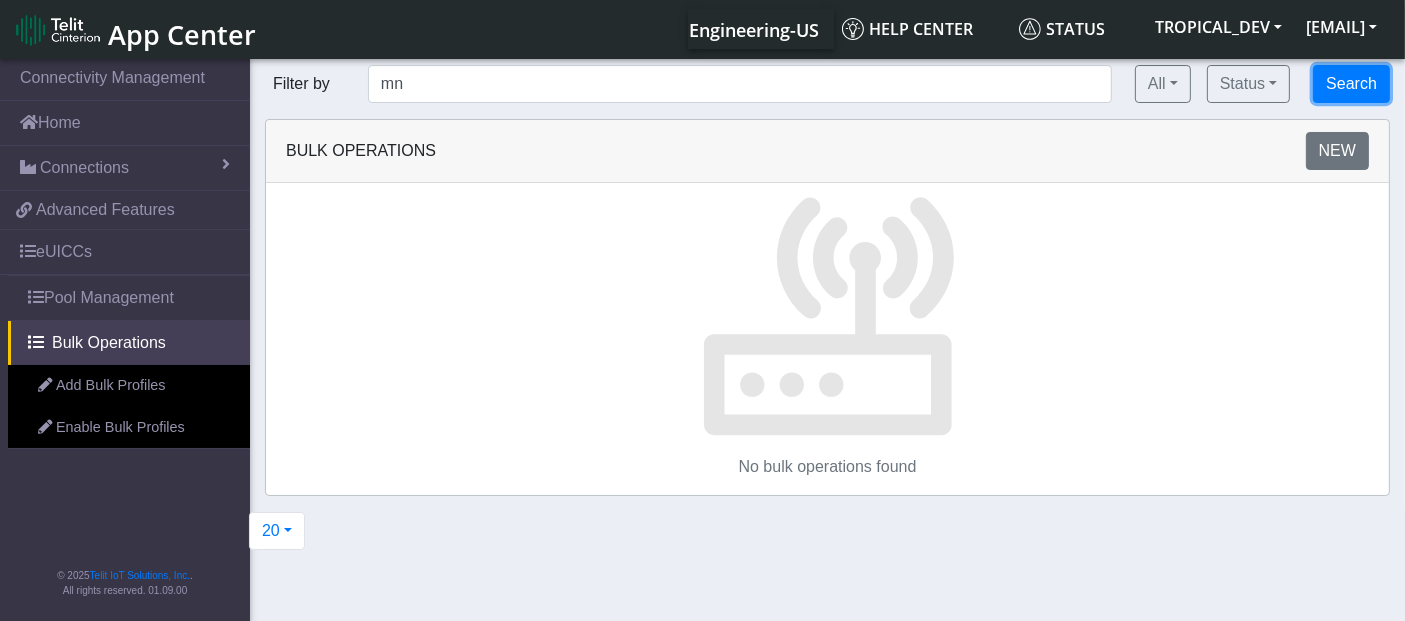 click on "Search" 